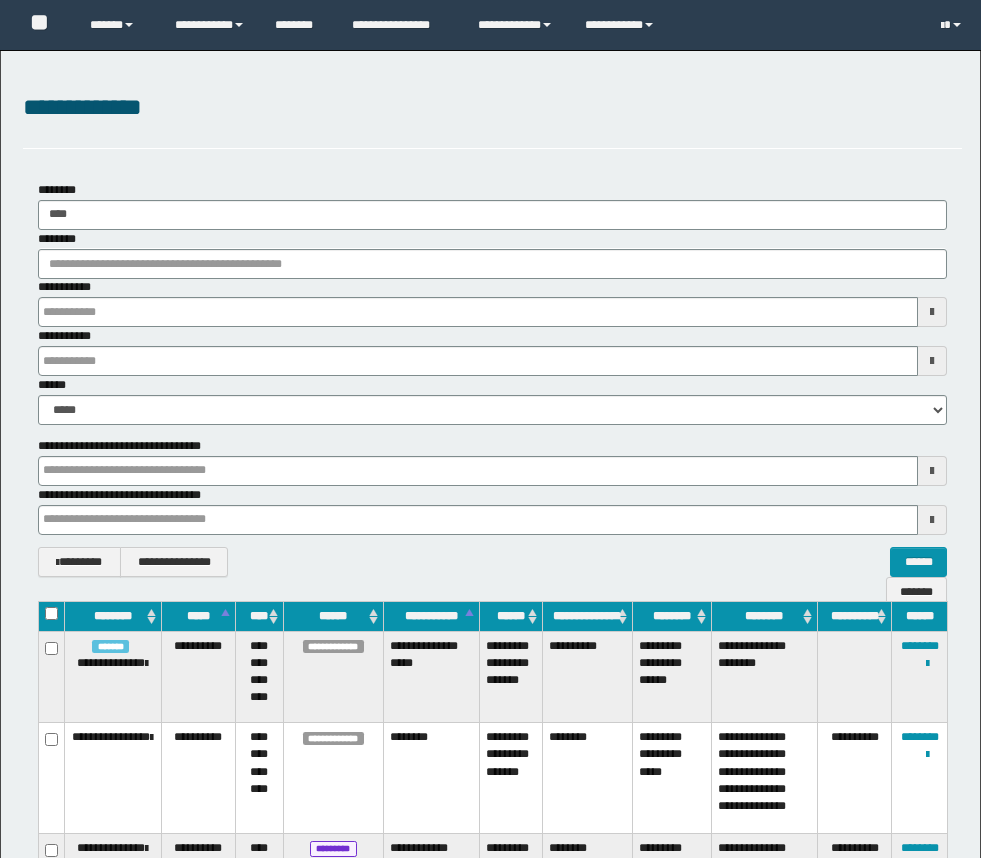 scroll, scrollTop: 246, scrollLeft: 0, axis: vertical 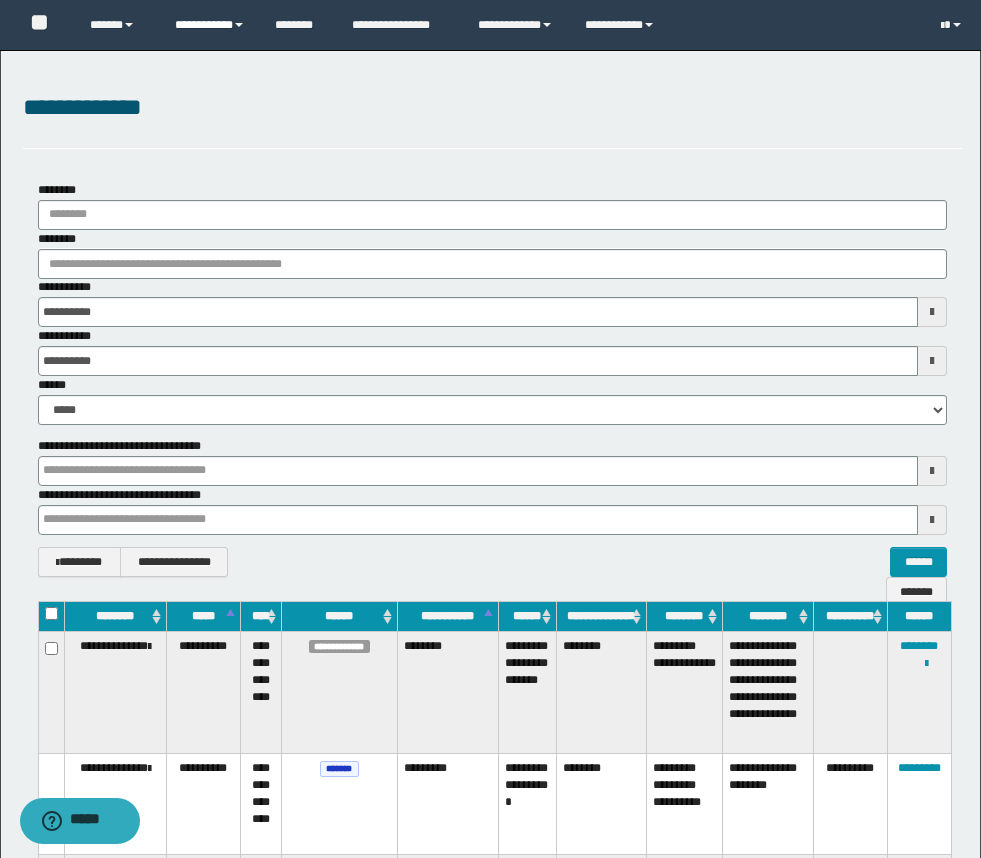 click on "**********" at bounding box center [210, 25] 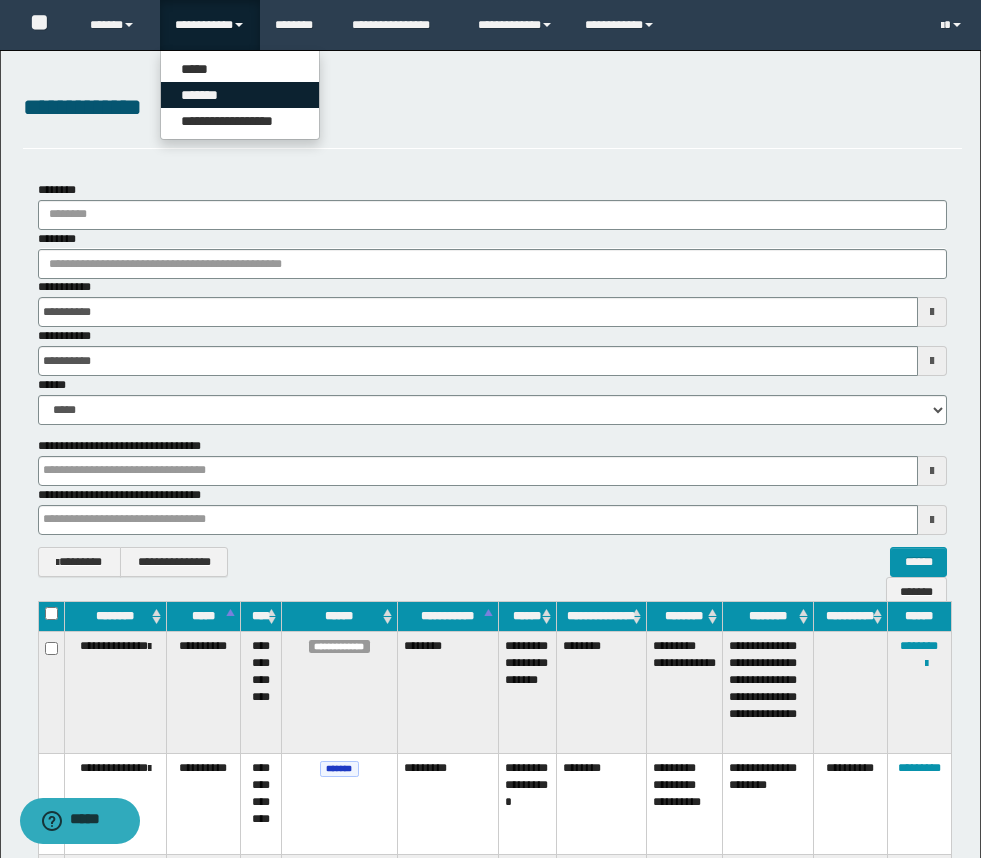 click on "*******" at bounding box center (240, 95) 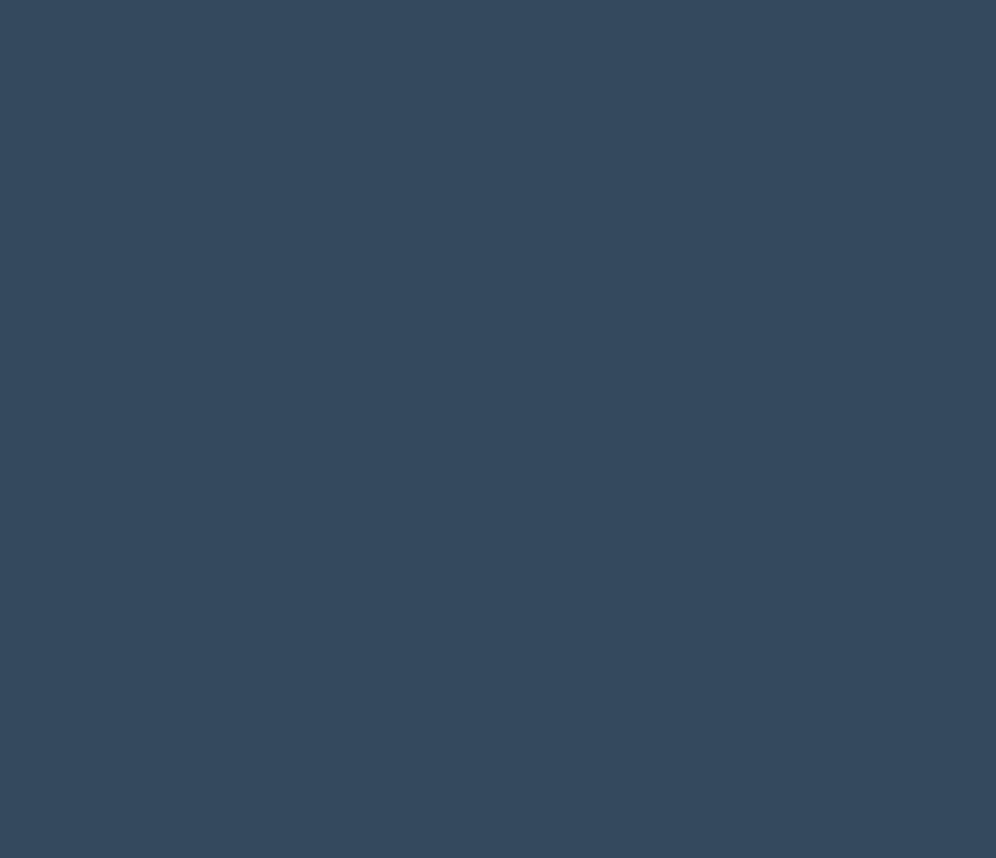 scroll, scrollTop: 0, scrollLeft: 0, axis: both 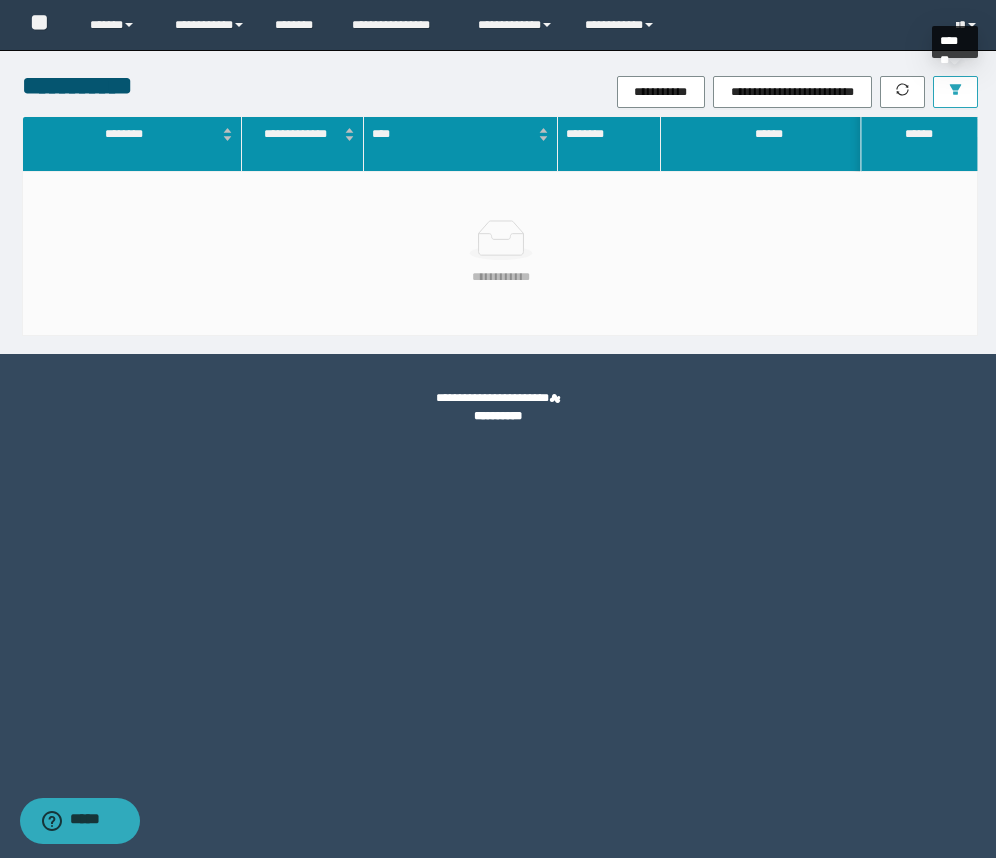 click at bounding box center (955, 92) 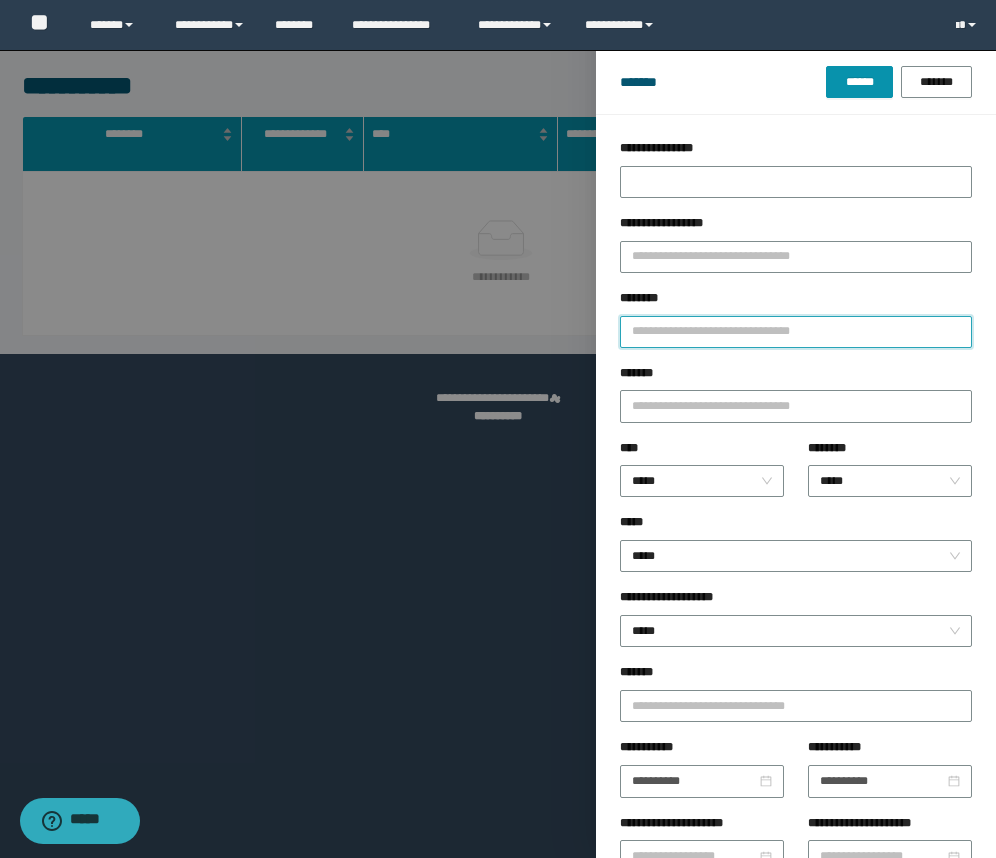 click on "********" at bounding box center (796, 332) 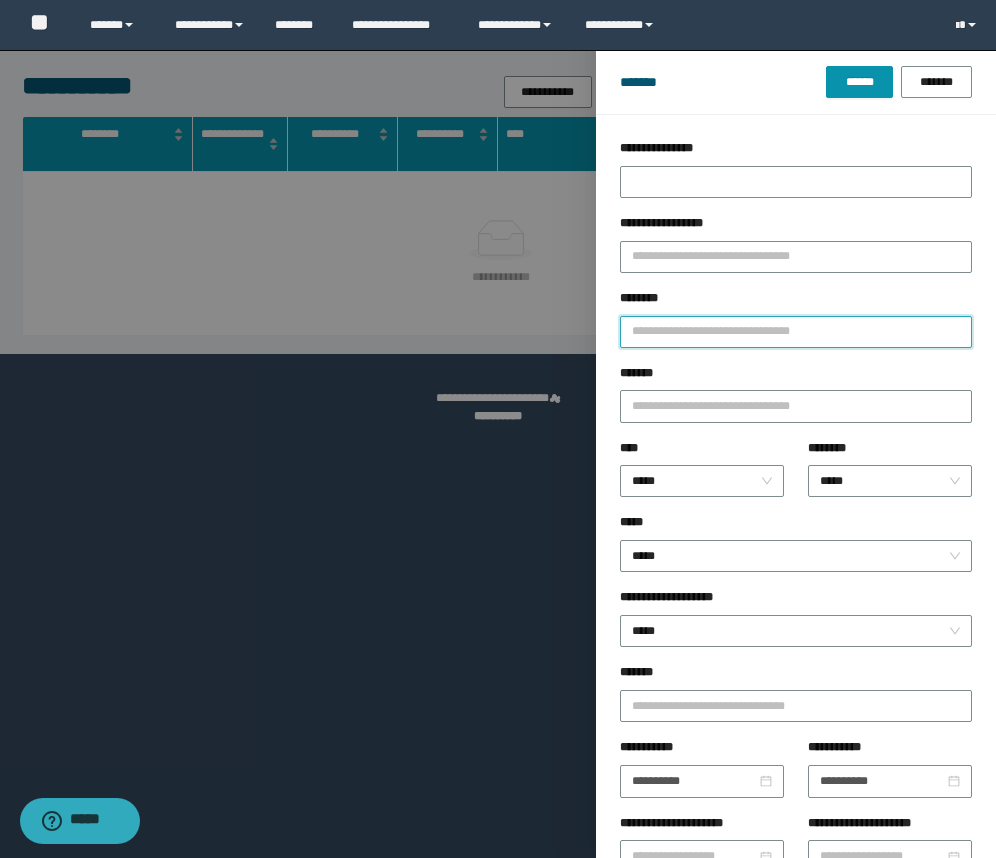 paste on "********" 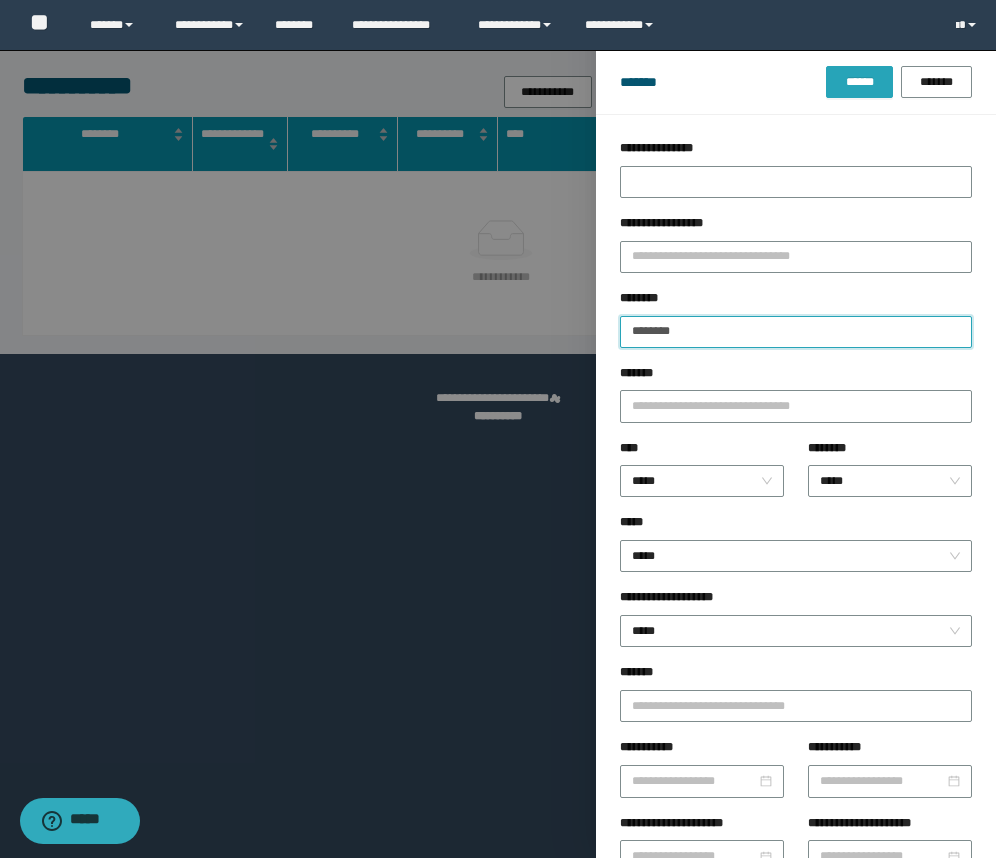 type on "********" 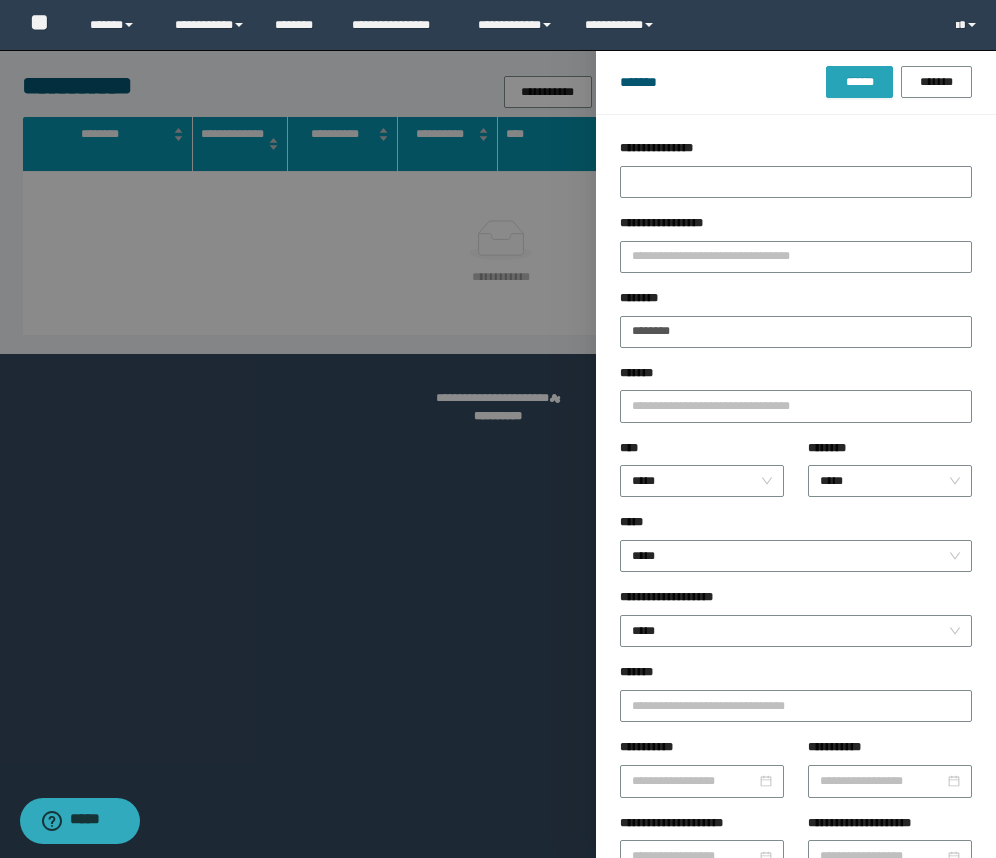 click on "******" at bounding box center [859, 82] 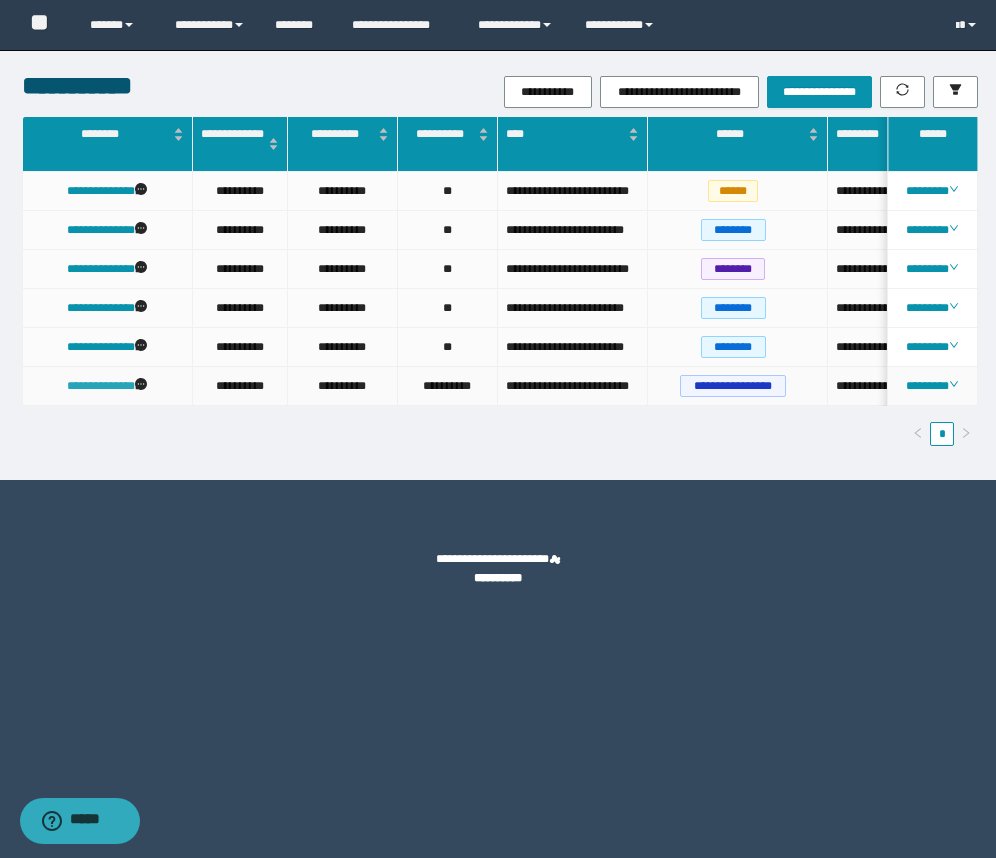 click on "**********" at bounding box center (101, 386) 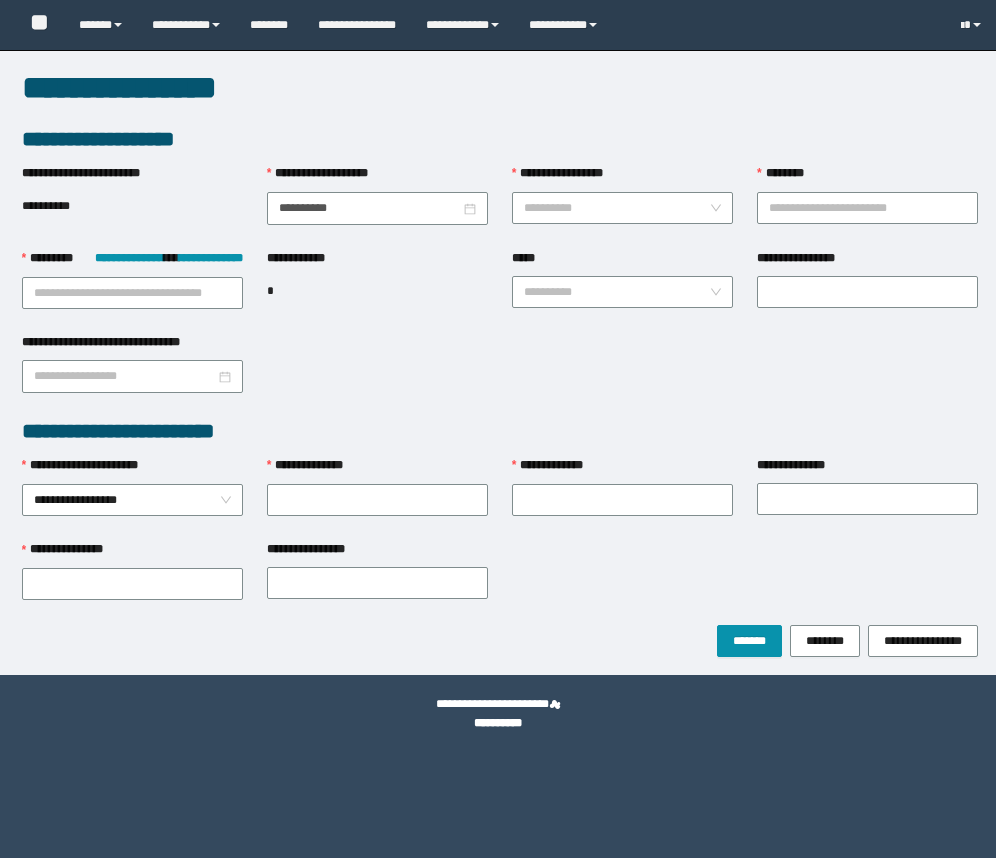 scroll, scrollTop: 0, scrollLeft: 0, axis: both 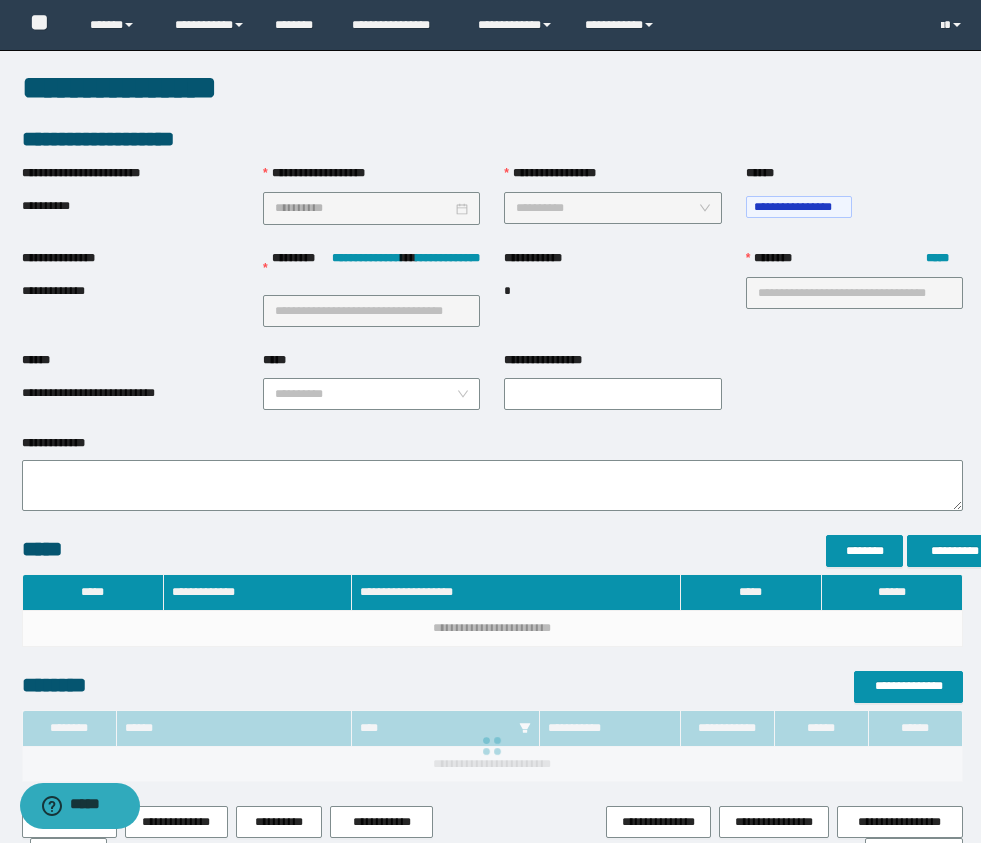 type on "**********" 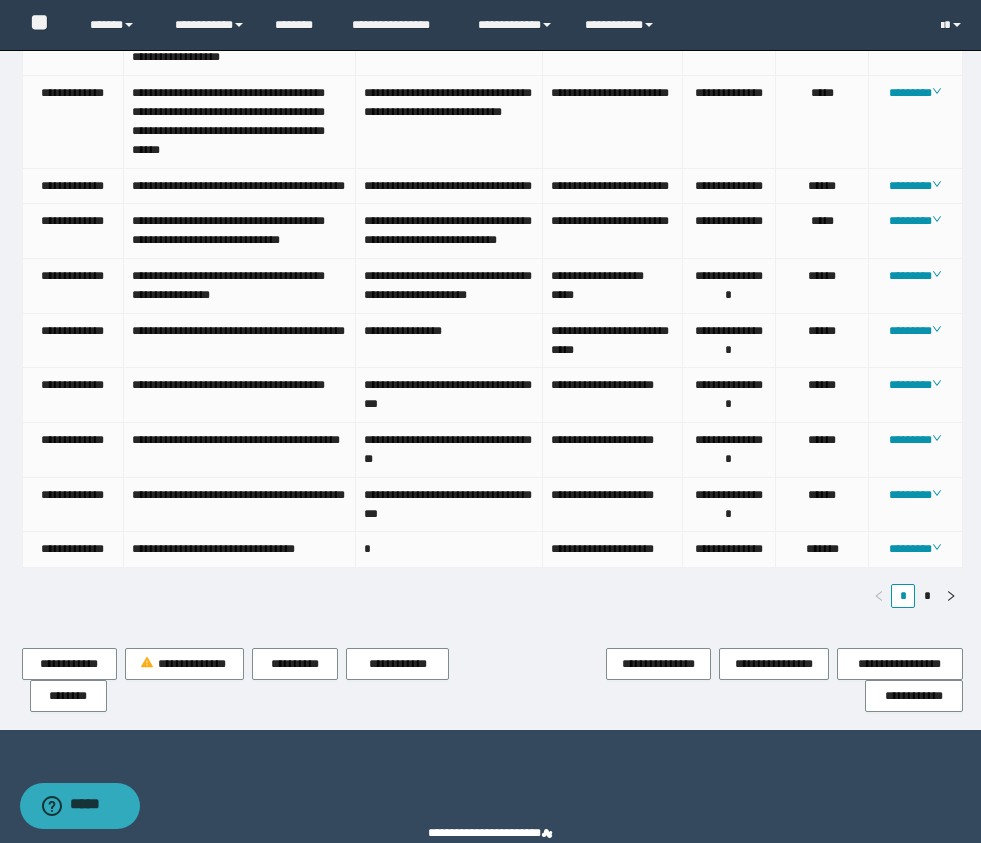 scroll, scrollTop: 1175, scrollLeft: 0, axis: vertical 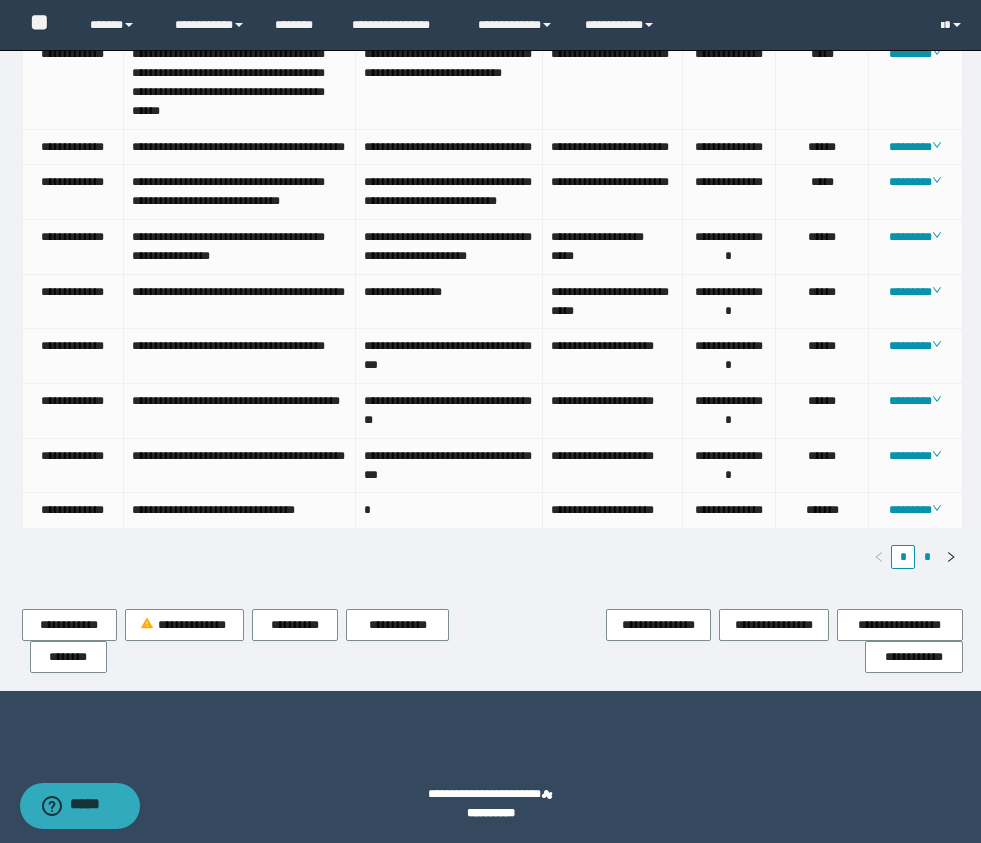 click on "*" at bounding box center [927, 557] 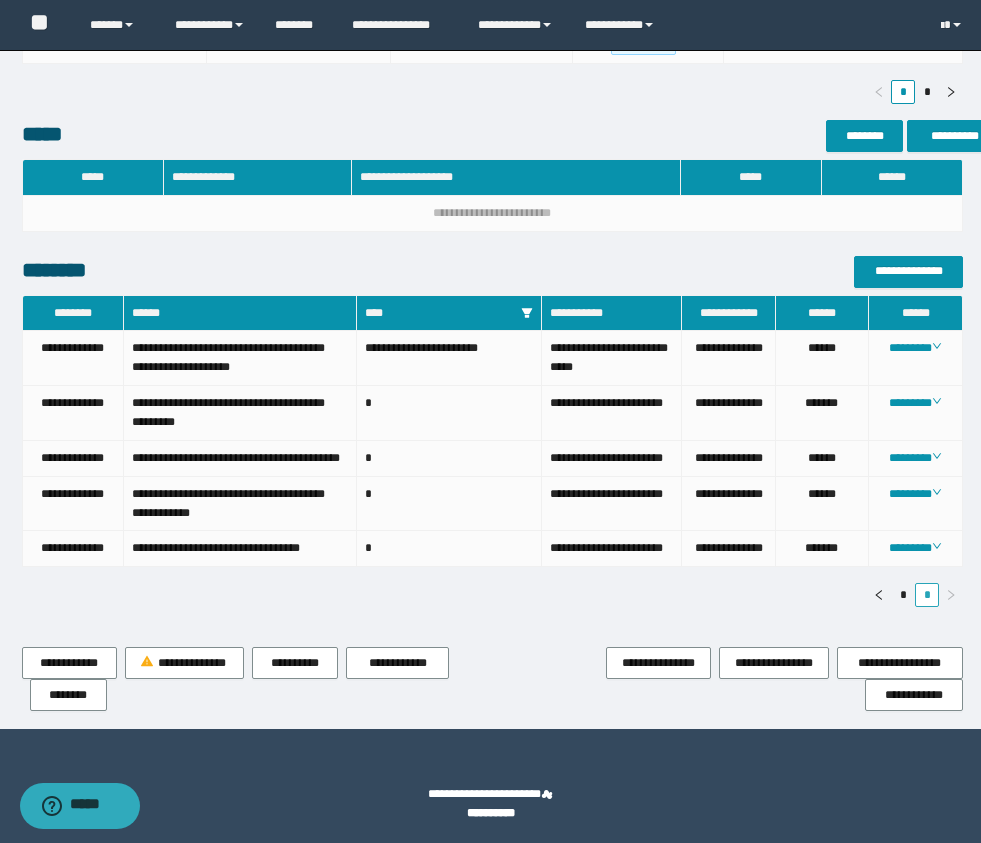 scroll, scrollTop: 826, scrollLeft: 0, axis: vertical 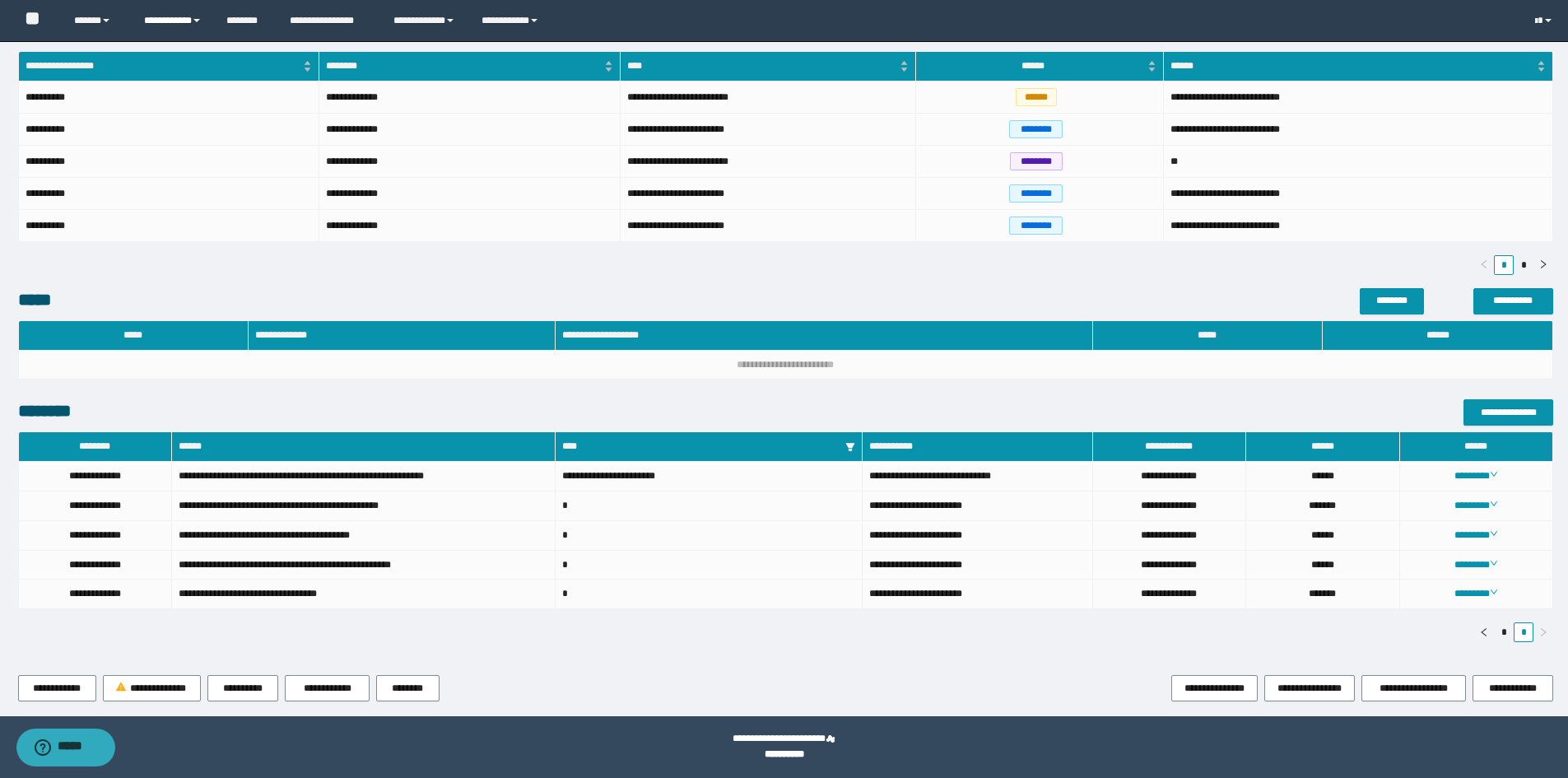 click on "**********" at bounding box center (173, 21) 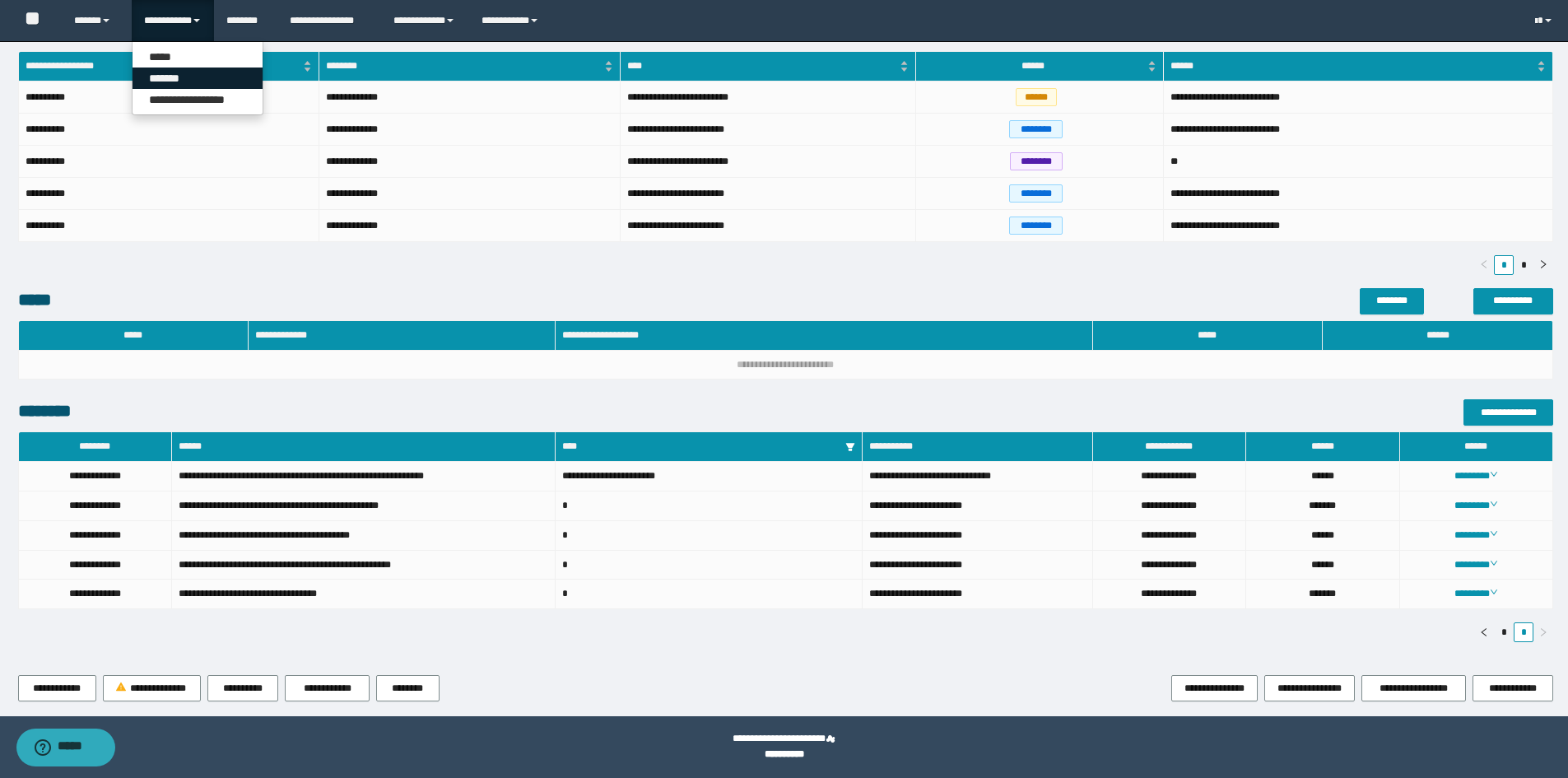 click on "*******" at bounding box center (198, 78) 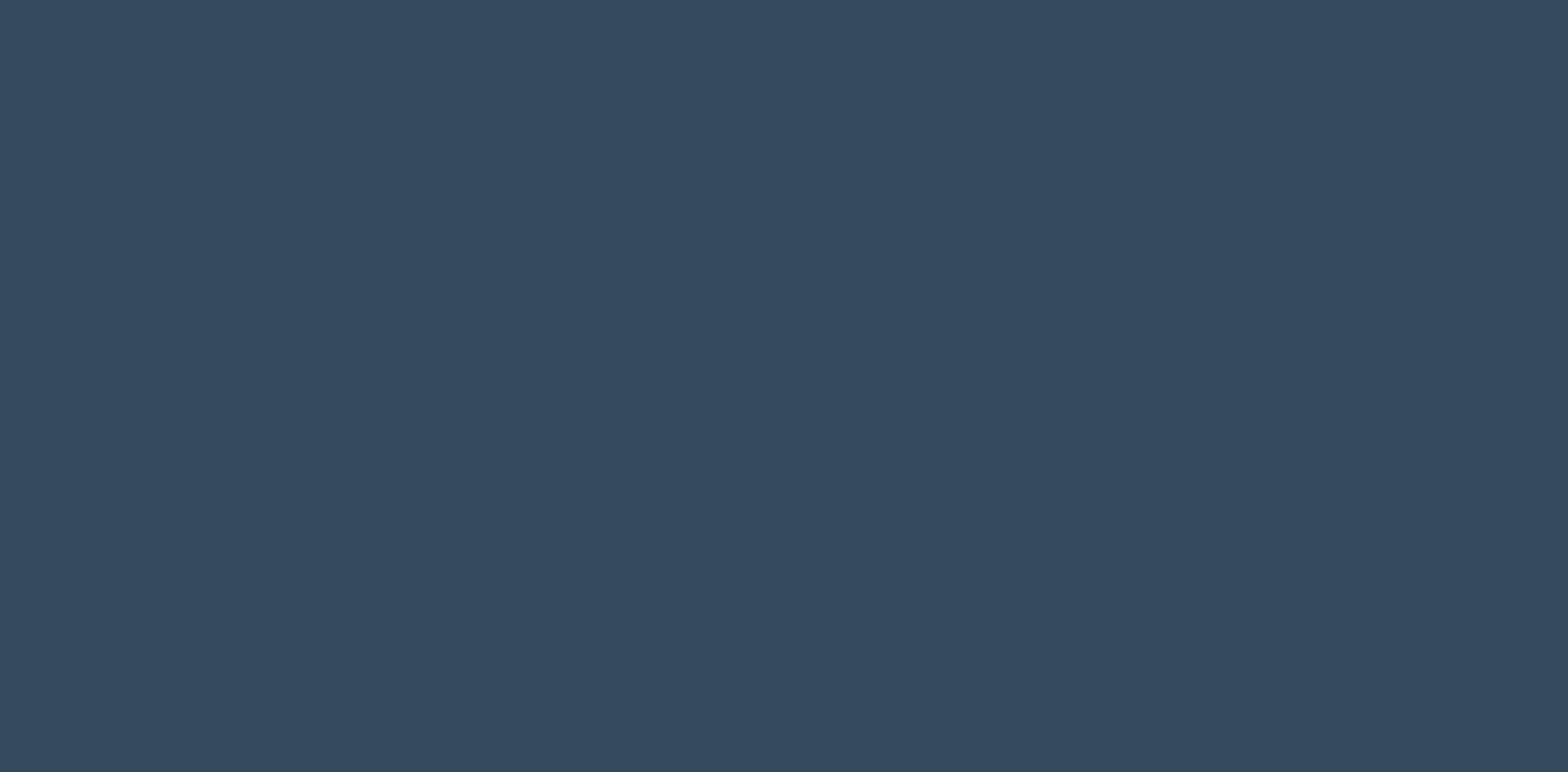 scroll, scrollTop: 0, scrollLeft: 0, axis: both 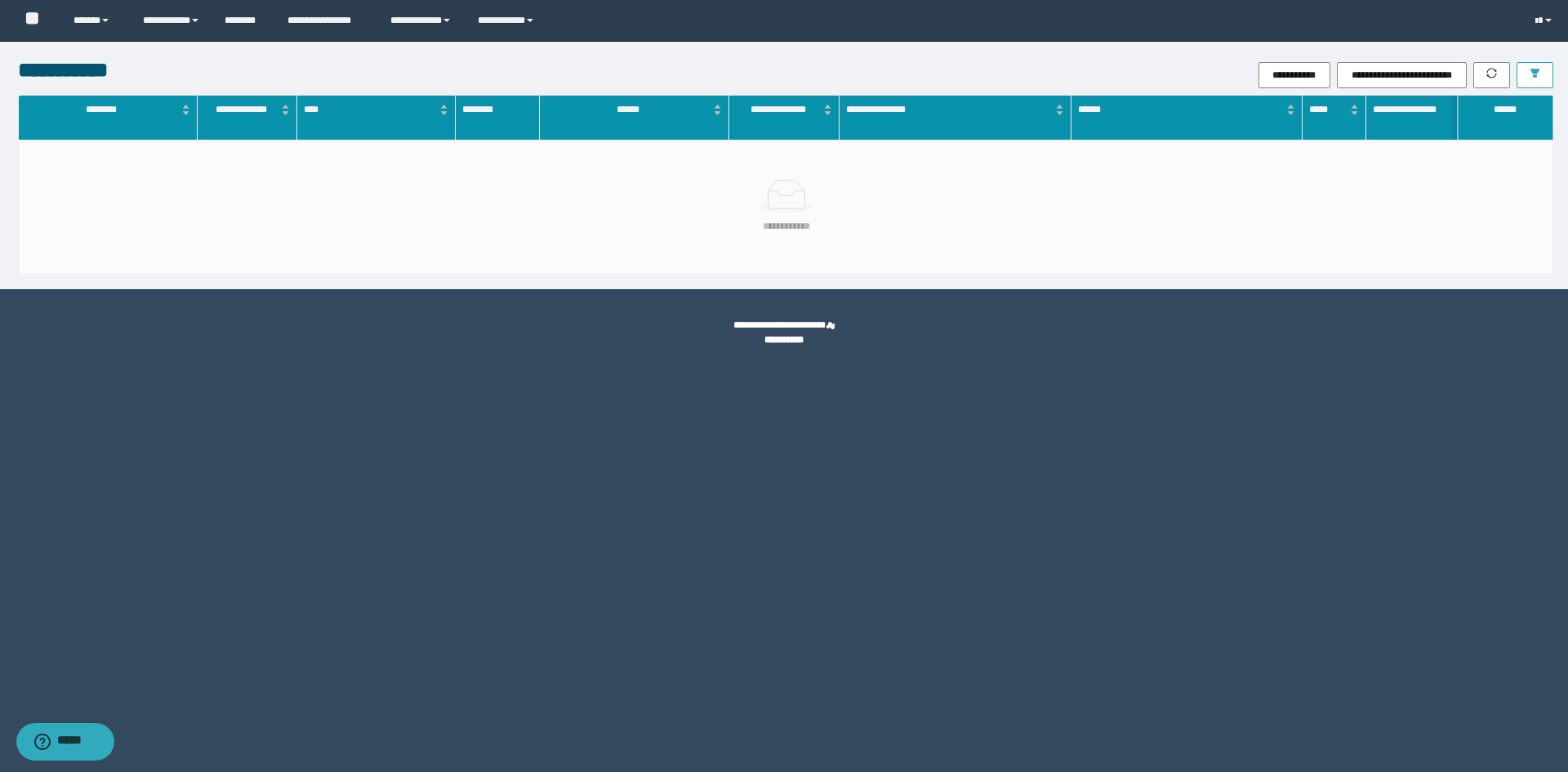 click 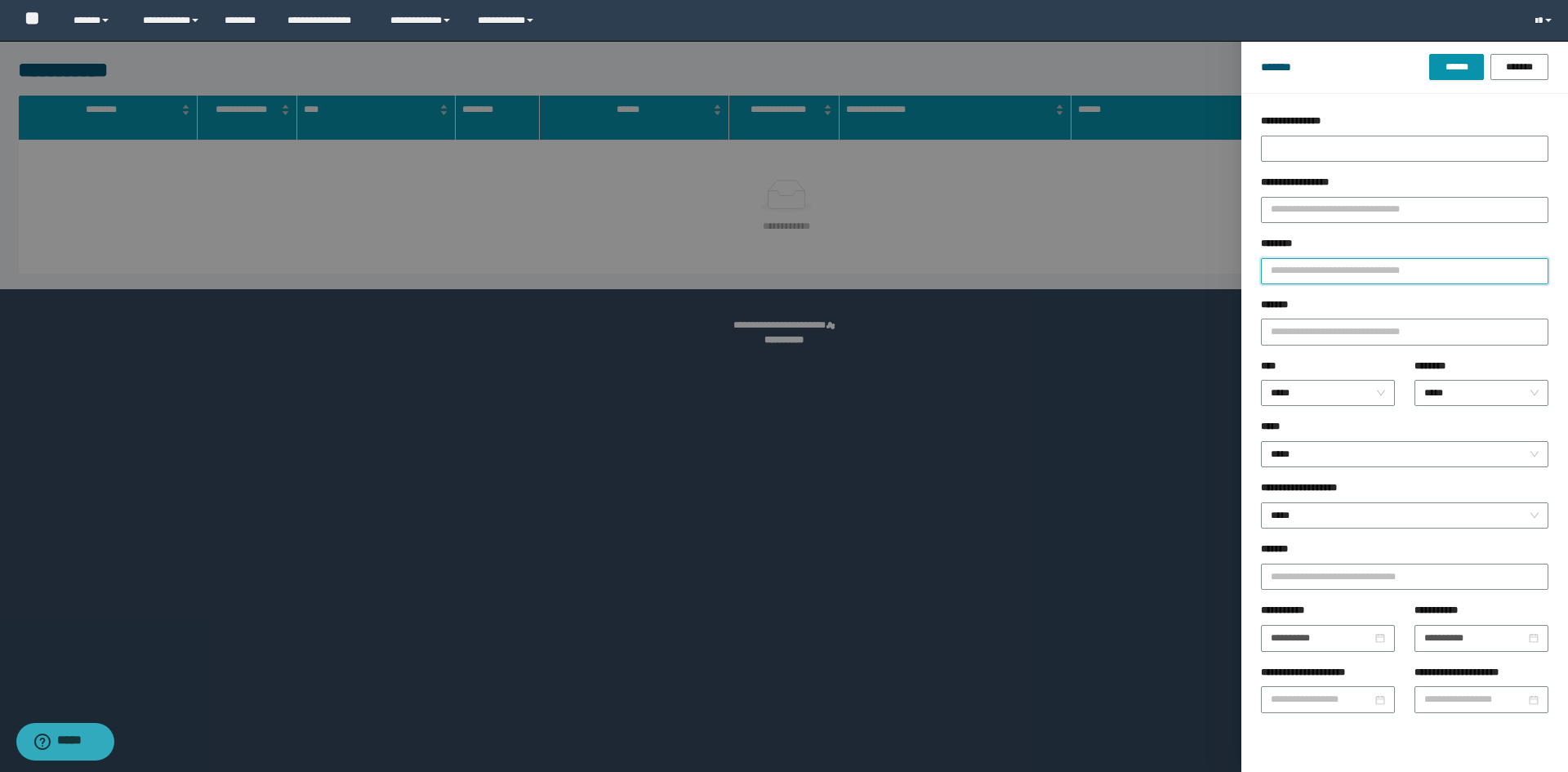 click on "********" at bounding box center [1405, 271] 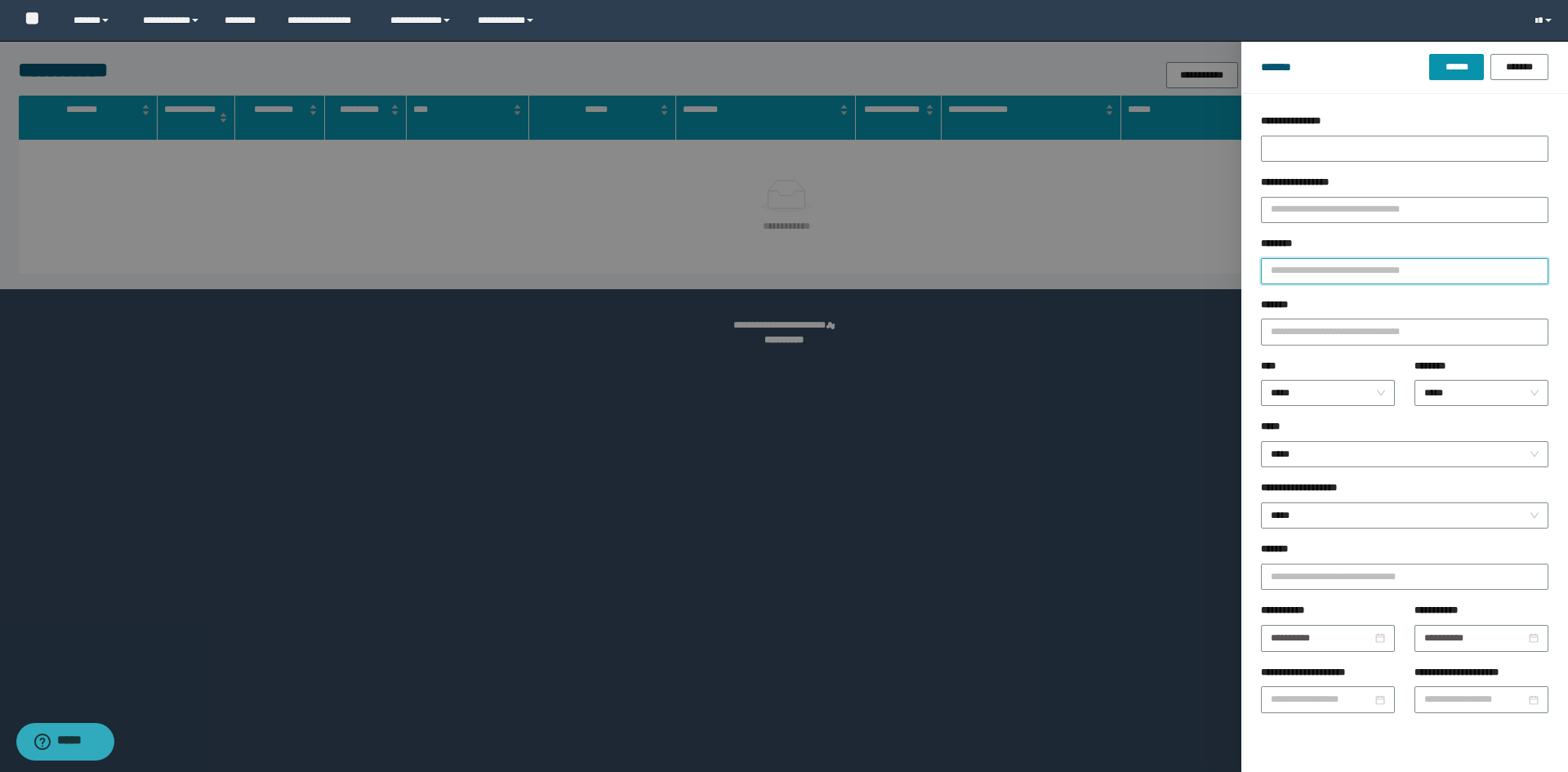 paste on "**********" 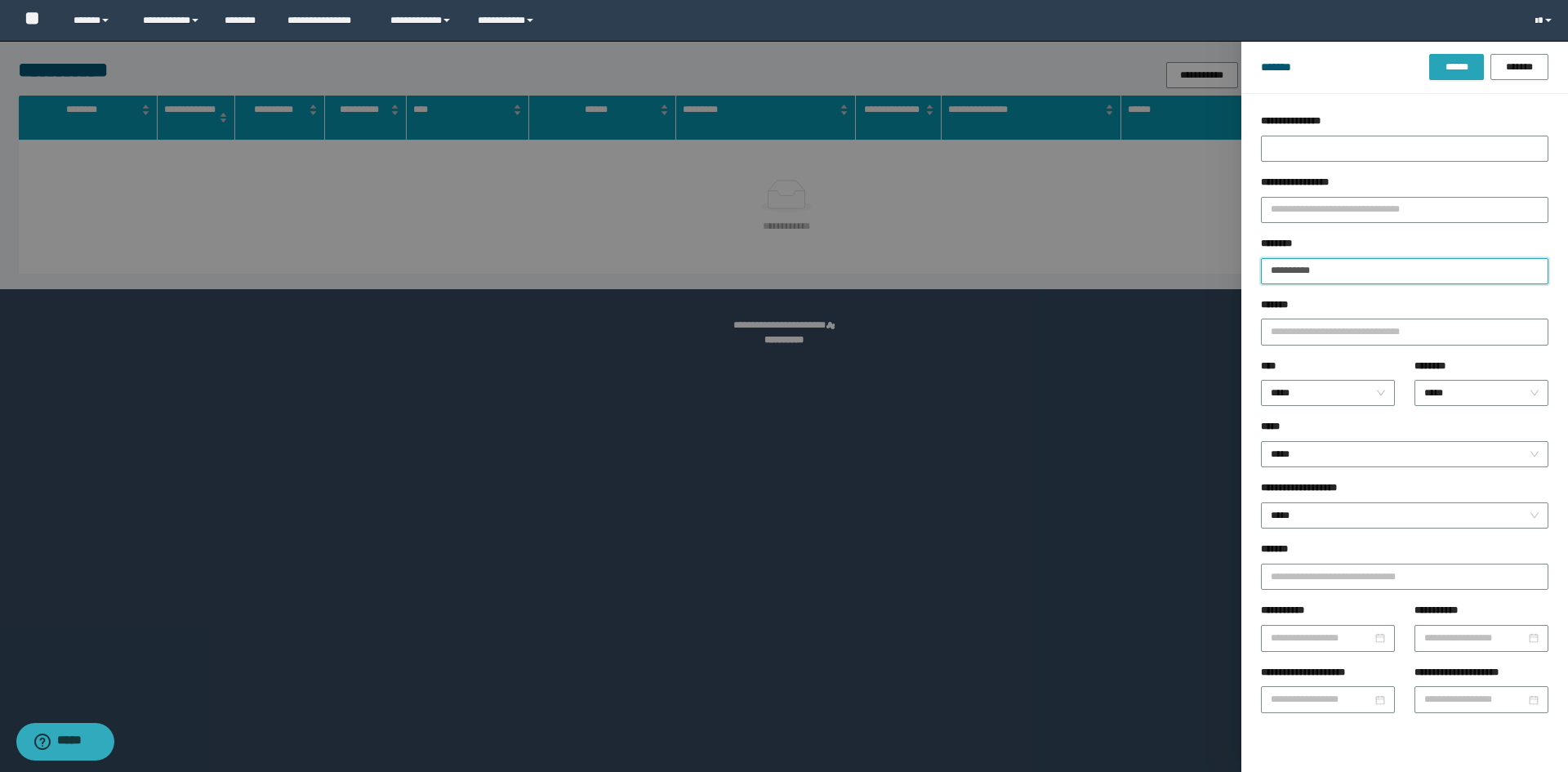 type on "**********" 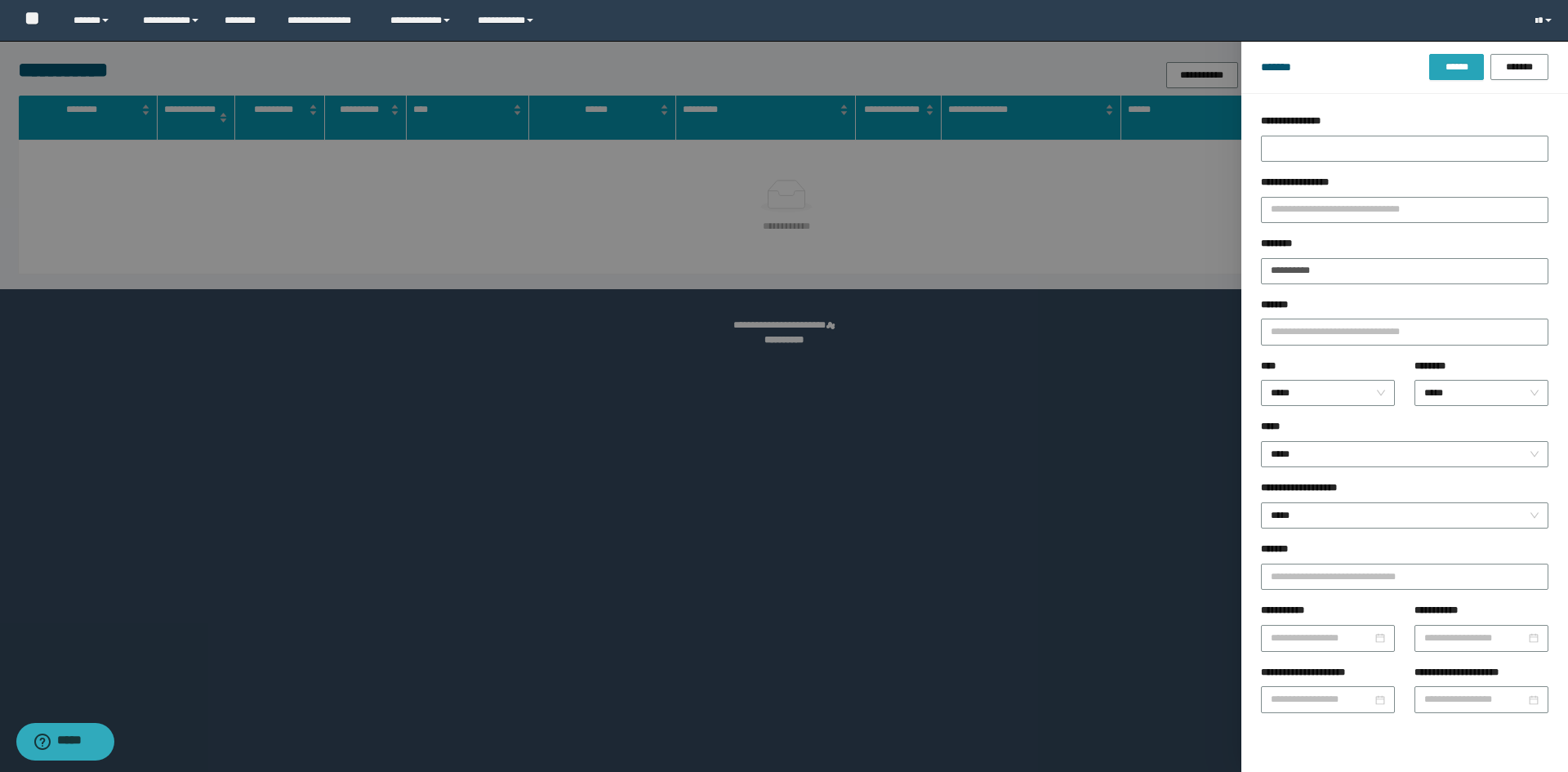 click on "******" at bounding box center (1456, 67) 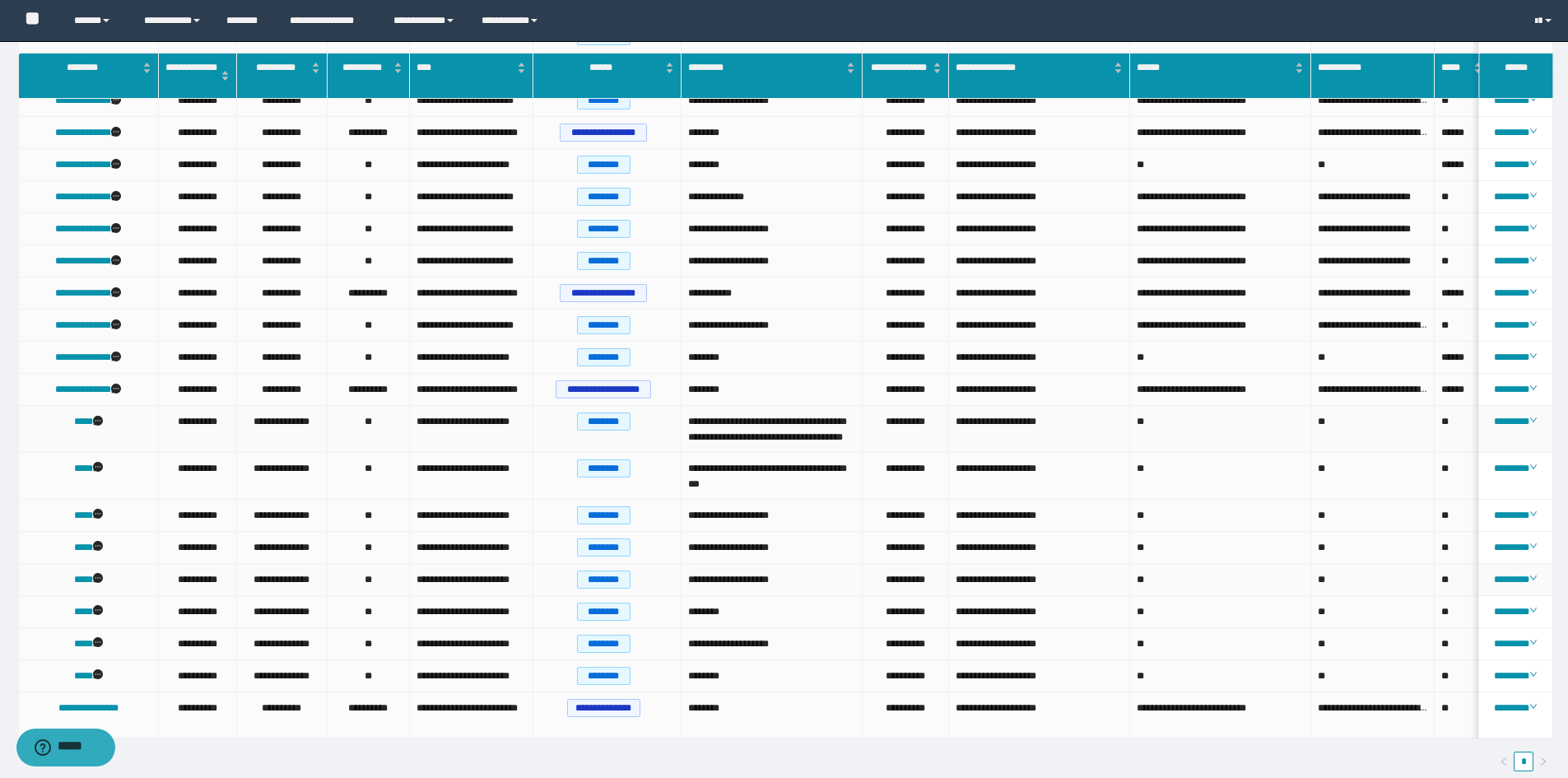 scroll, scrollTop: 468, scrollLeft: 0, axis: vertical 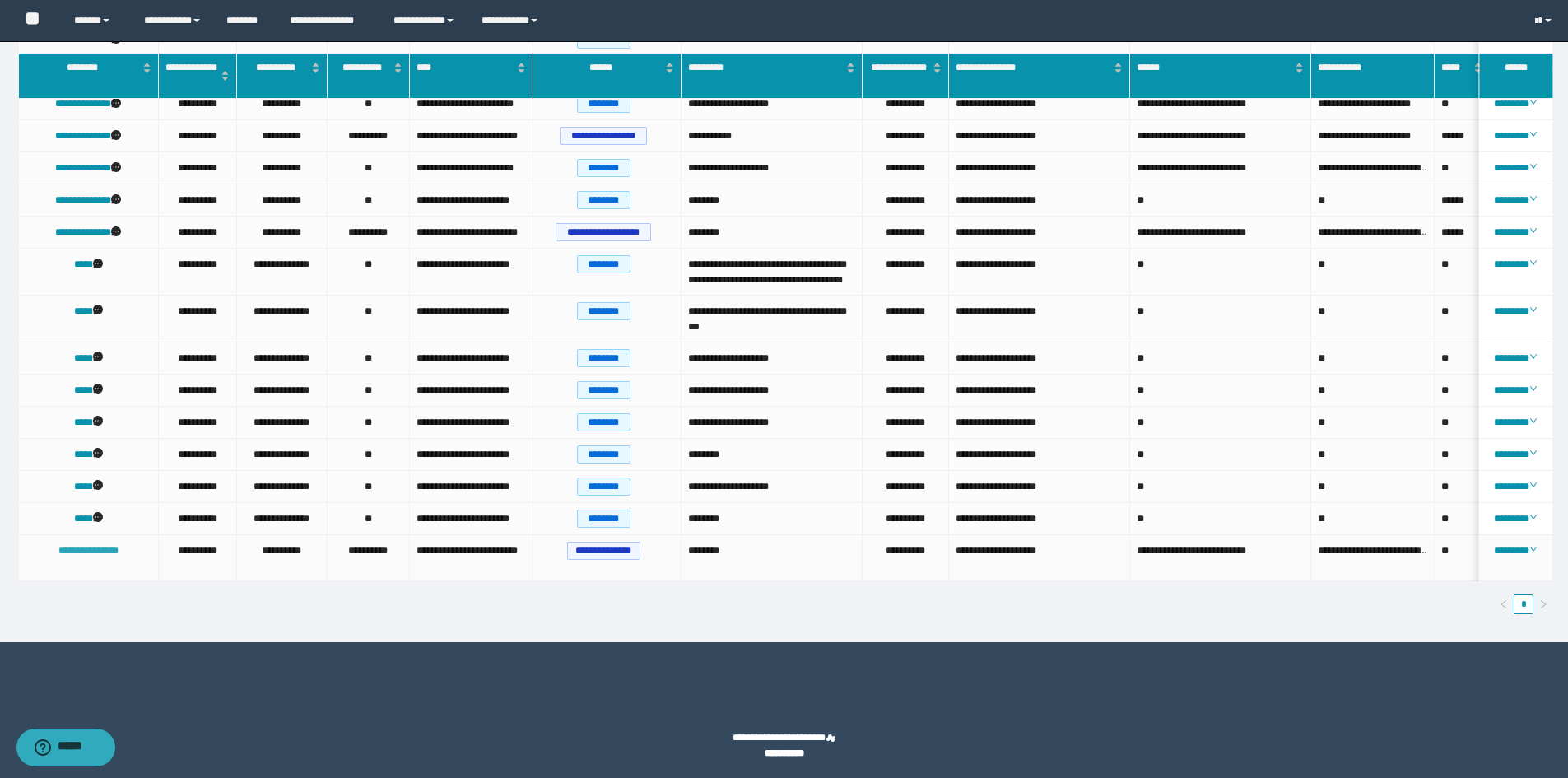 click on "**********" at bounding box center [88, 551] 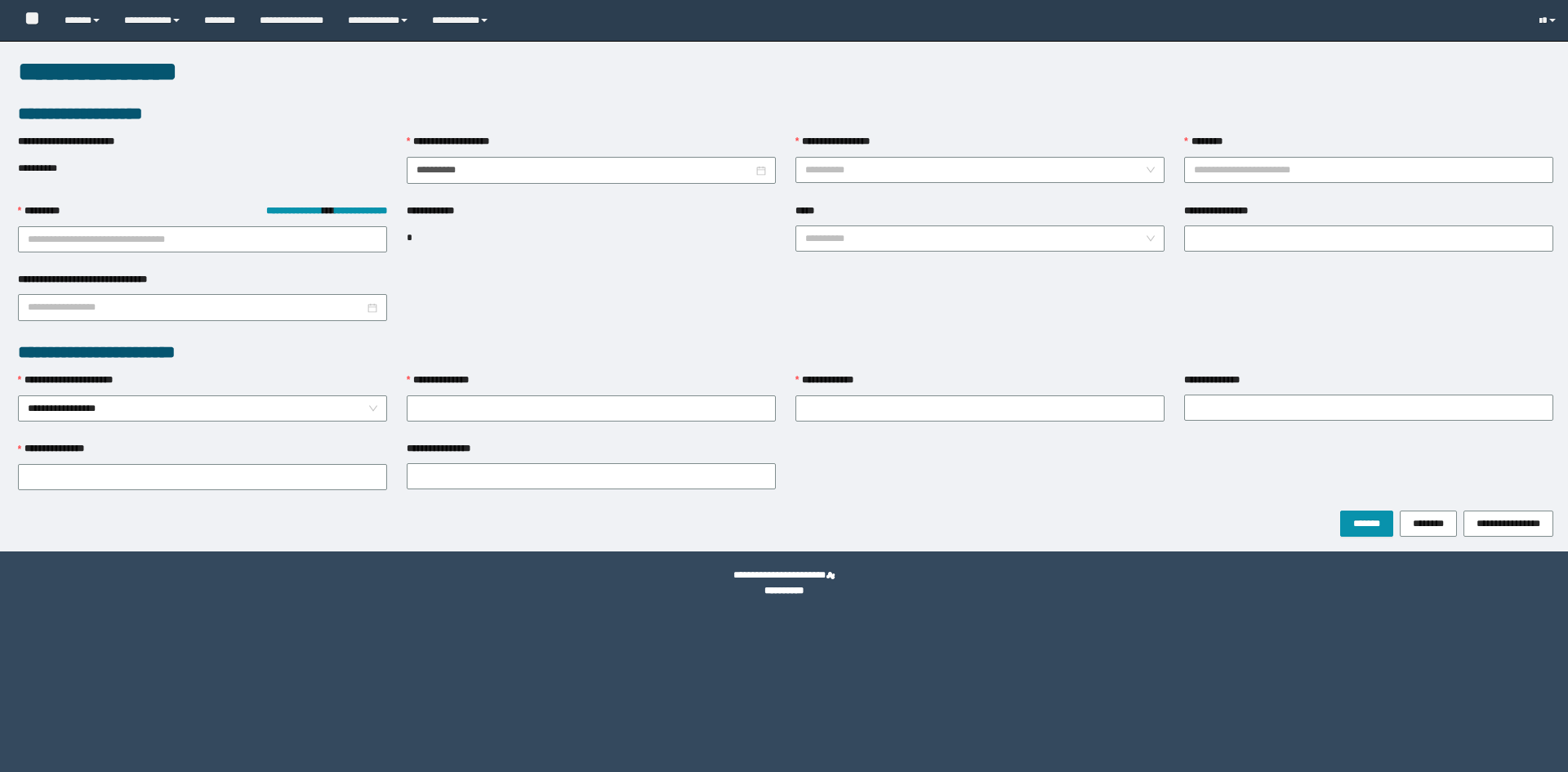 scroll, scrollTop: 0, scrollLeft: 0, axis: both 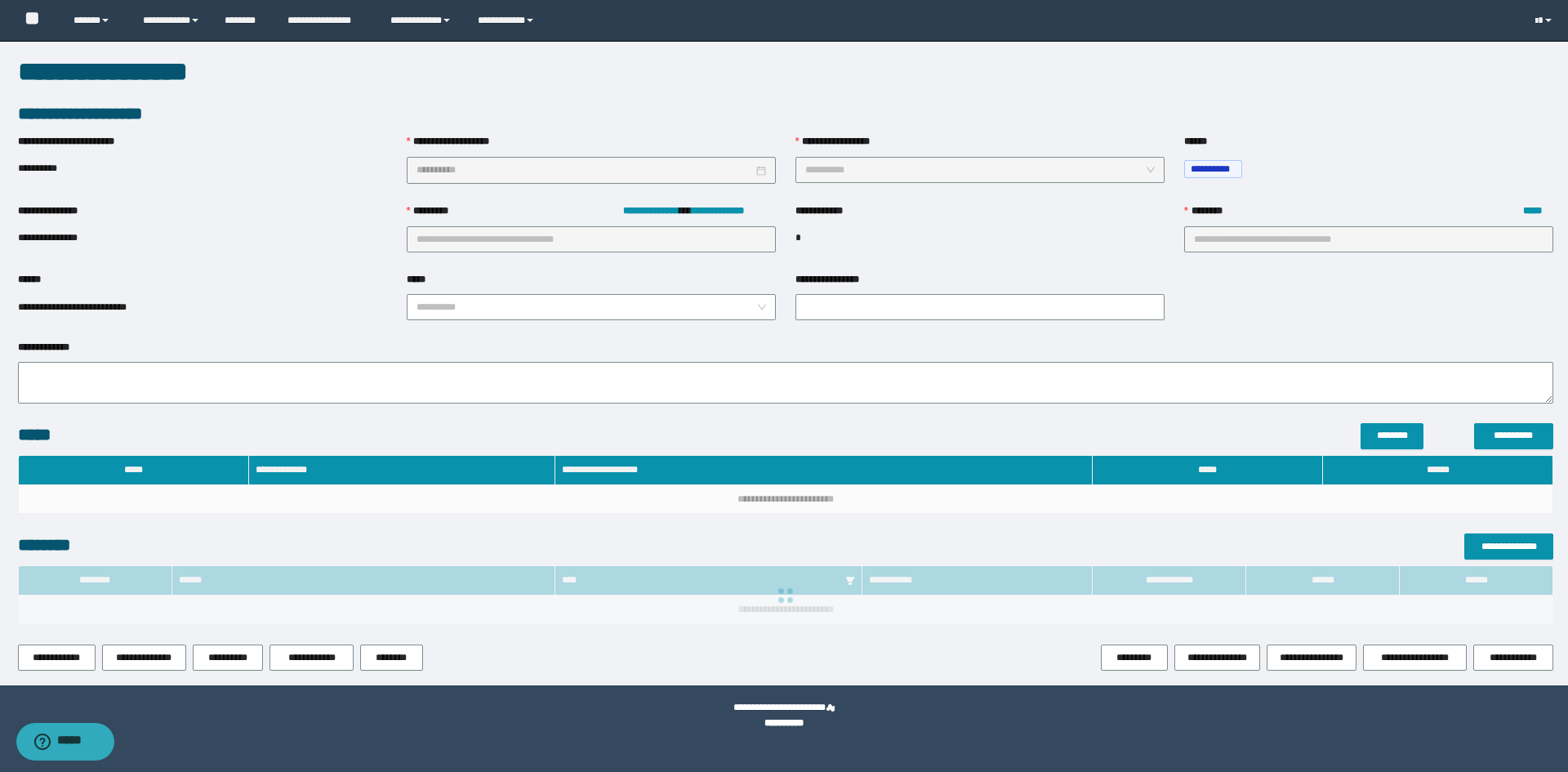 type on "**********" 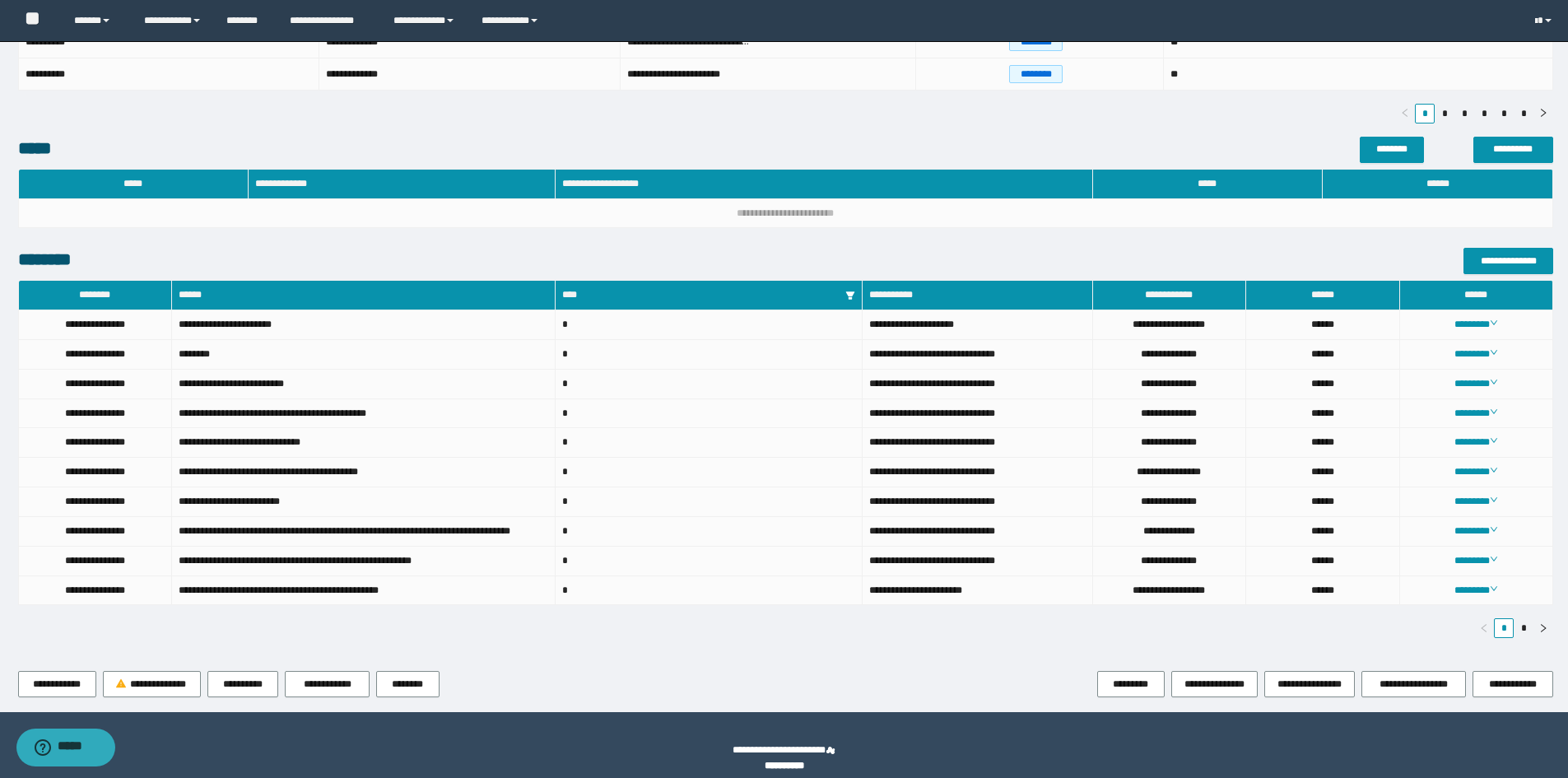 scroll, scrollTop: 640, scrollLeft: 0, axis: vertical 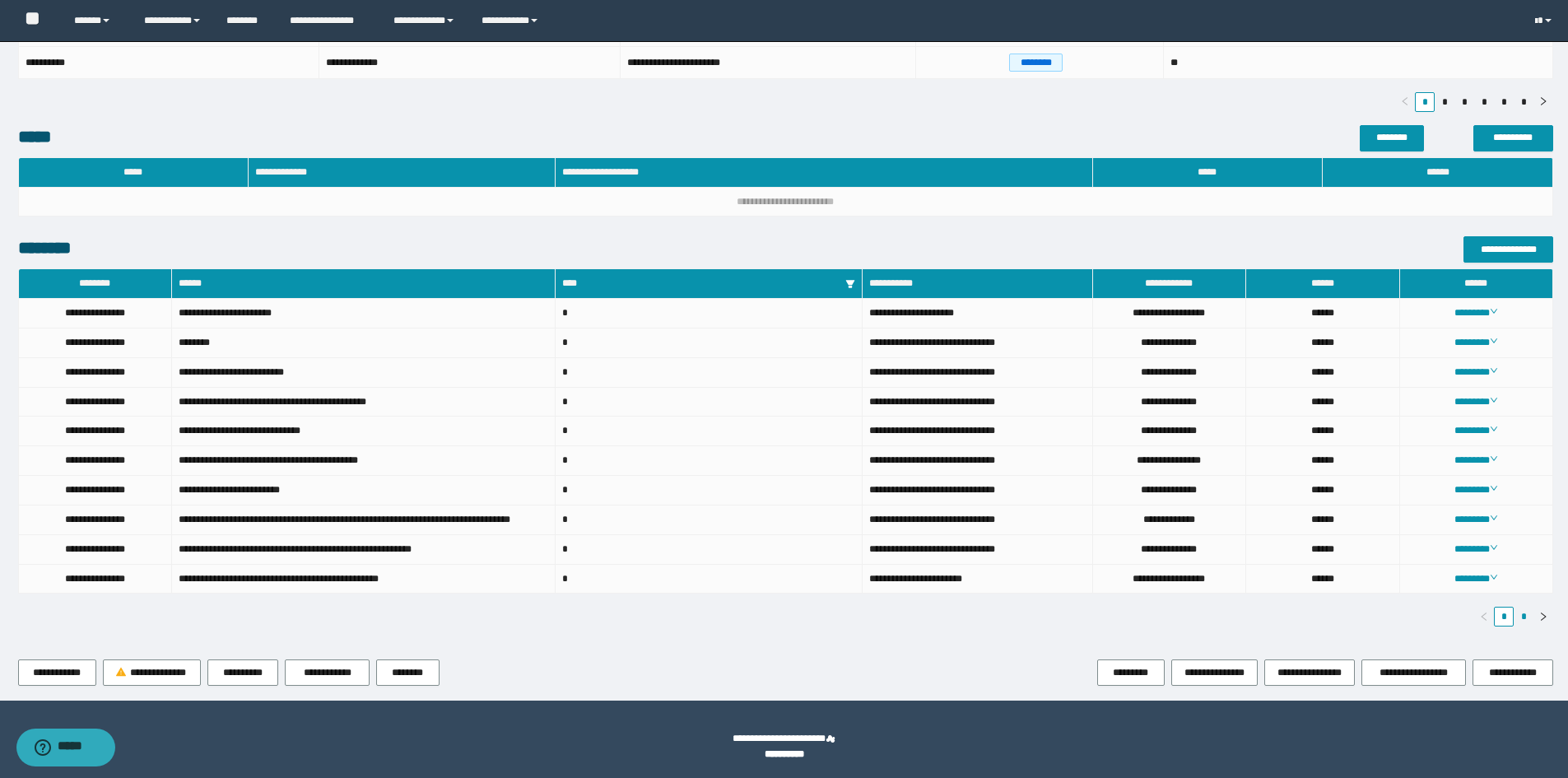 click on "*" at bounding box center (1524, 617) 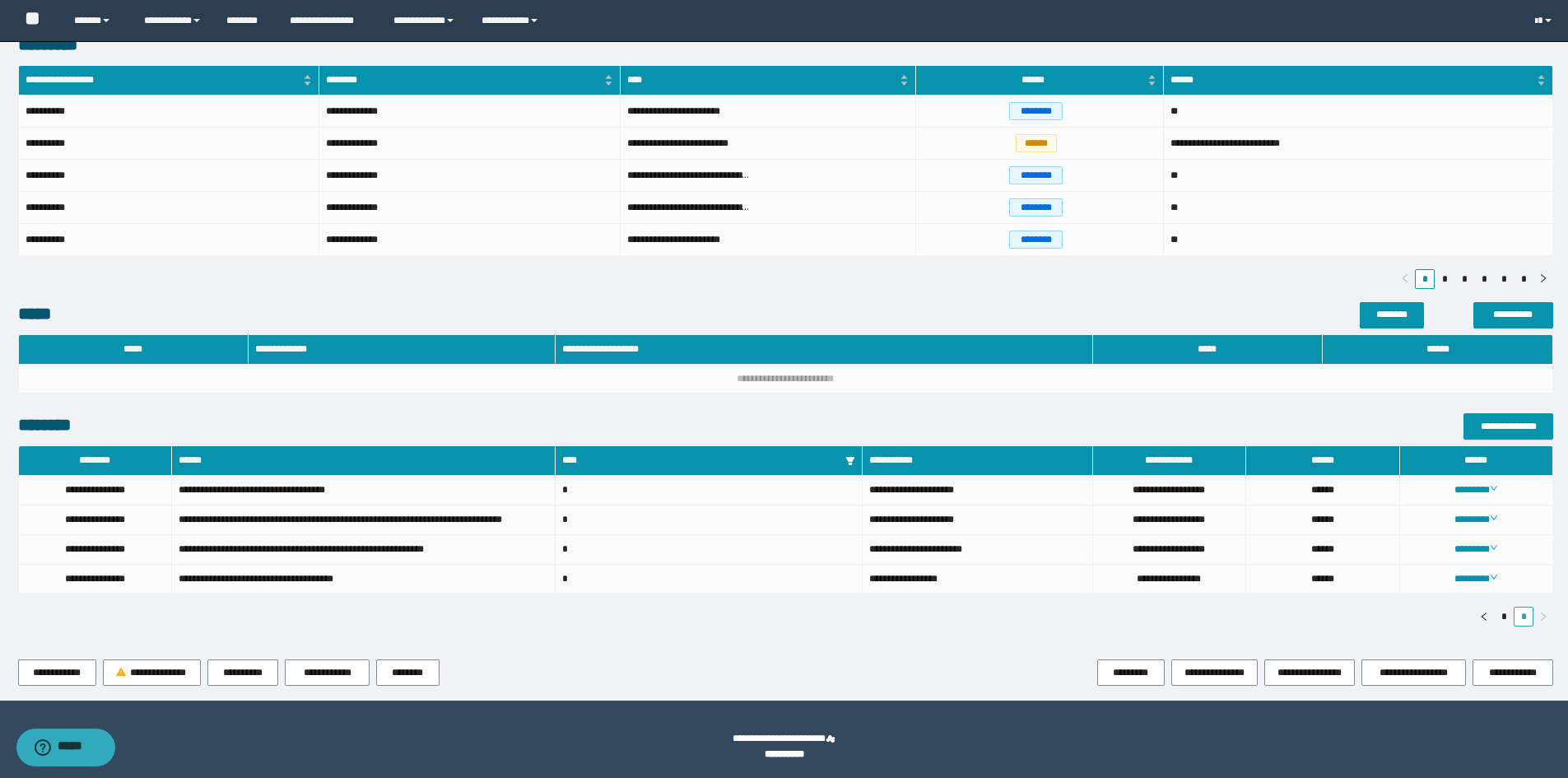 scroll, scrollTop: 463, scrollLeft: 0, axis: vertical 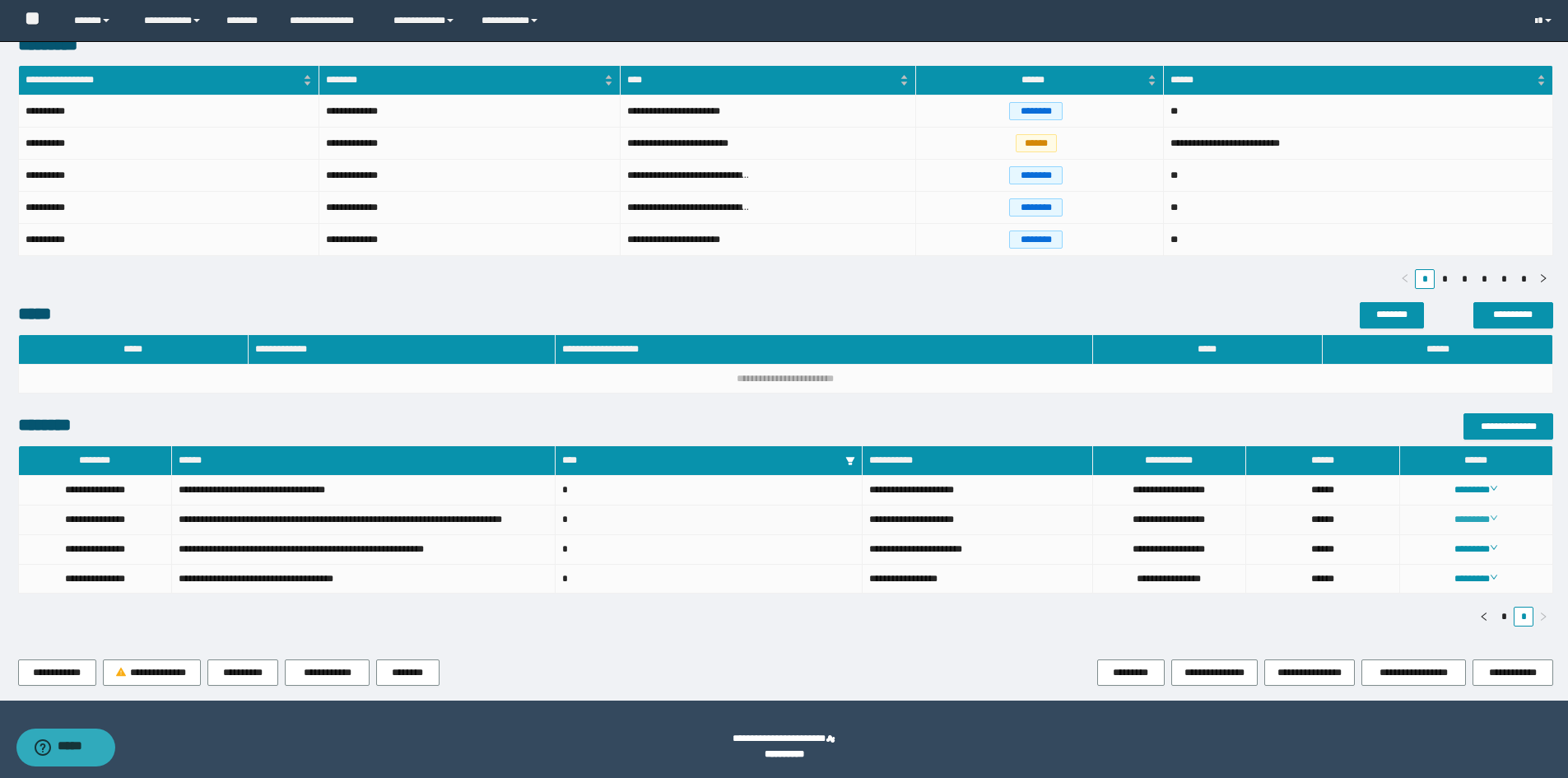 click on "********" at bounding box center [1476, 519] 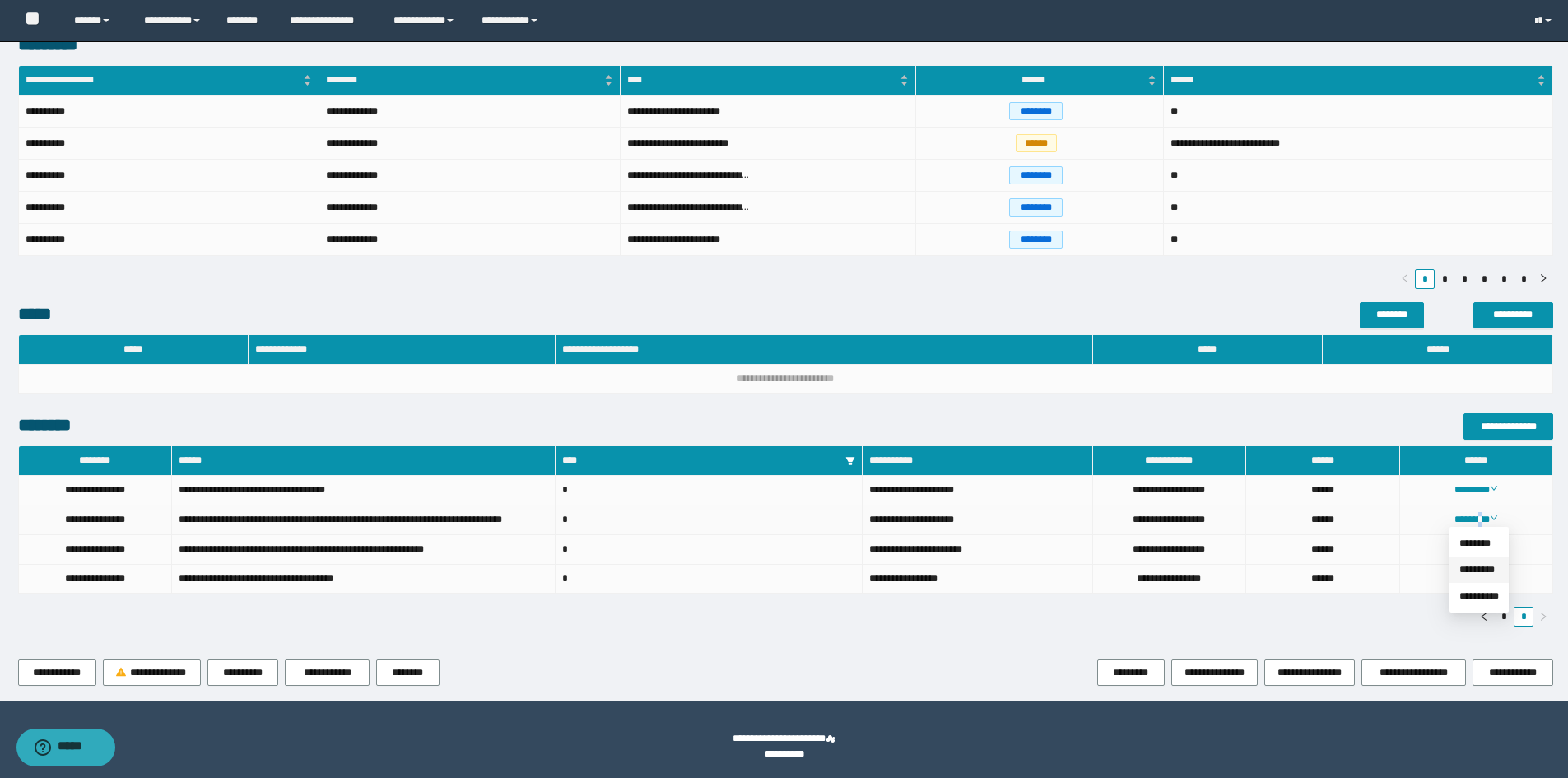 click on "*********" at bounding box center (1477, 570) 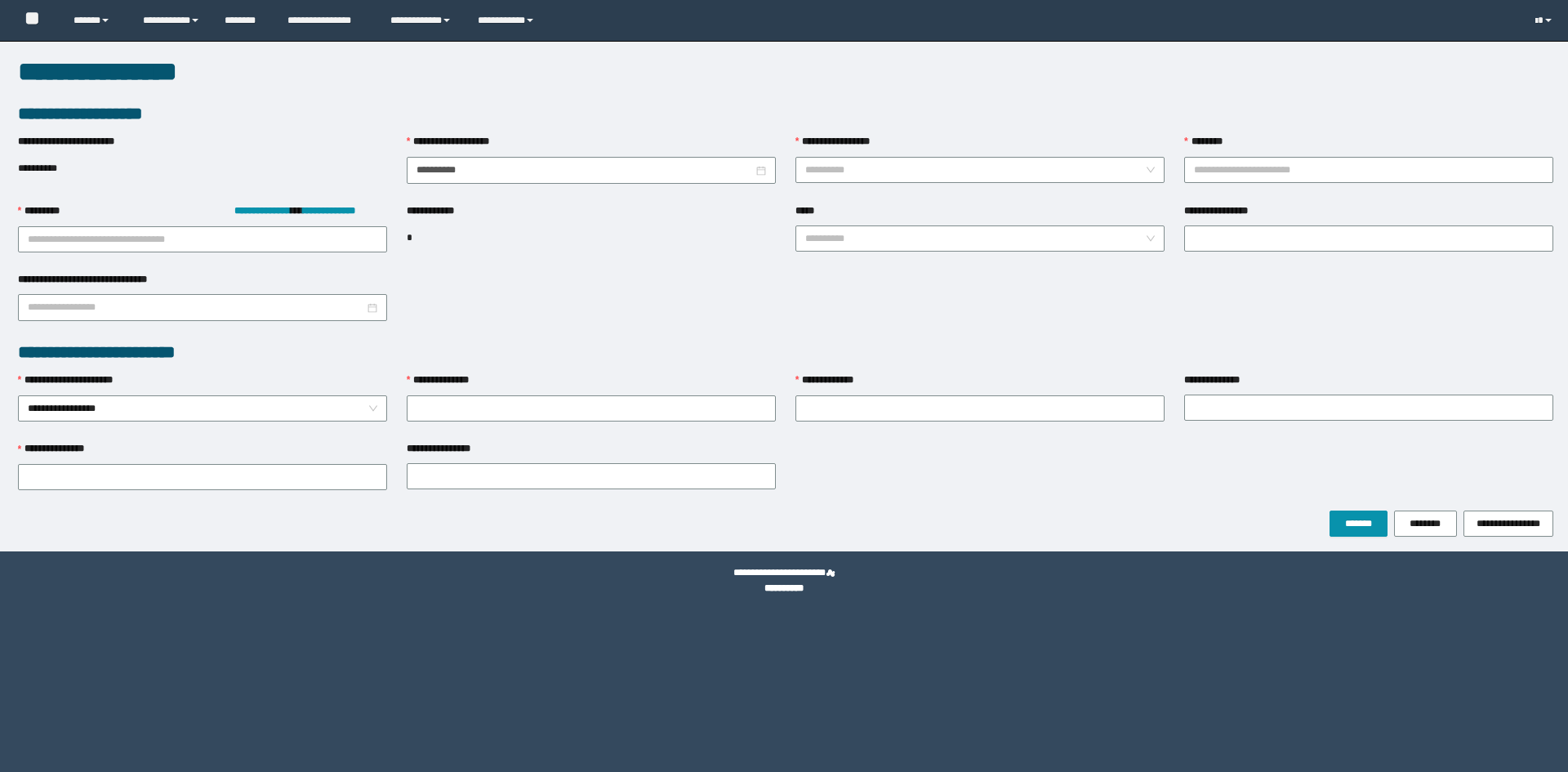 scroll, scrollTop: 0, scrollLeft: 0, axis: both 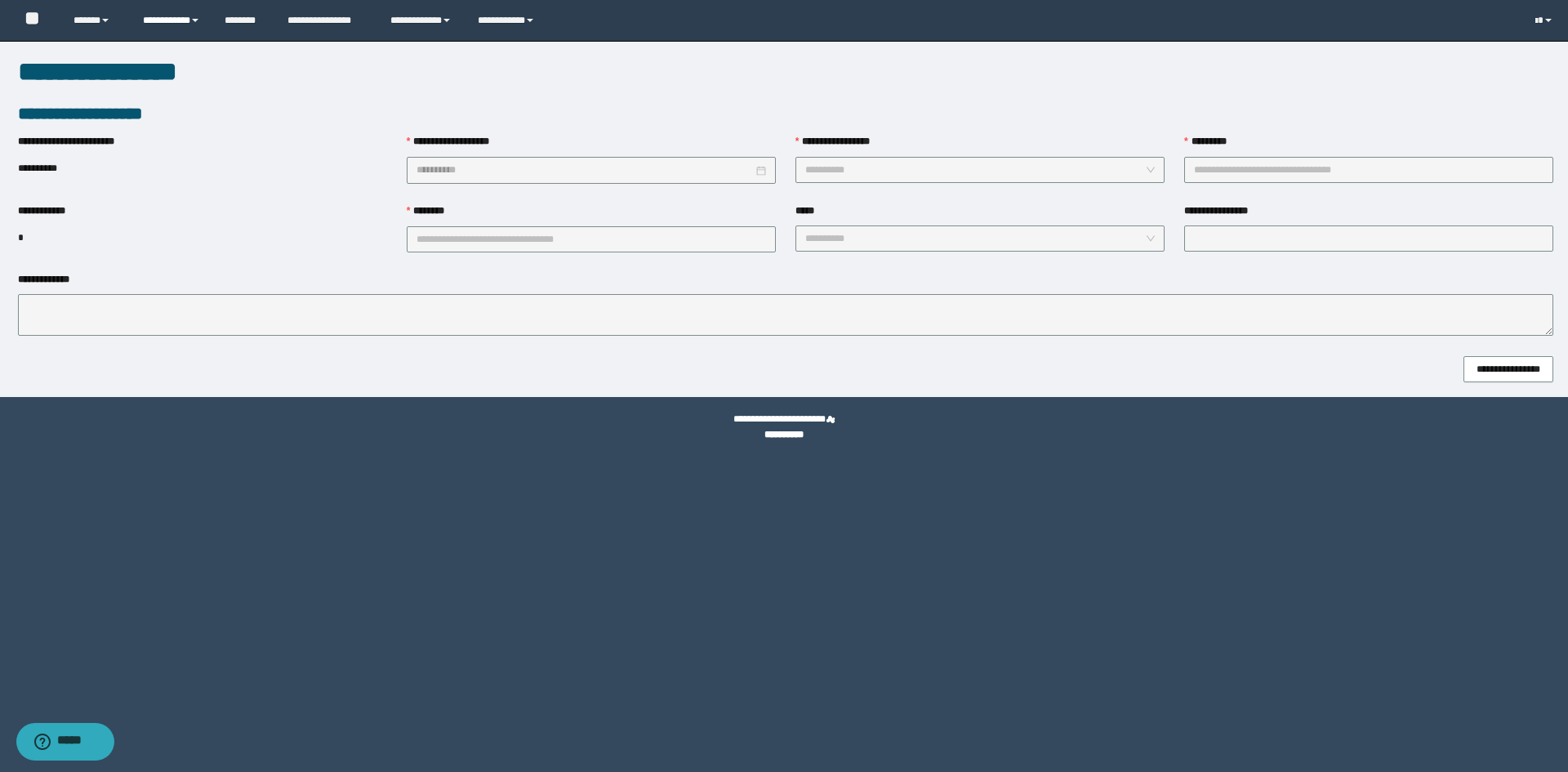 click on "**********" at bounding box center (172, 20) 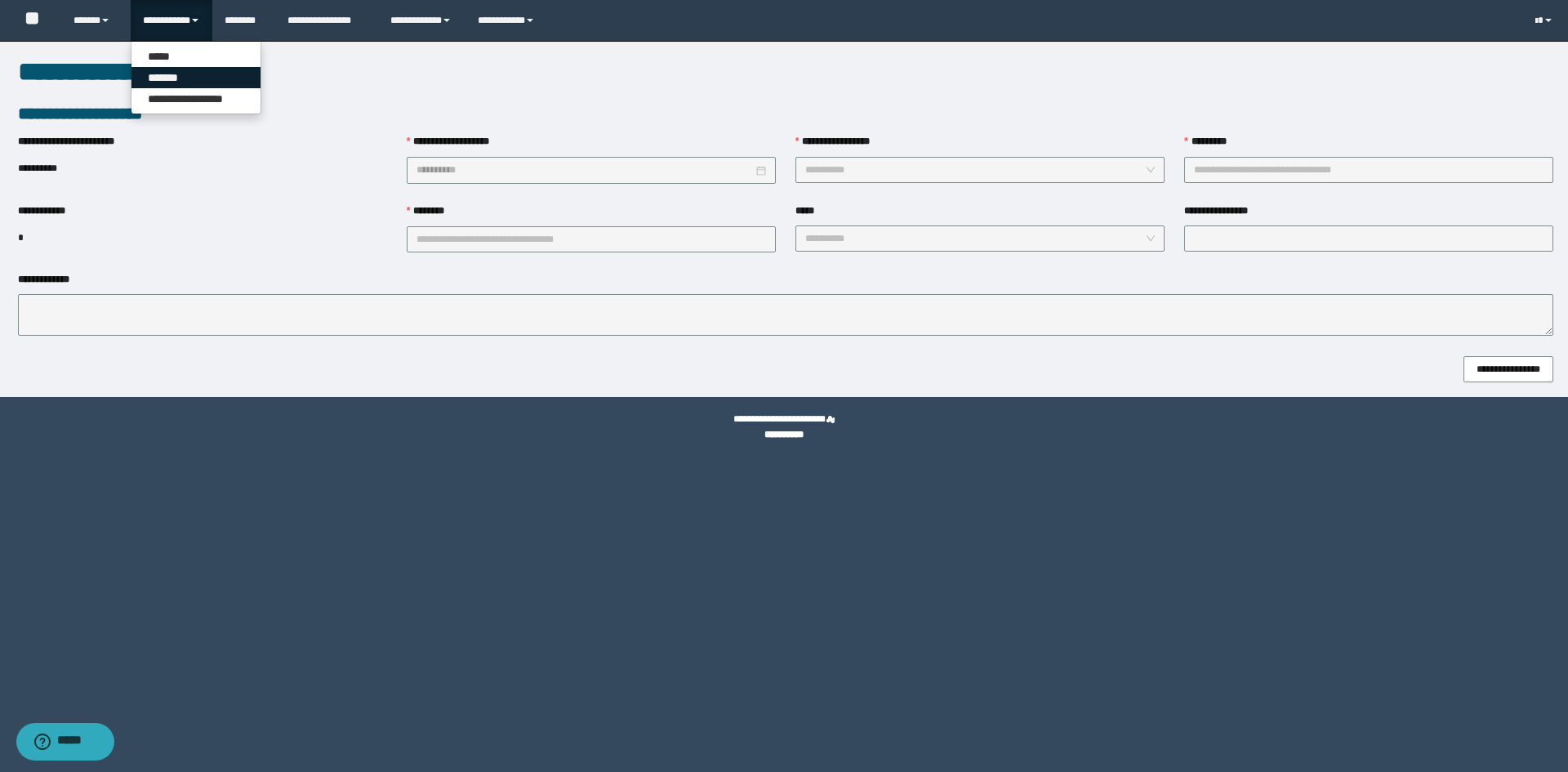drag, startPoint x: 180, startPoint y: 76, endPoint x: 252, endPoint y: 62, distance: 73.34848 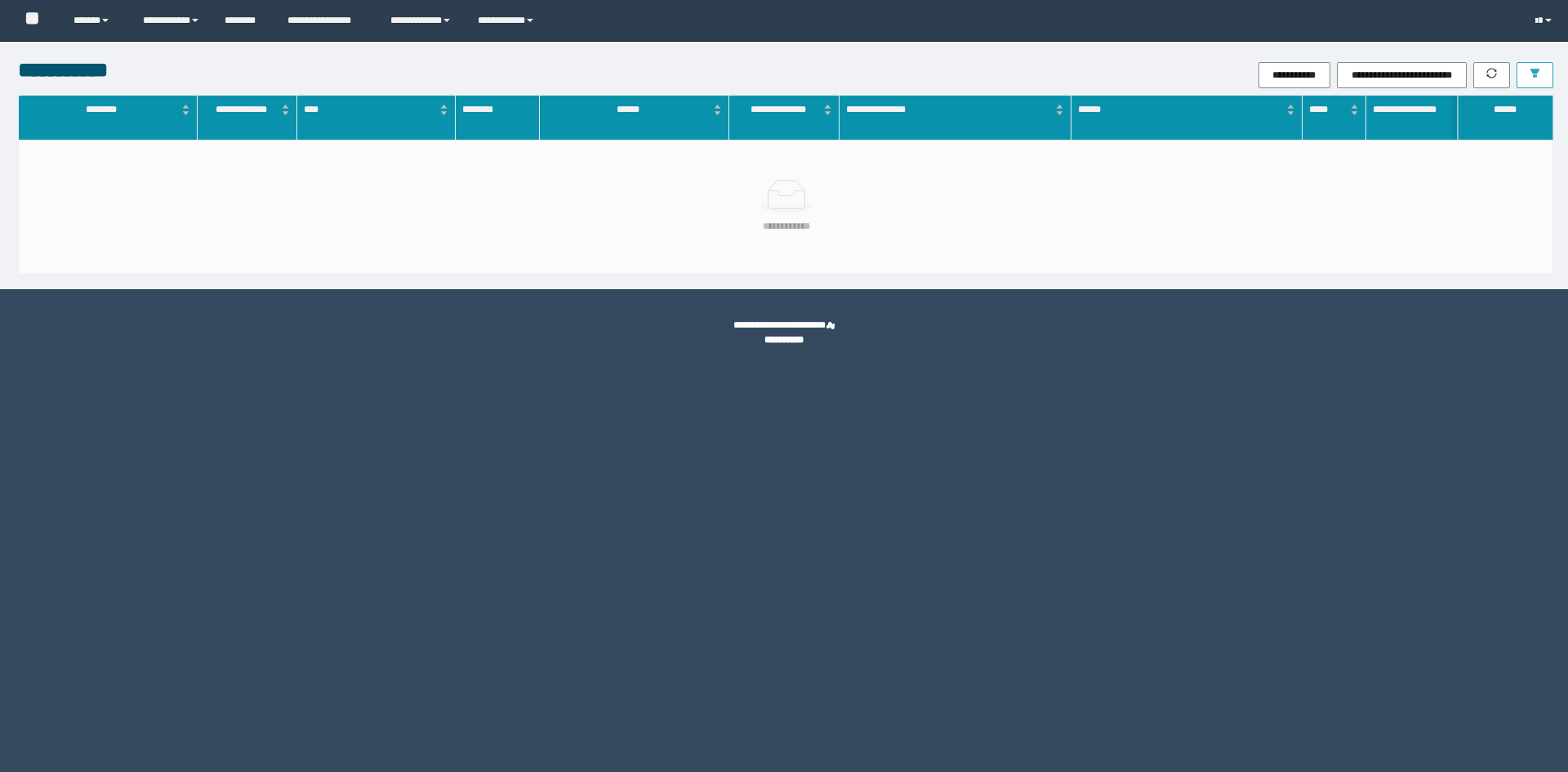 scroll, scrollTop: 0, scrollLeft: 0, axis: both 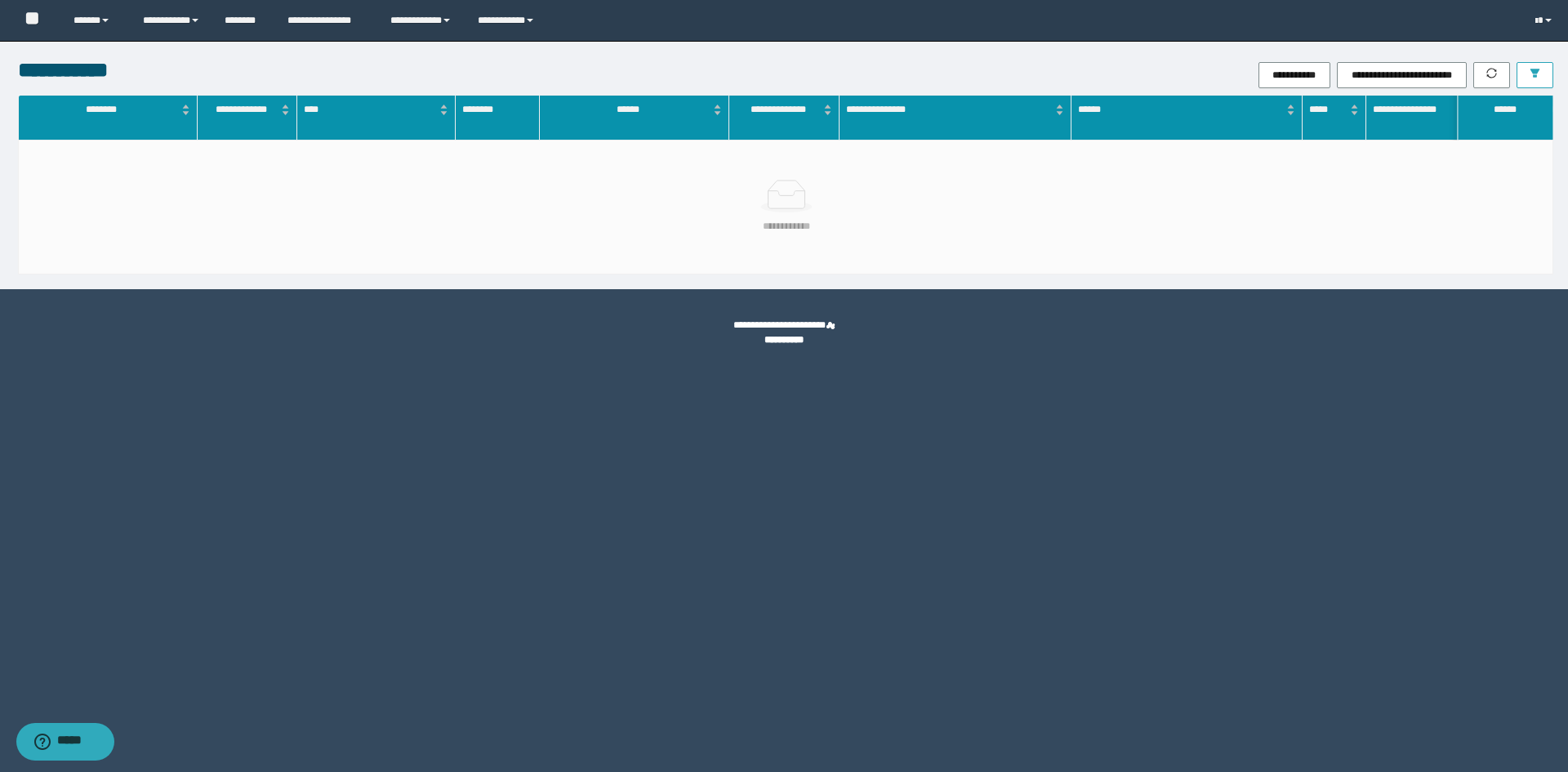 click at bounding box center (1535, 75) 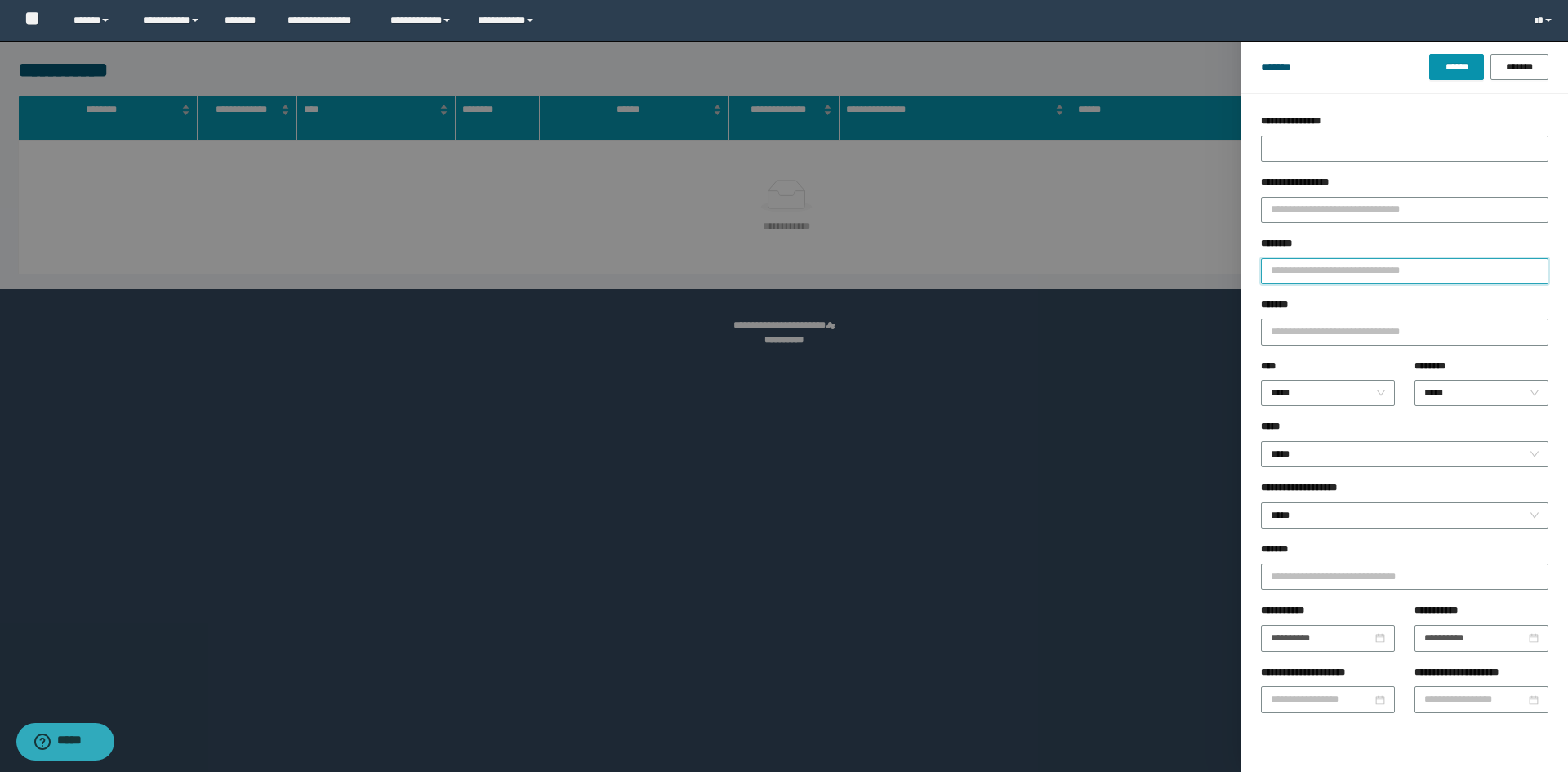 click on "********" at bounding box center [1405, 271] 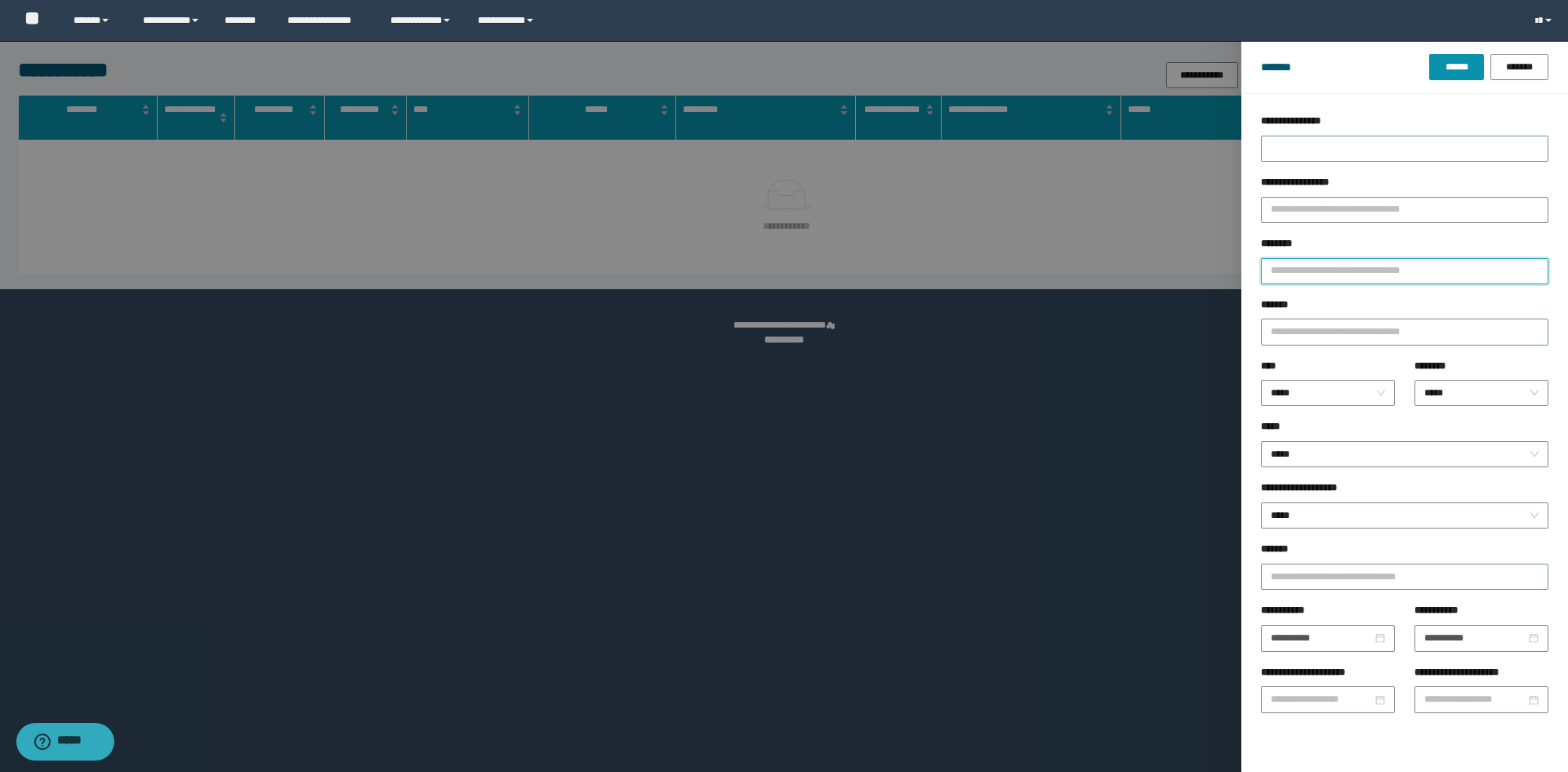 paste on "**********" 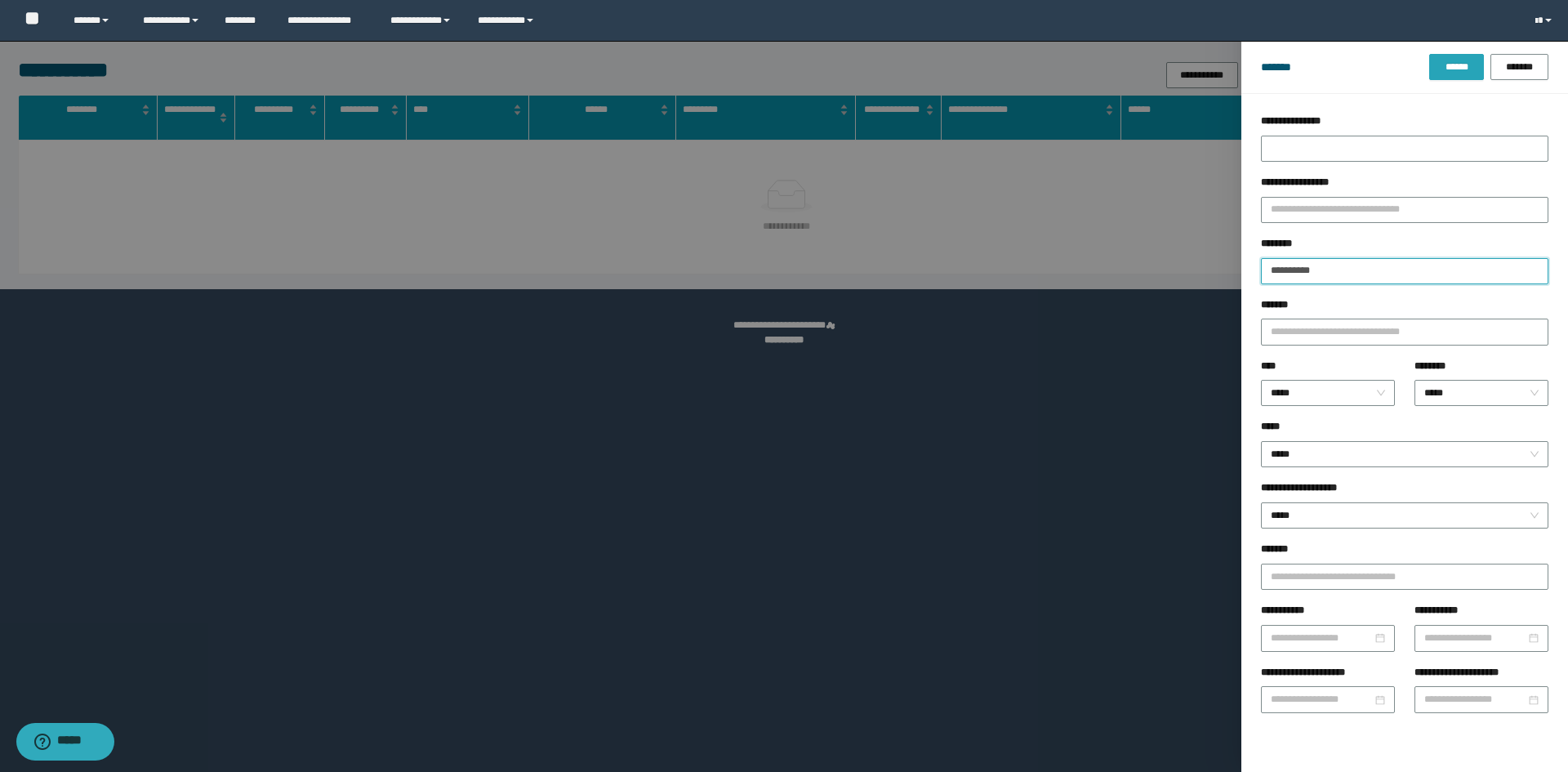 type on "**********" 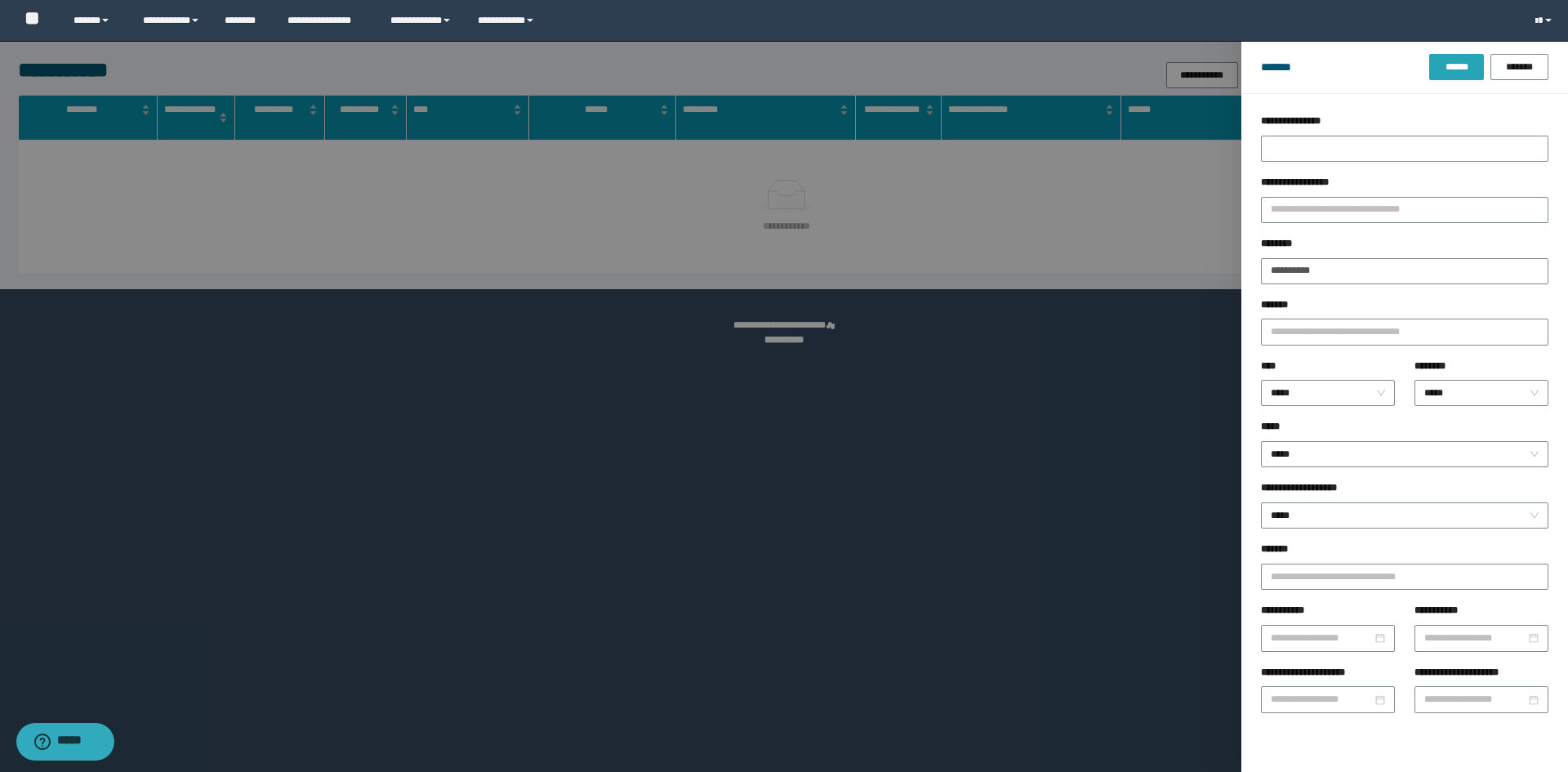 click on "******" at bounding box center (1456, 67) 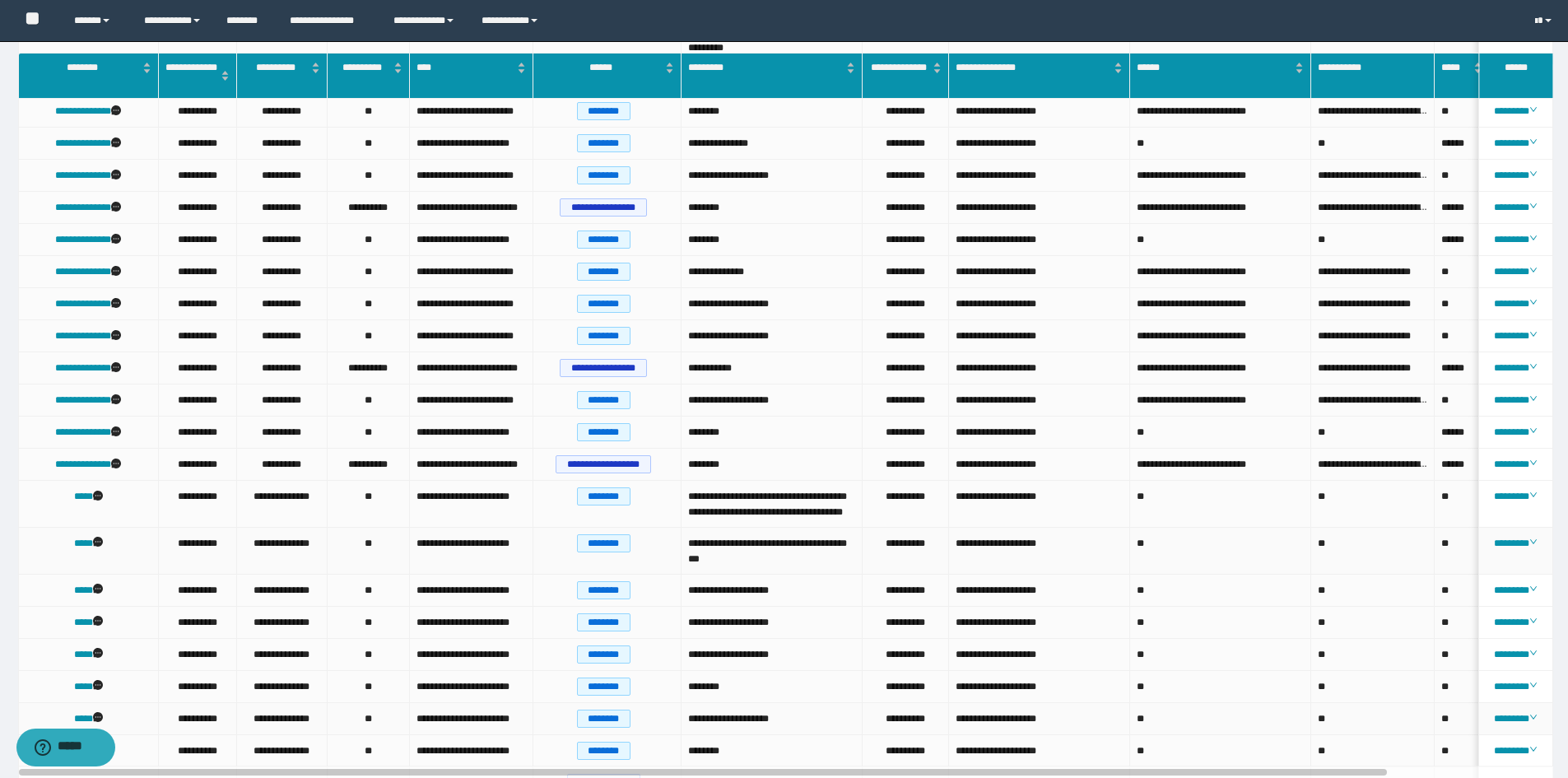 scroll, scrollTop: 193, scrollLeft: 0, axis: vertical 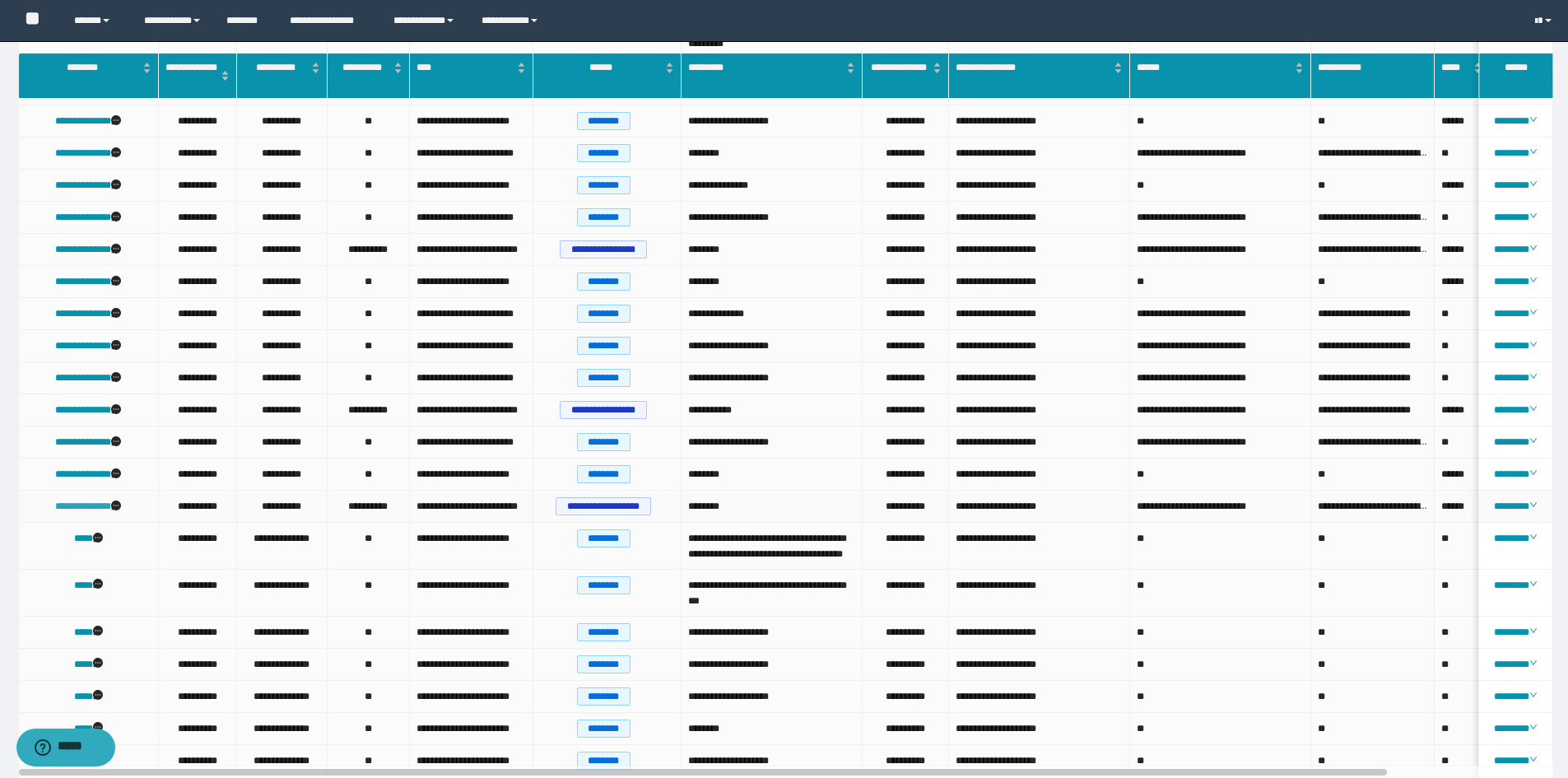 click on "**********" at bounding box center (83, 506) 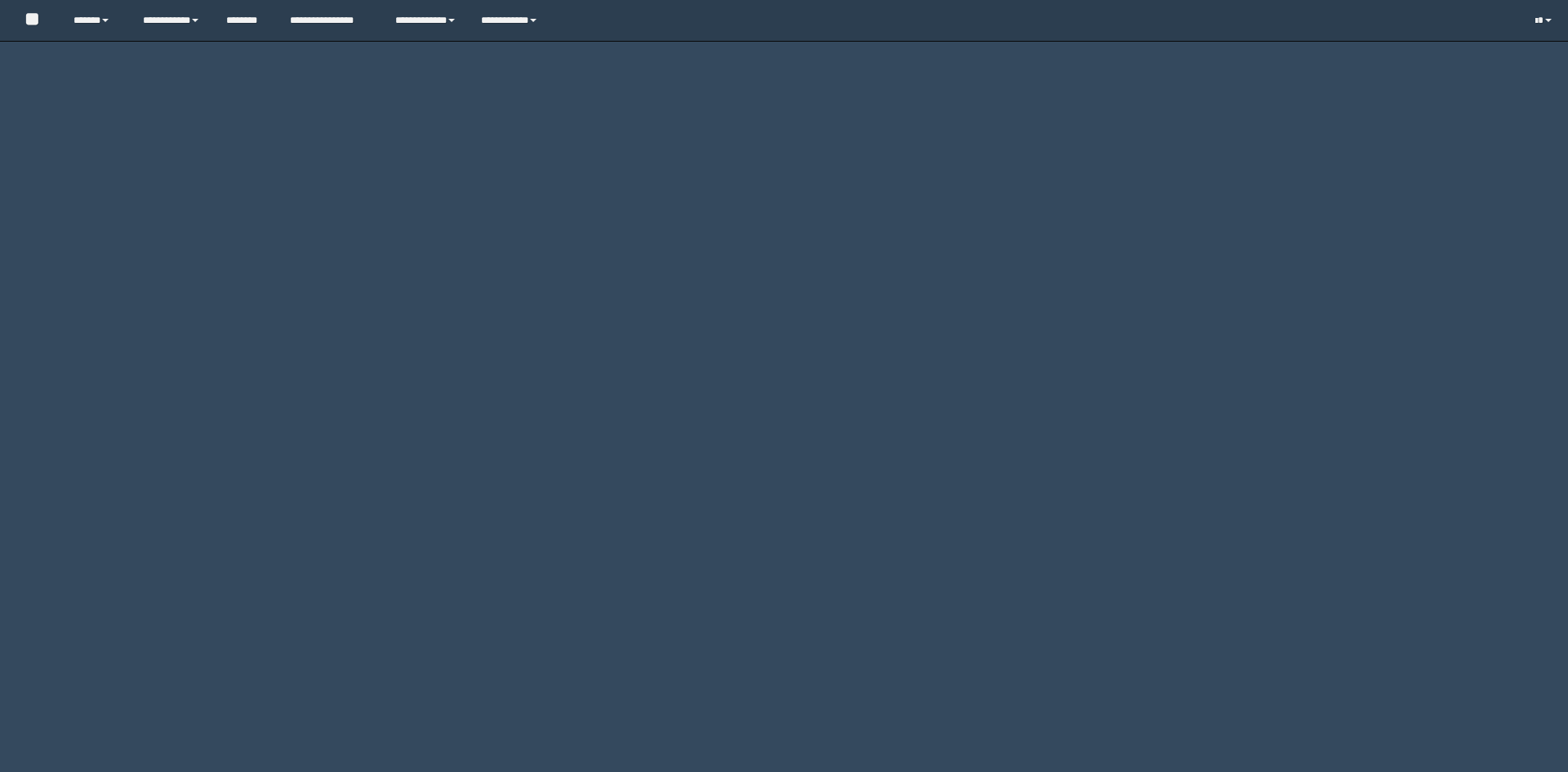 scroll, scrollTop: 0, scrollLeft: 0, axis: both 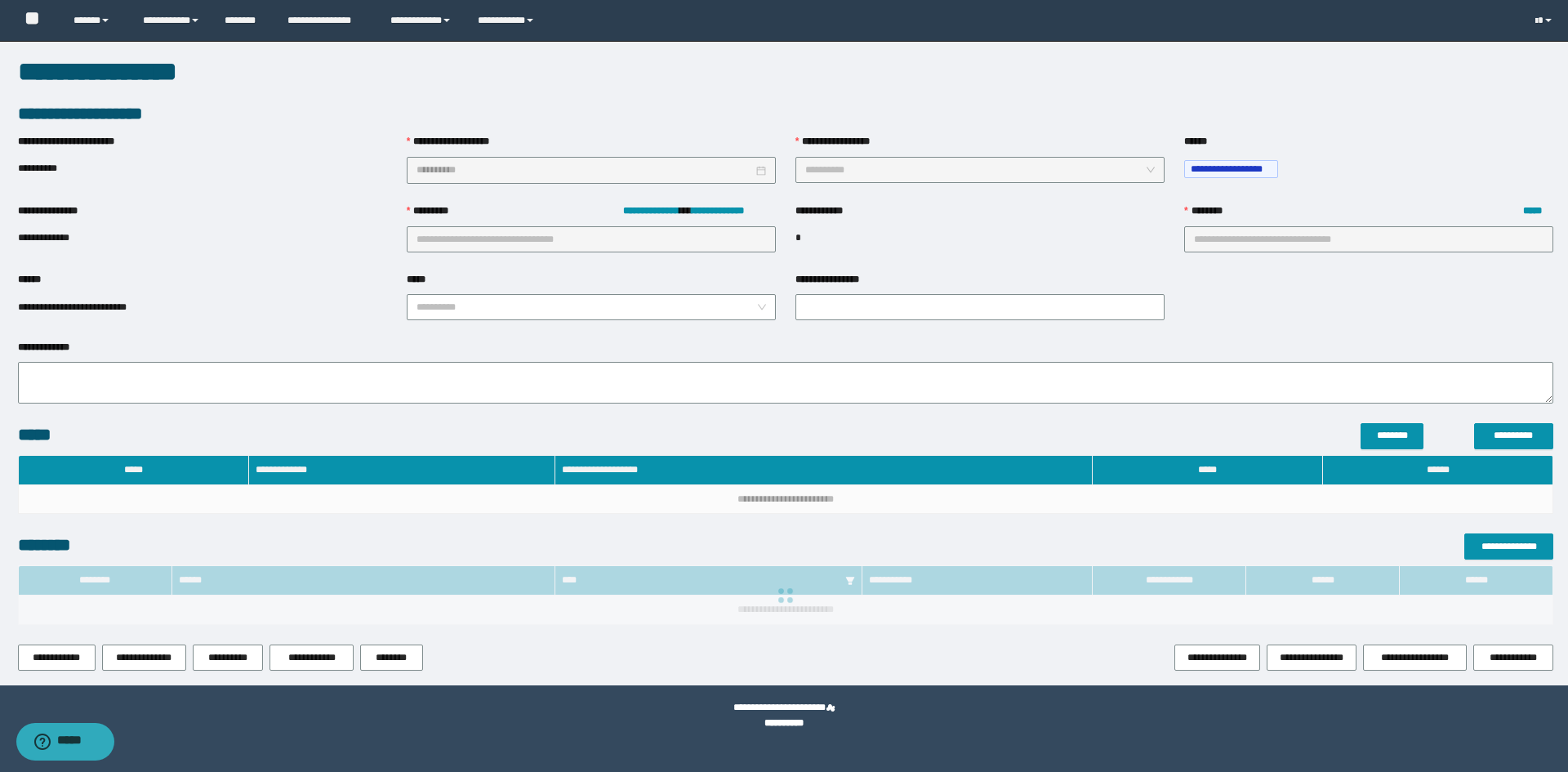 type on "**********" 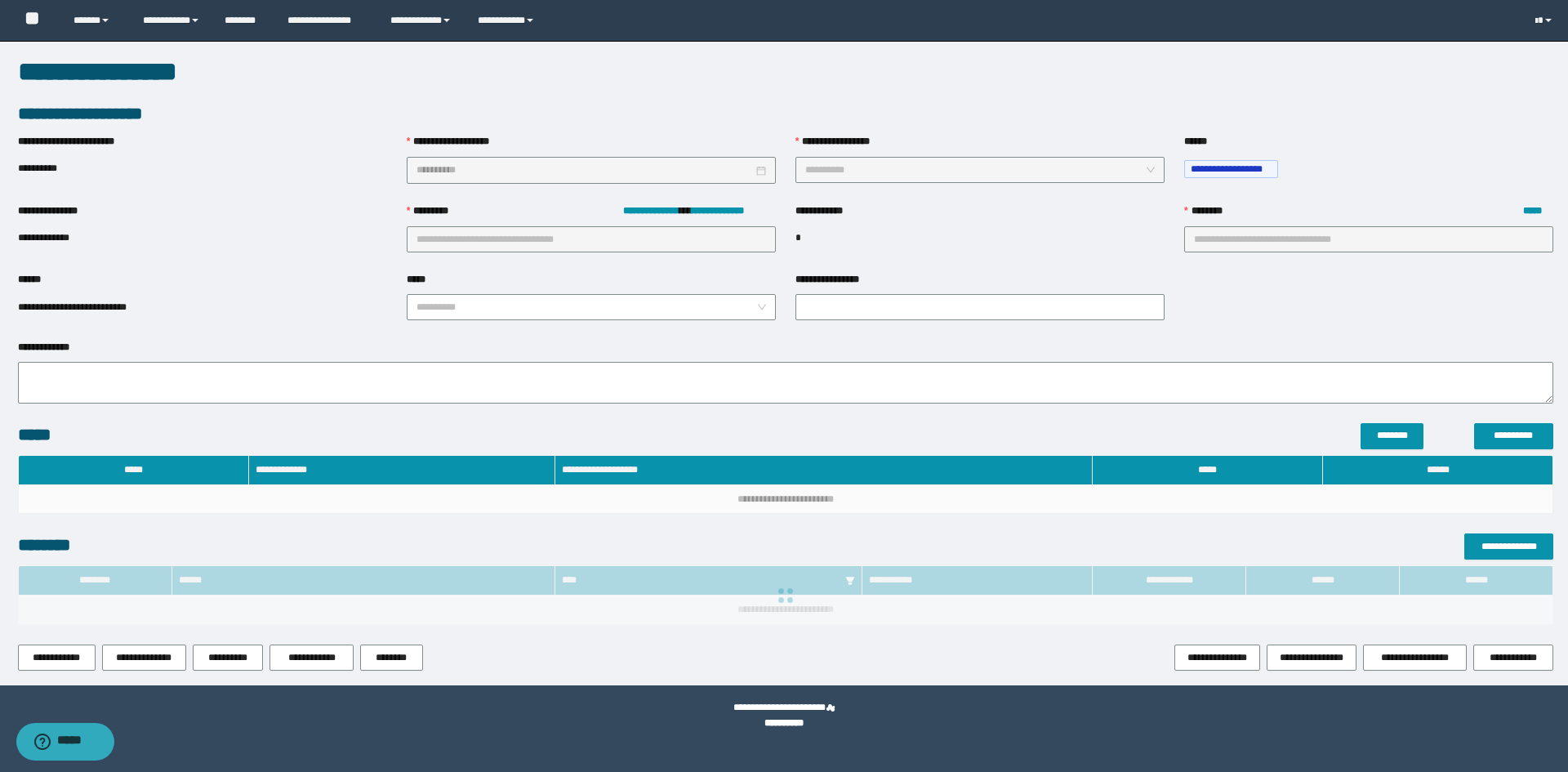 type on "**********" 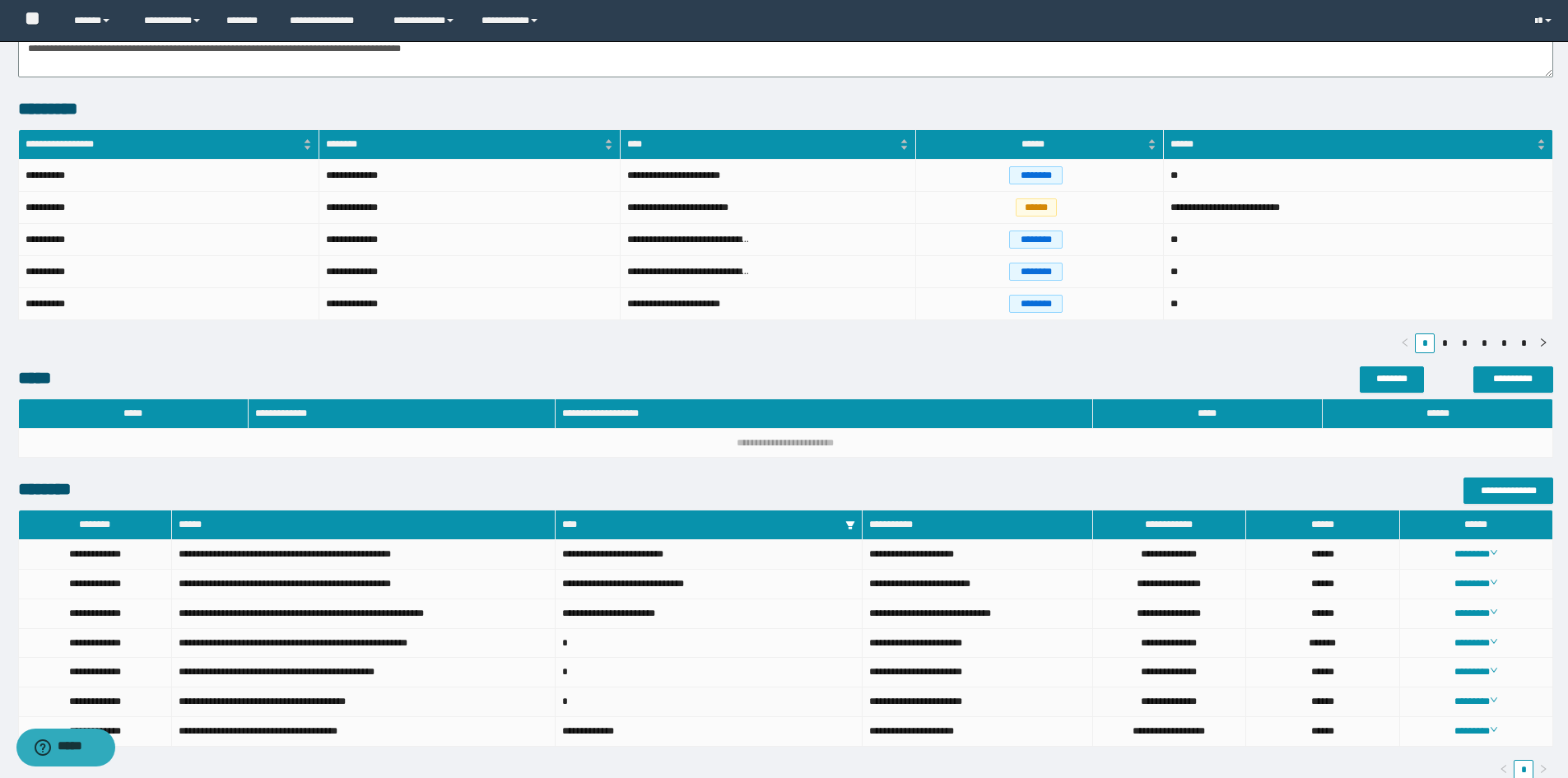 scroll, scrollTop: 536, scrollLeft: 0, axis: vertical 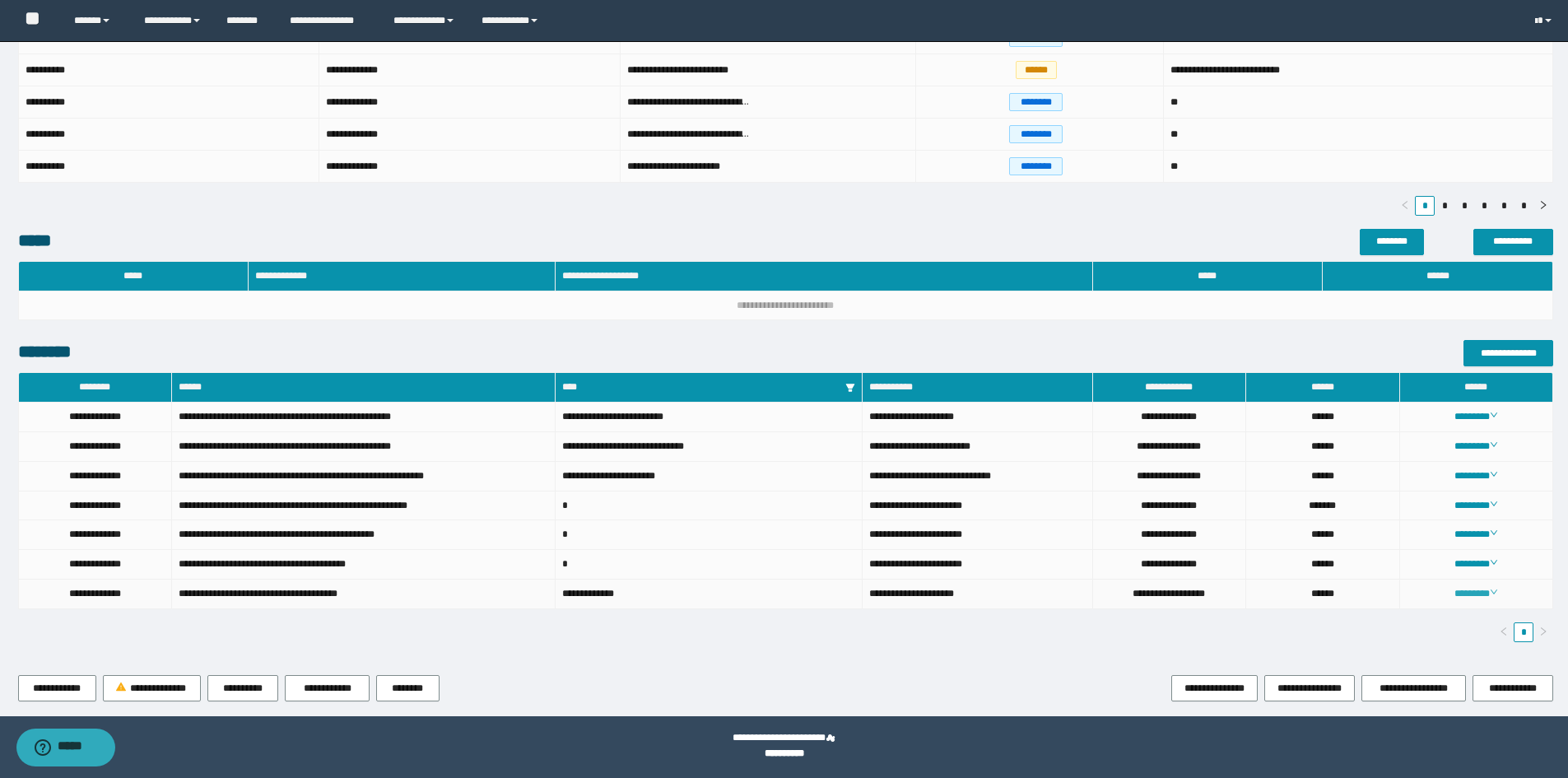 click on "********" at bounding box center (1476, 594) 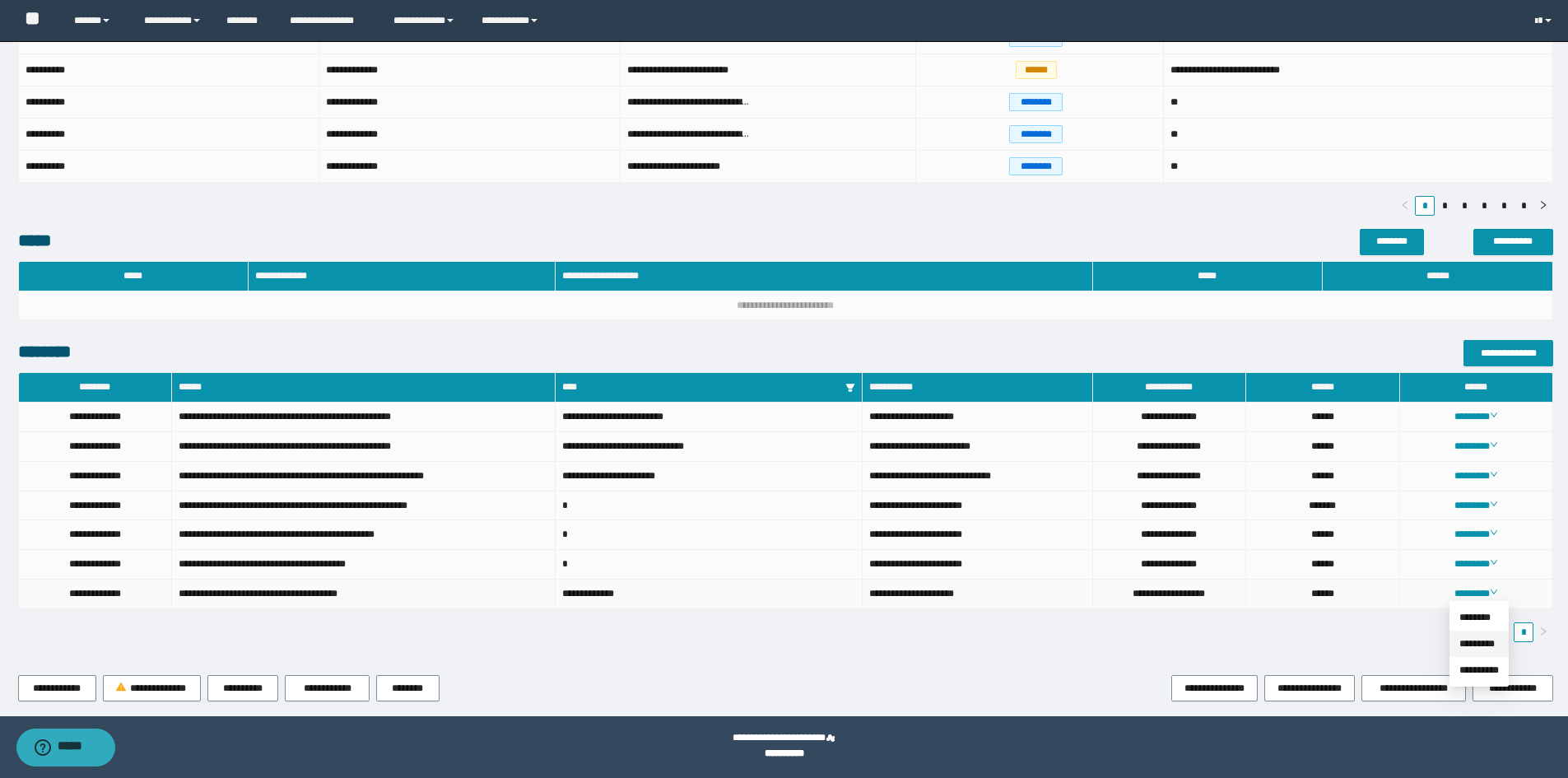 click on "*********" at bounding box center (1477, 644) 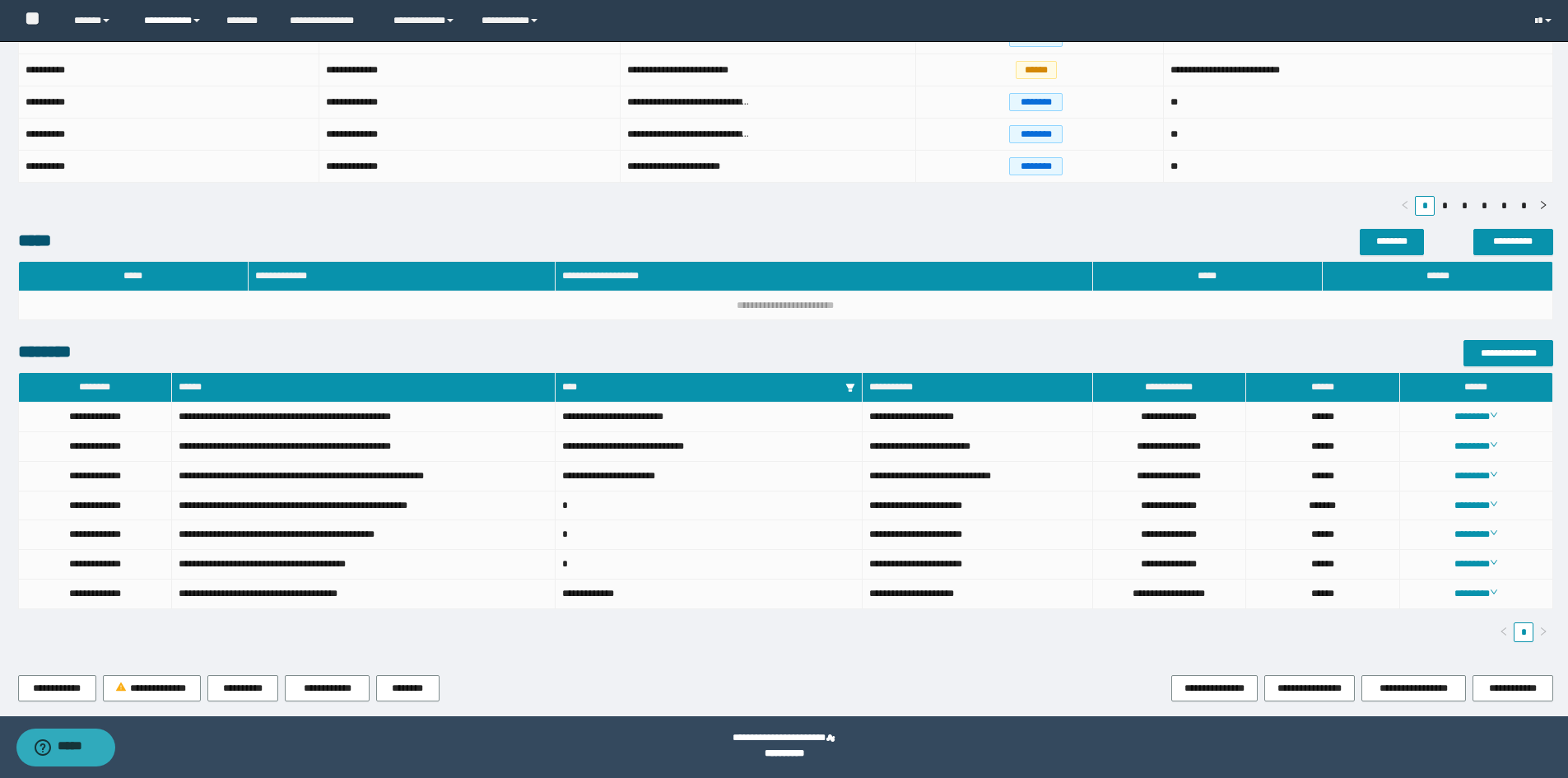 click on "**********" at bounding box center (173, 21) 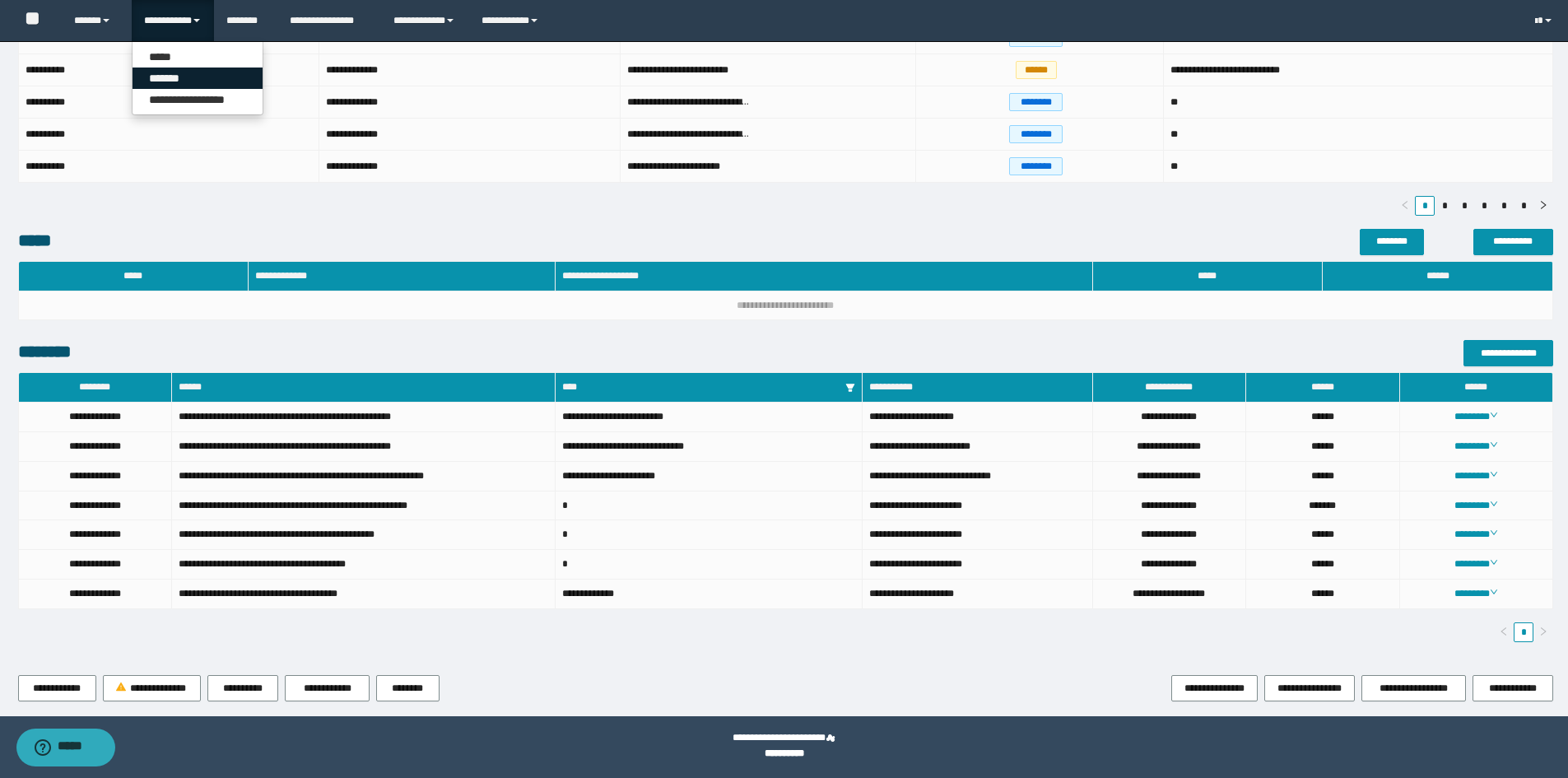 click on "*******" at bounding box center [198, 78] 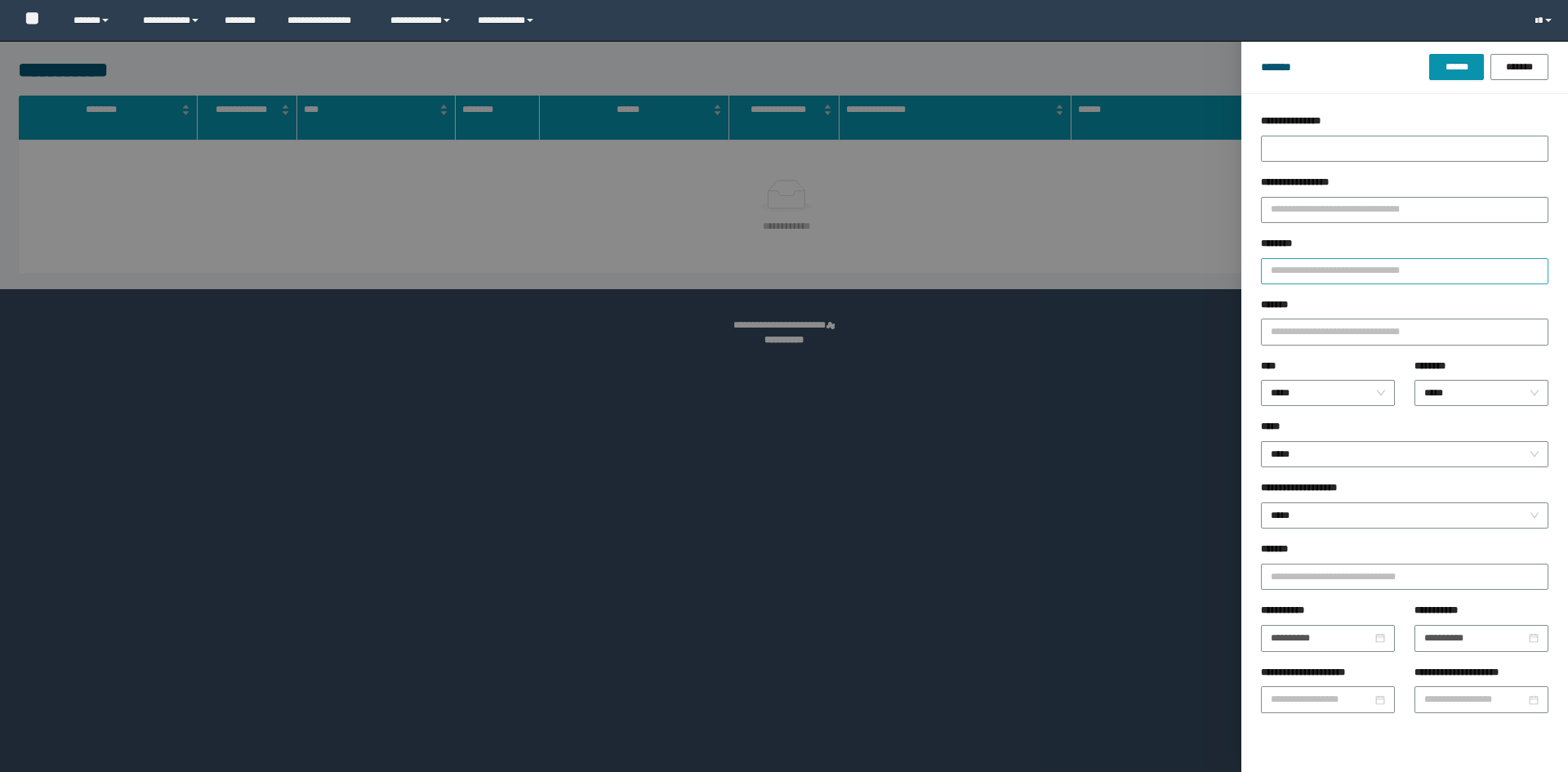 scroll, scrollTop: 0, scrollLeft: 0, axis: both 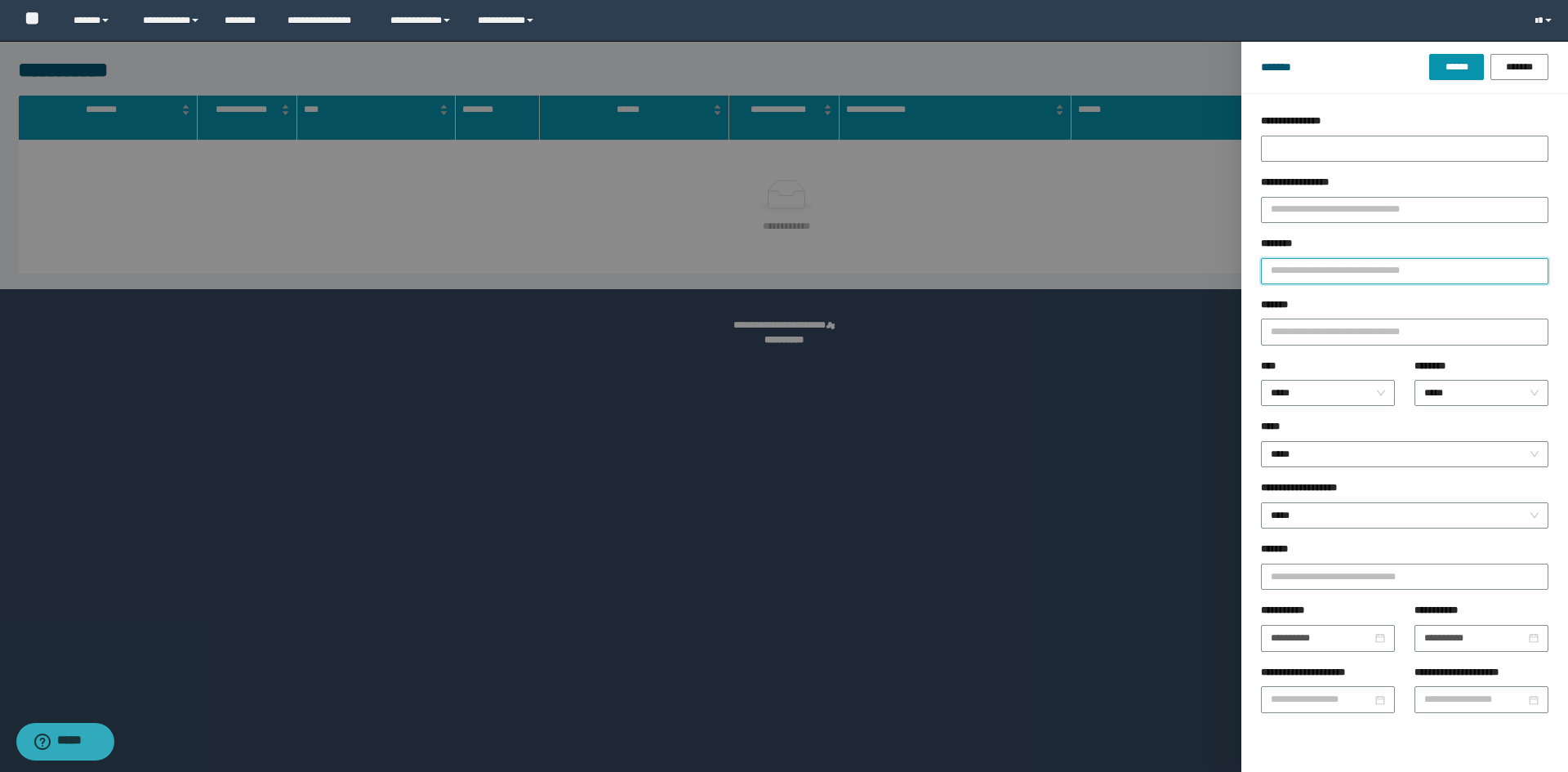 click on "********" at bounding box center [1405, 271] 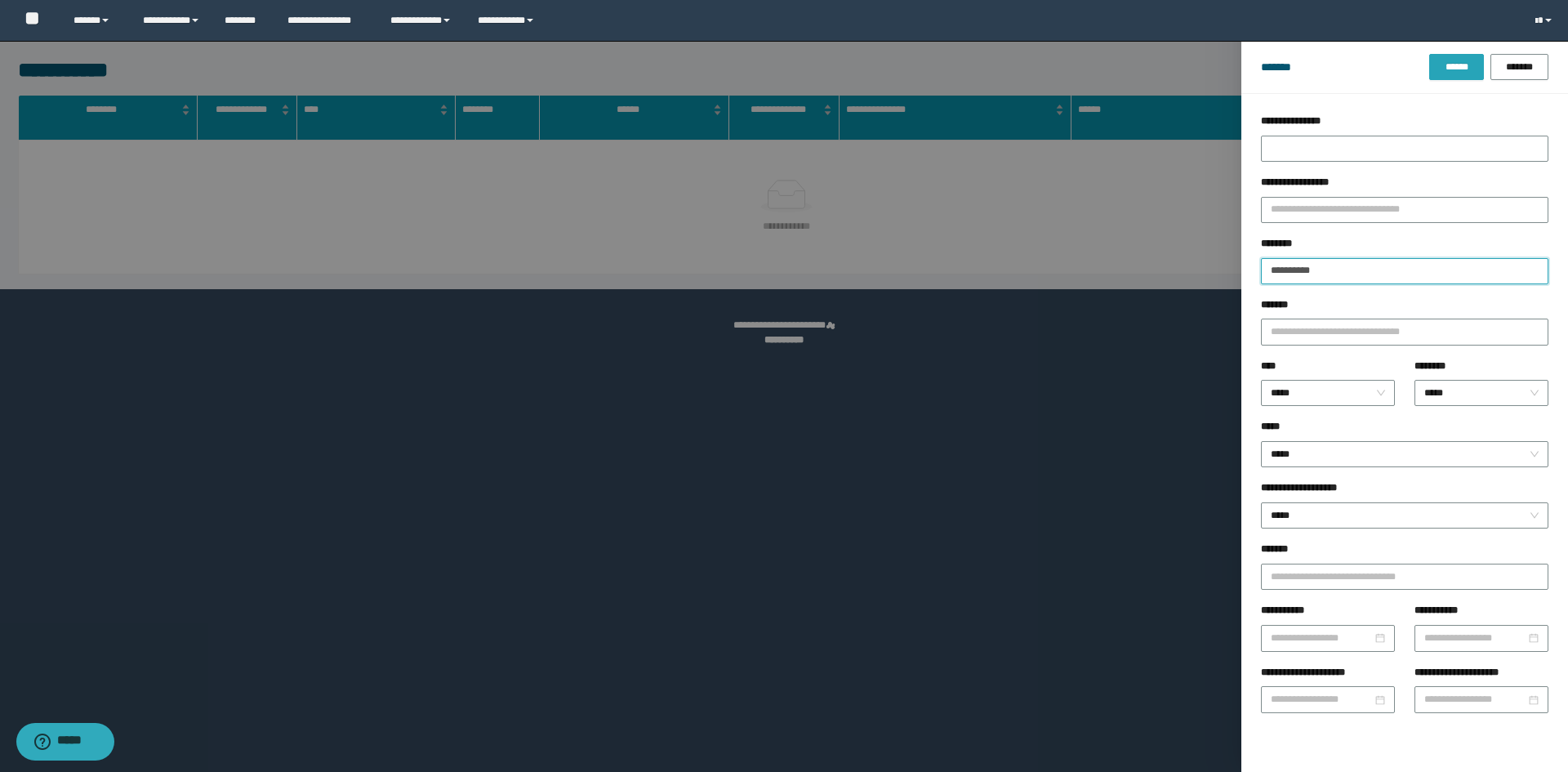 type on "**********" 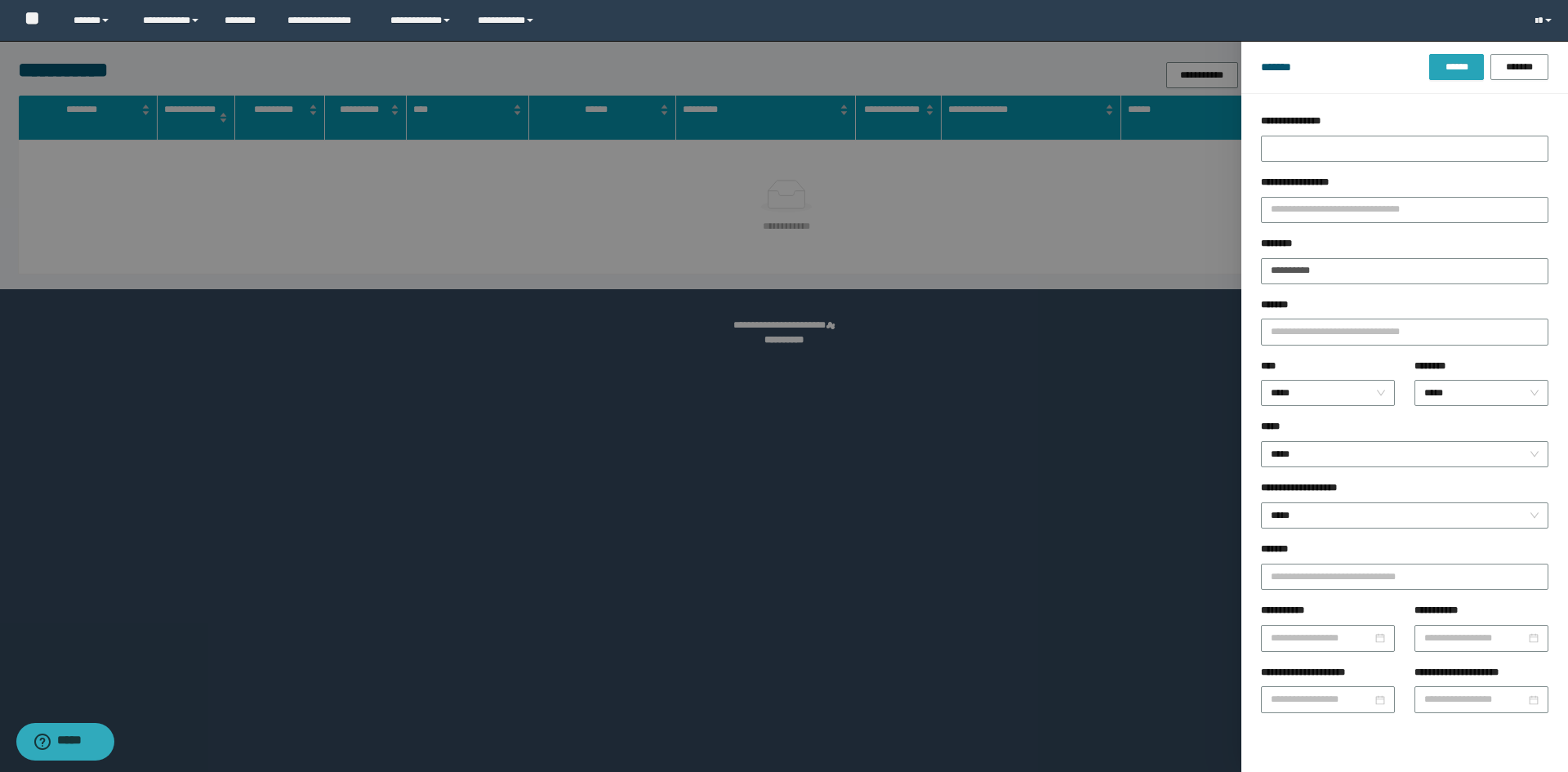 click on "******" at bounding box center (1456, 67) 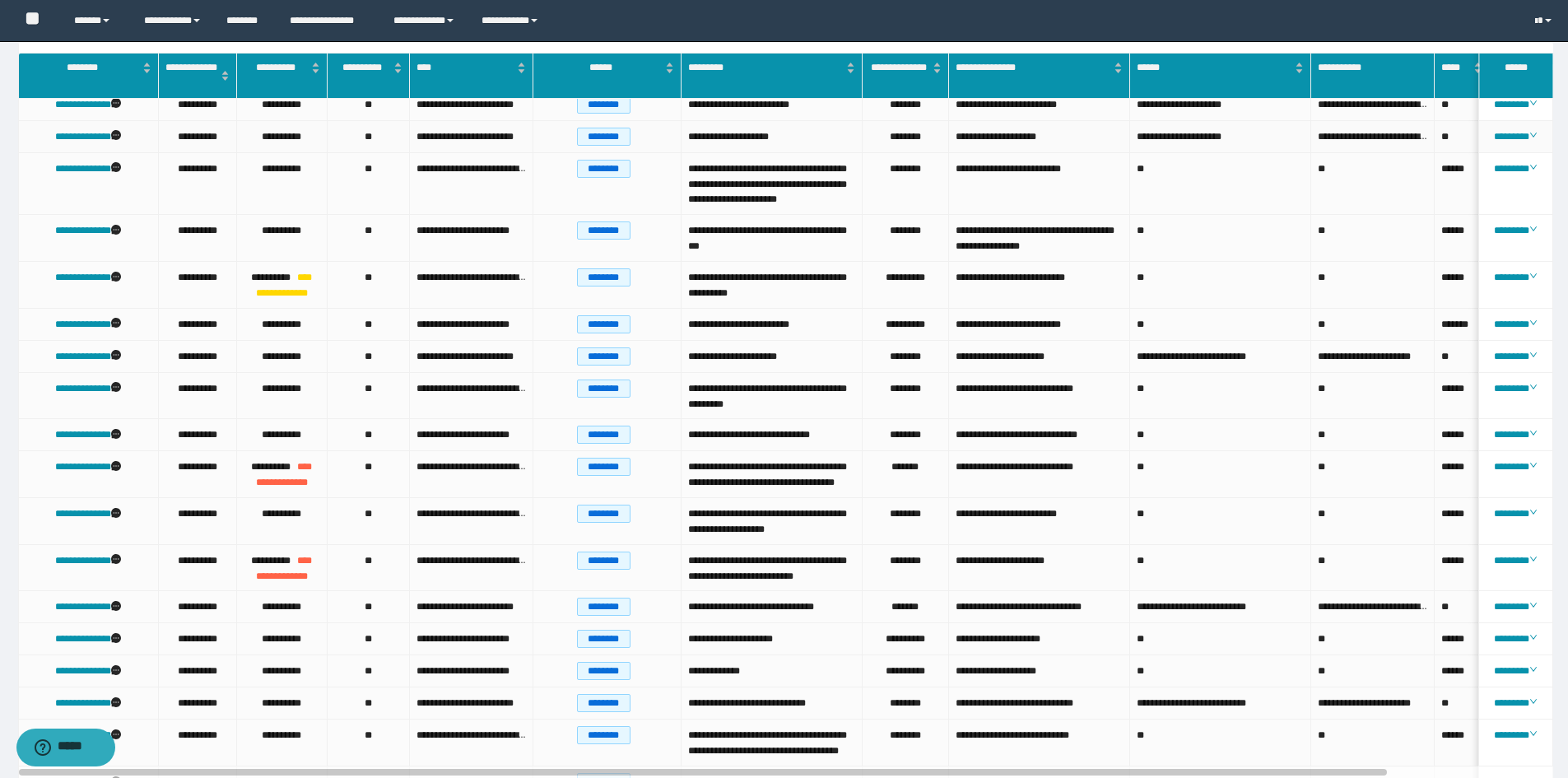 scroll, scrollTop: 0, scrollLeft: 0, axis: both 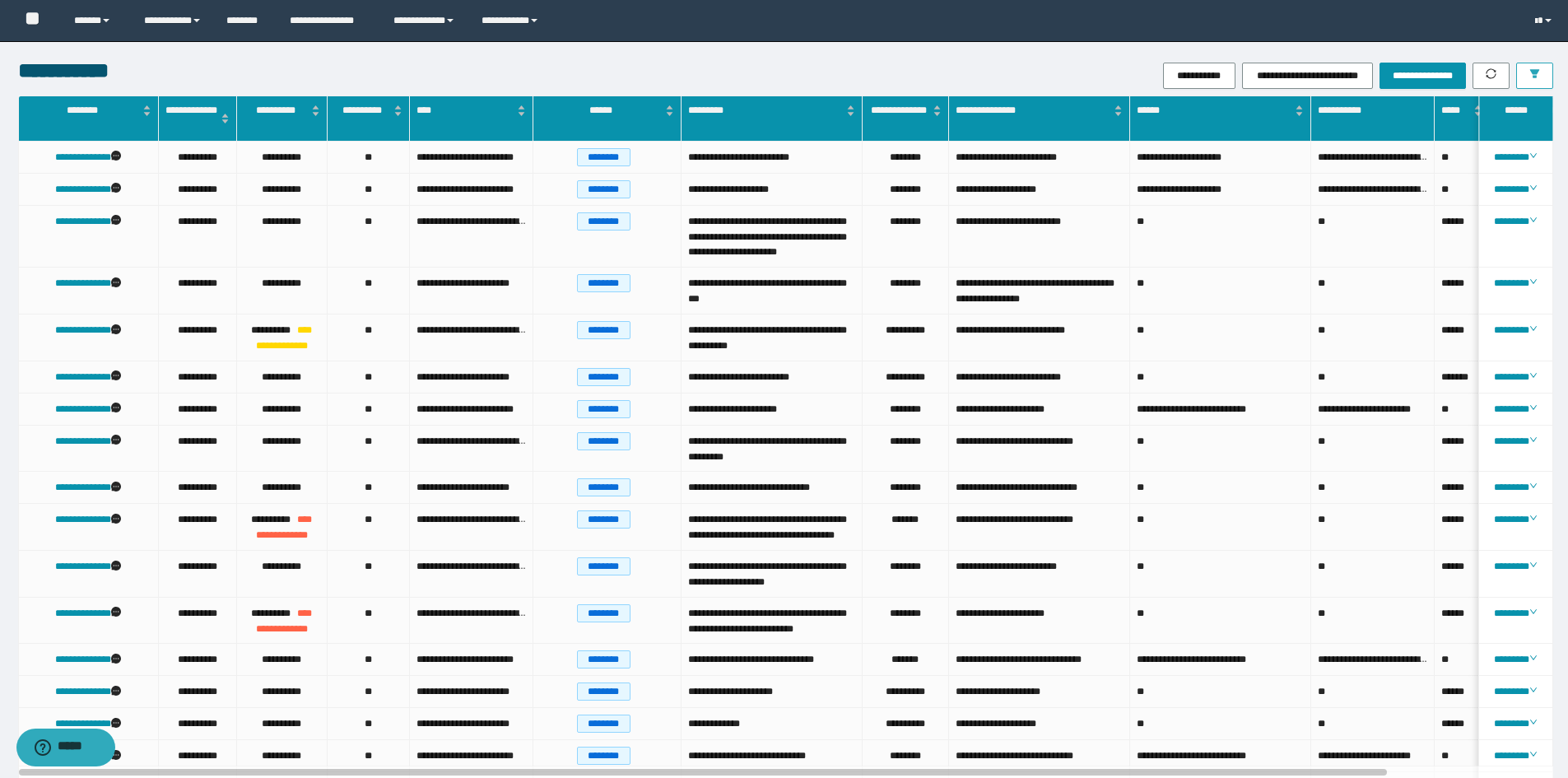 click at bounding box center [1534, 76] 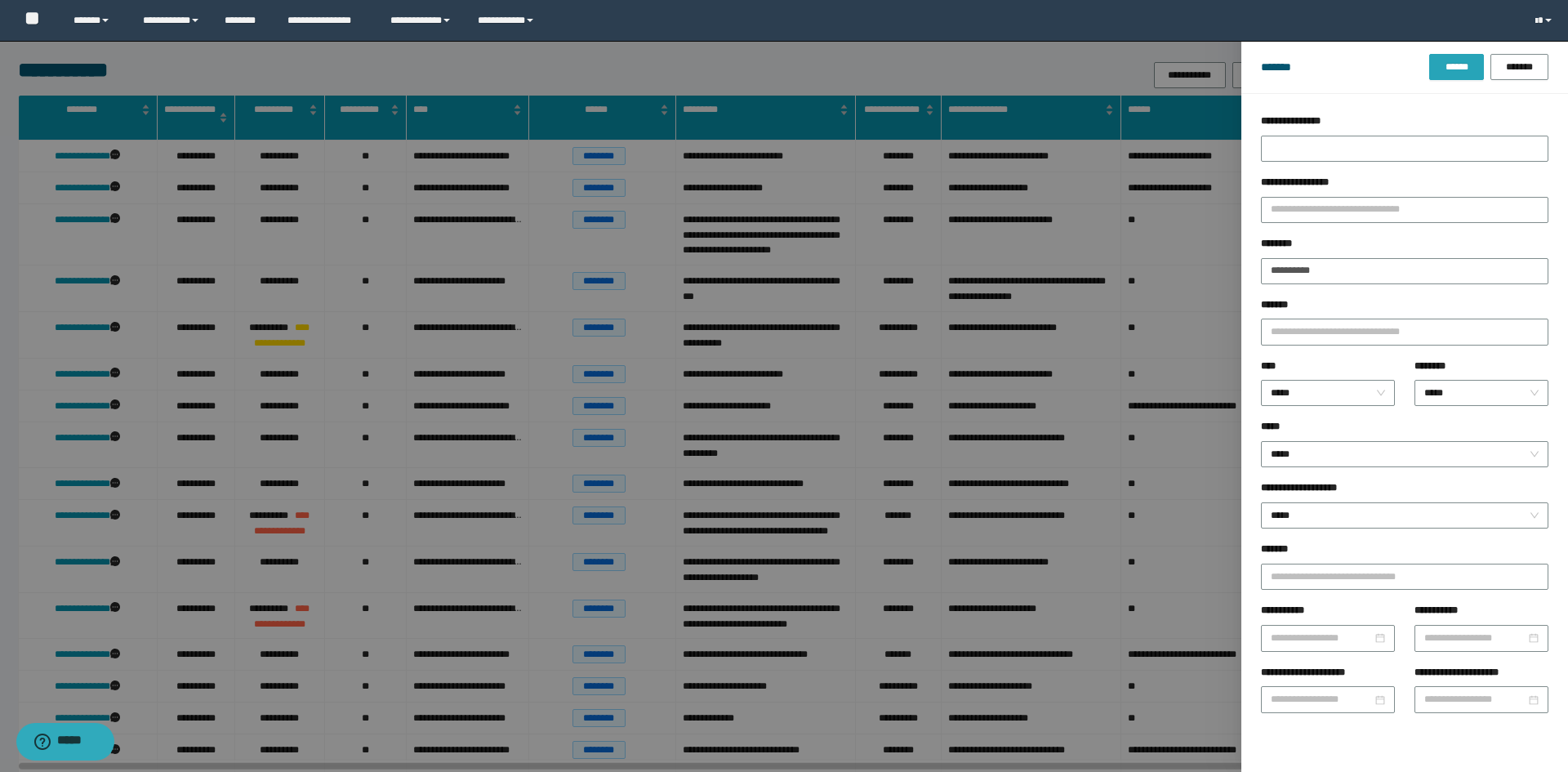 click on "******" at bounding box center (1456, 67) 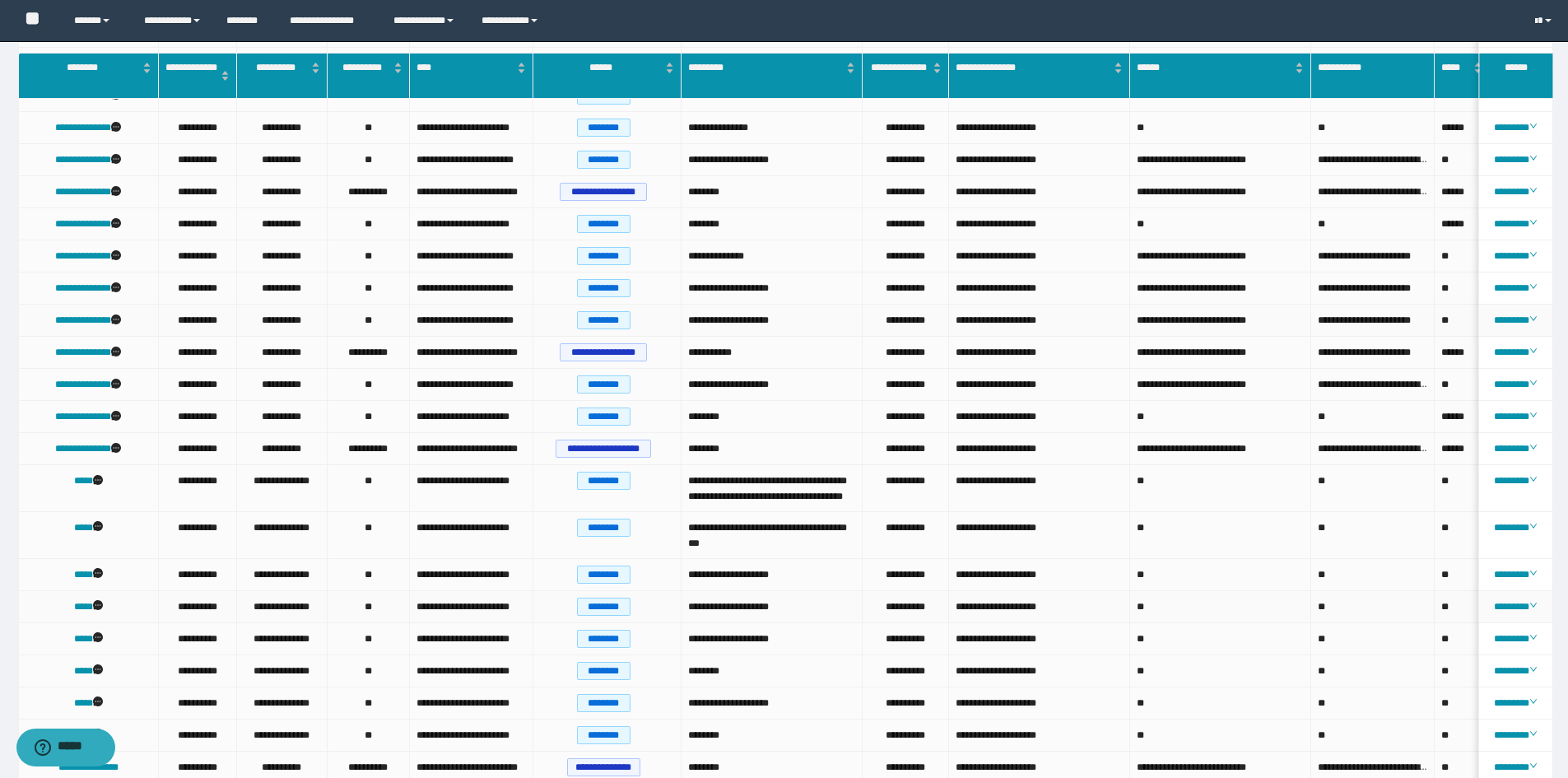 scroll, scrollTop: 193, scrollLeft: 0, axis: vertical 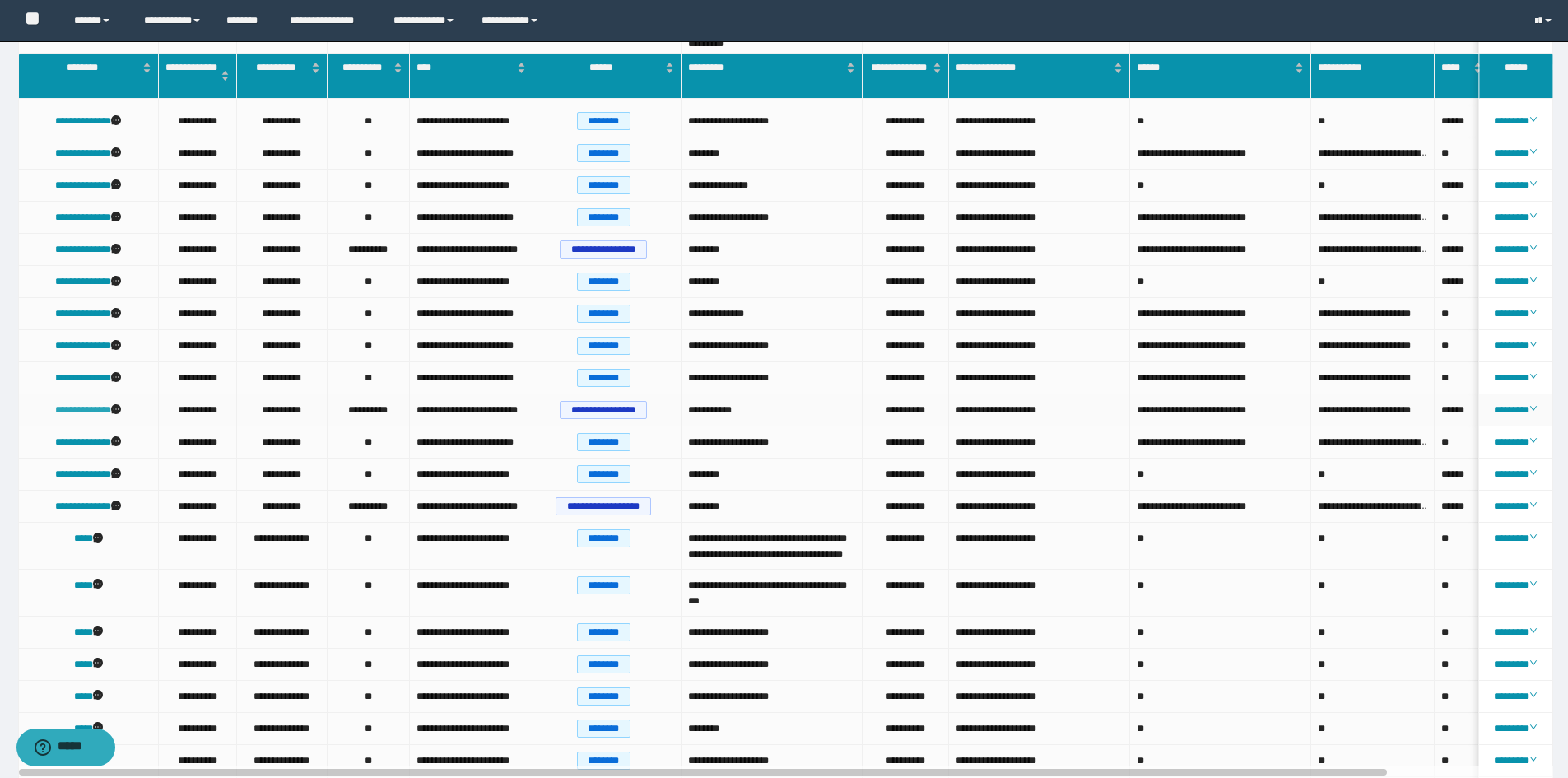 click on "**********" at bounding box center [83, 410] 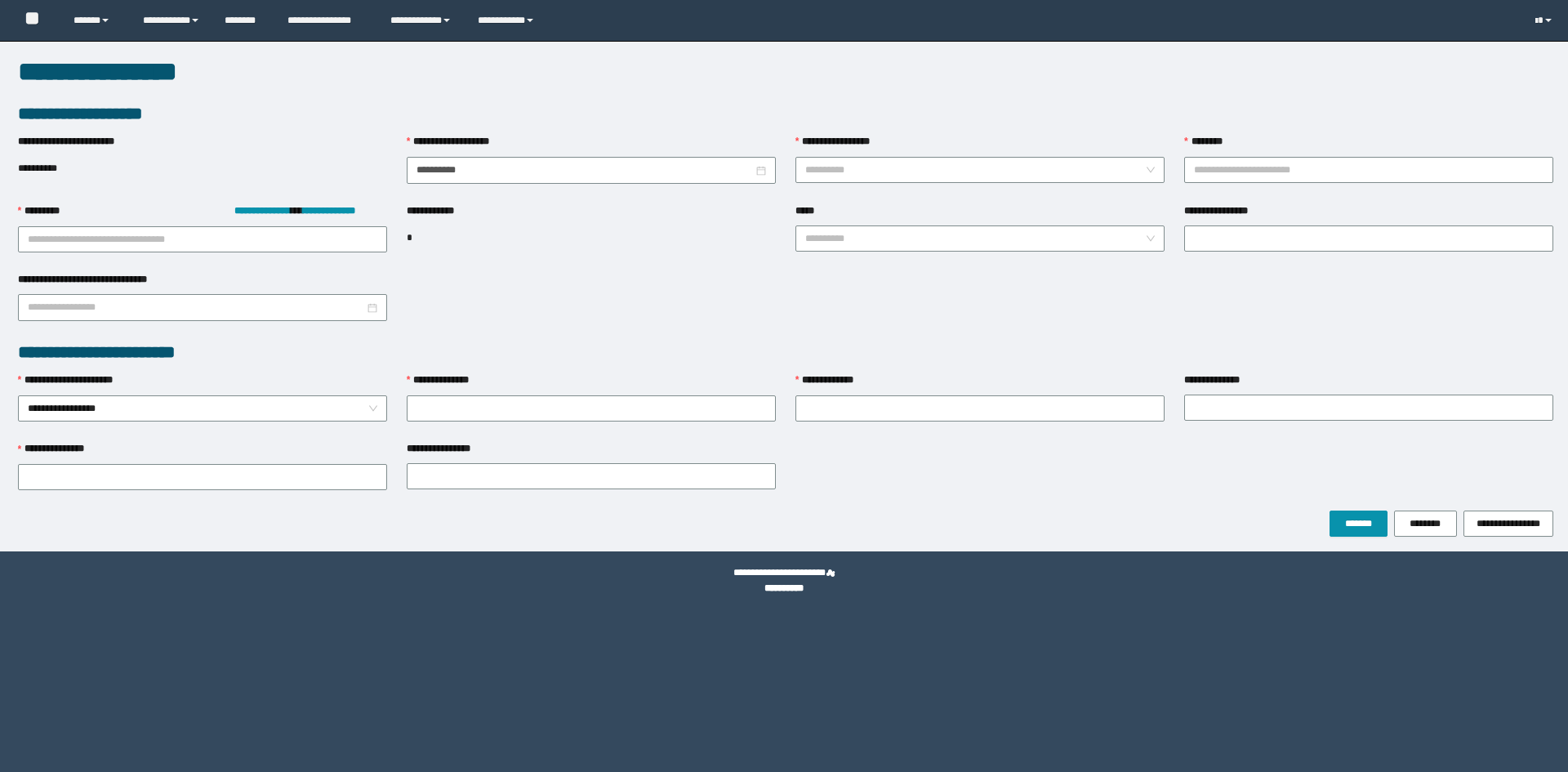 scroll, scrollTop: 0, scrollLeft: 0, axis: both 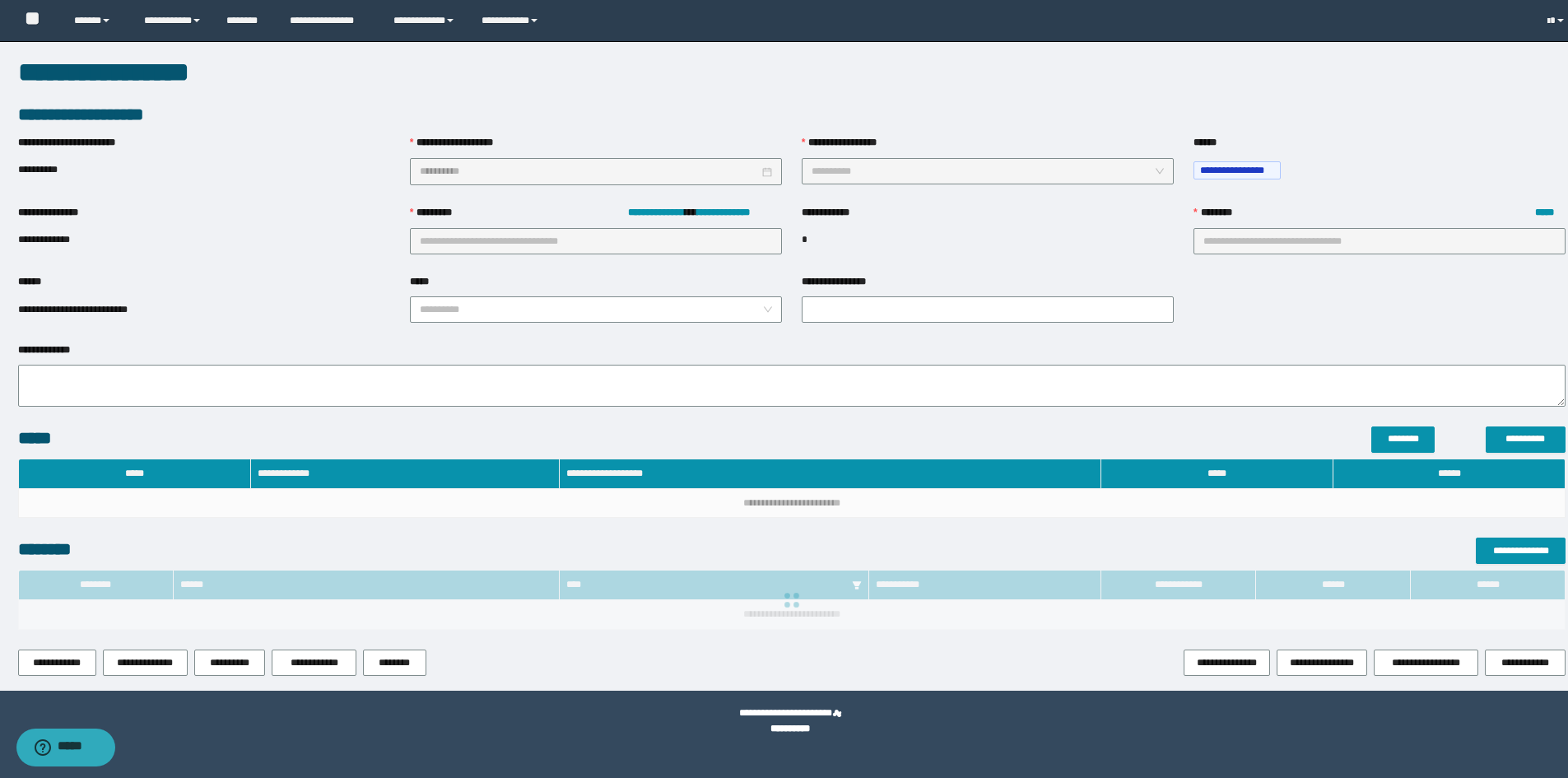 type on "**********" 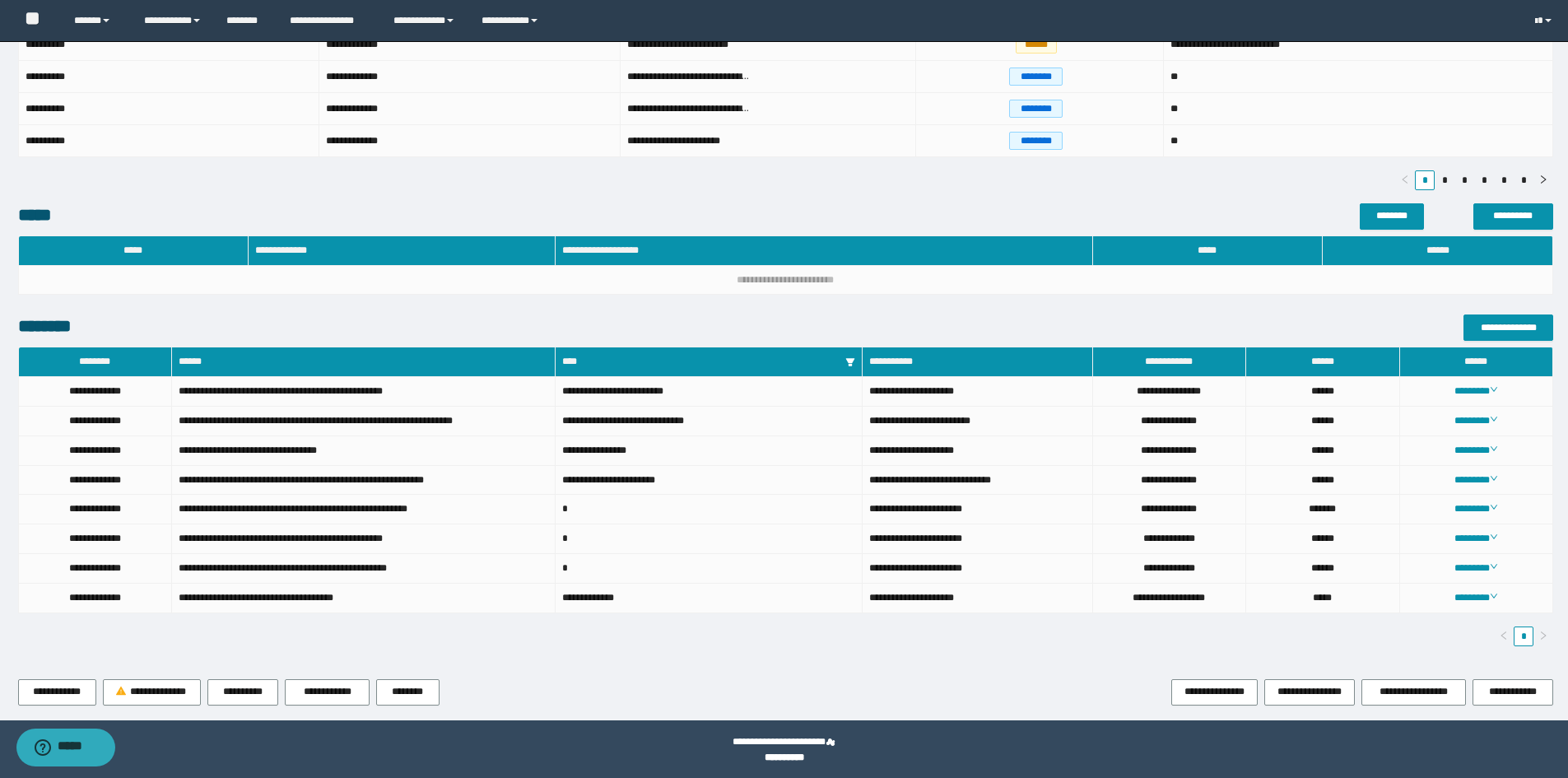 scroll, scrollTop: 566, scrollLeft: 0, axis: vertical 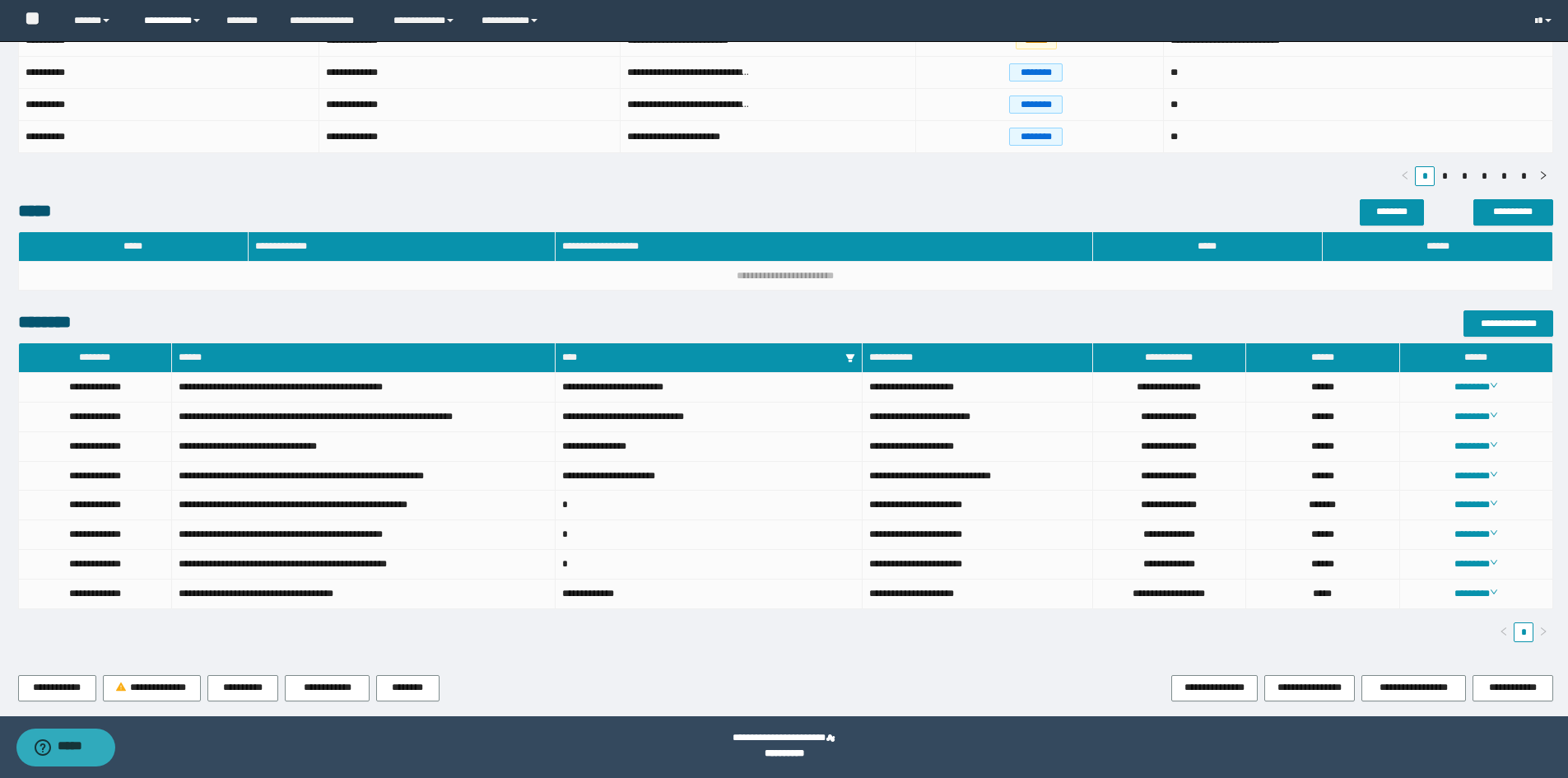 click on "**********" at bounding box center (173, 21) 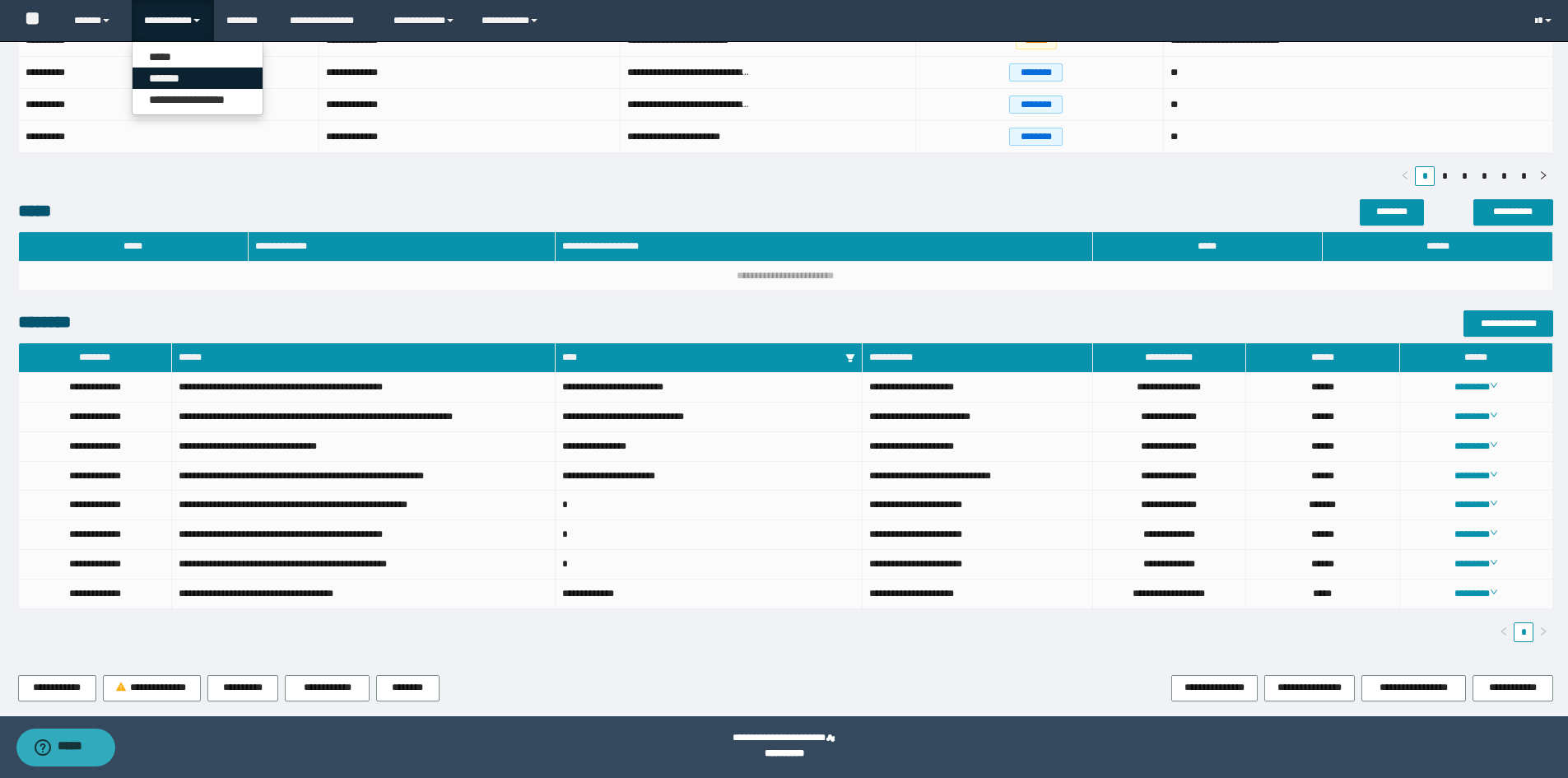 click on "*******" at bounding box center (198, 78) 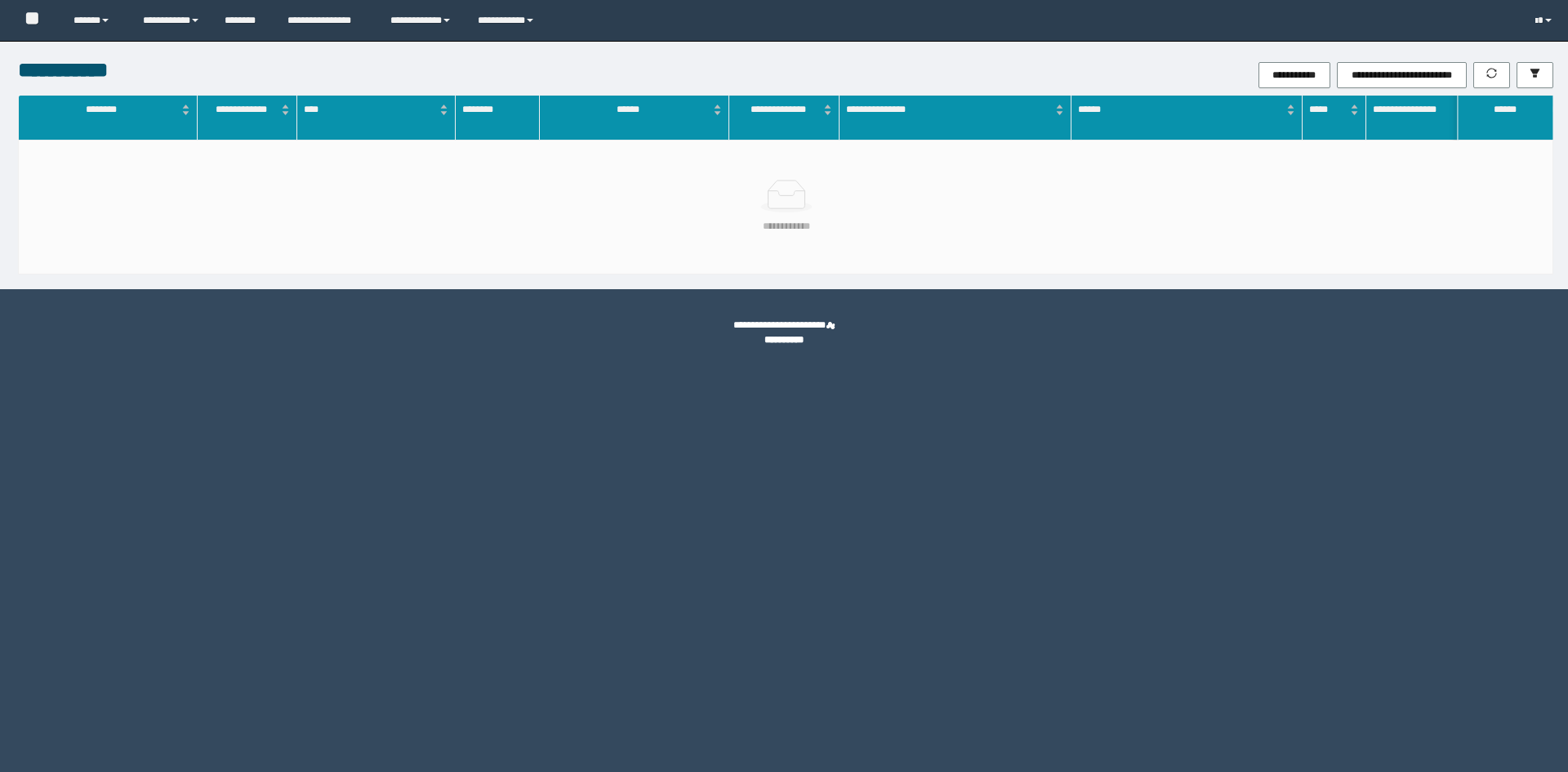 scroll, scrollTop: 0, scrollLeft: 0, axis: both 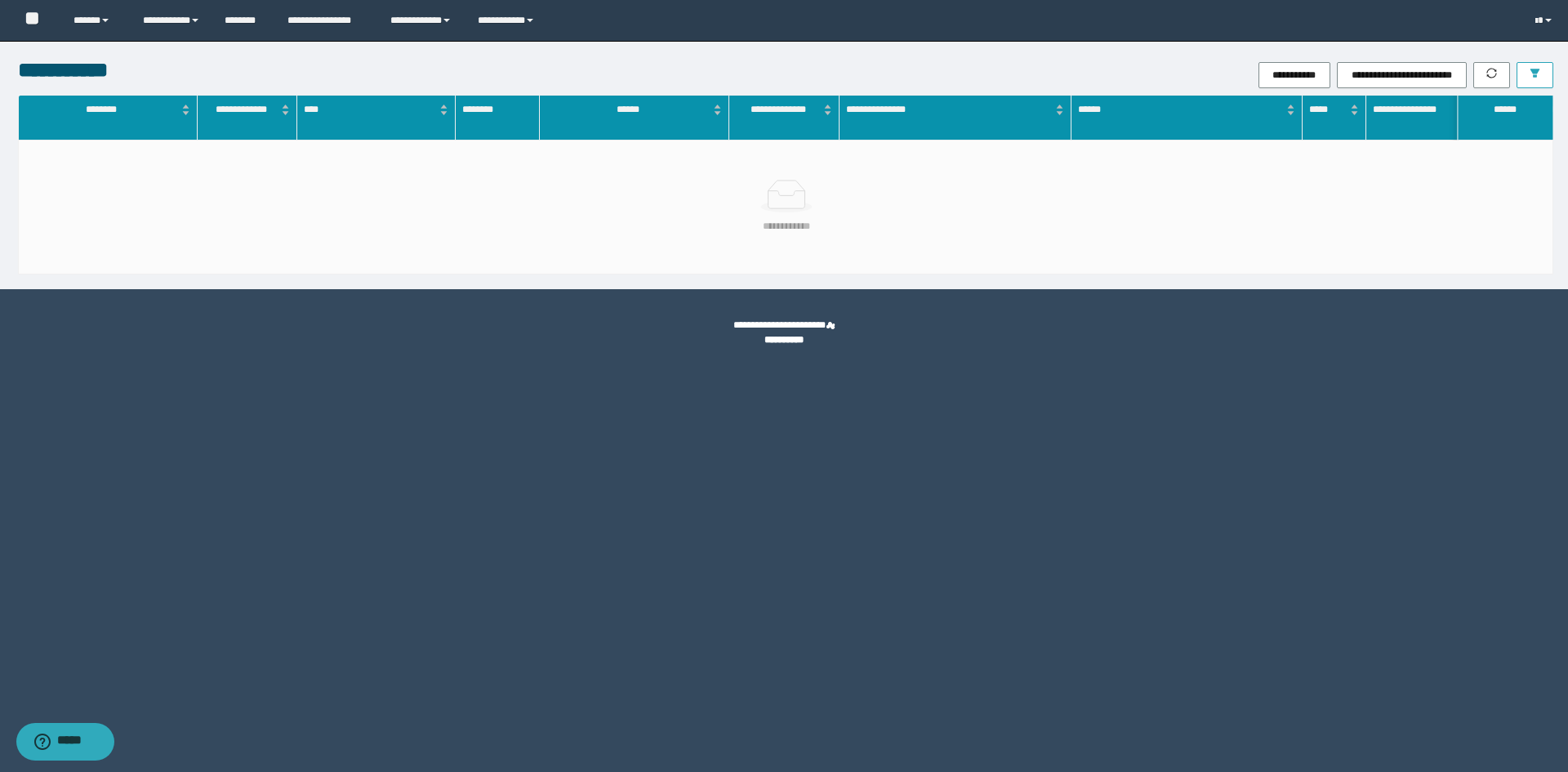 click at bounding box center (1535, 75) 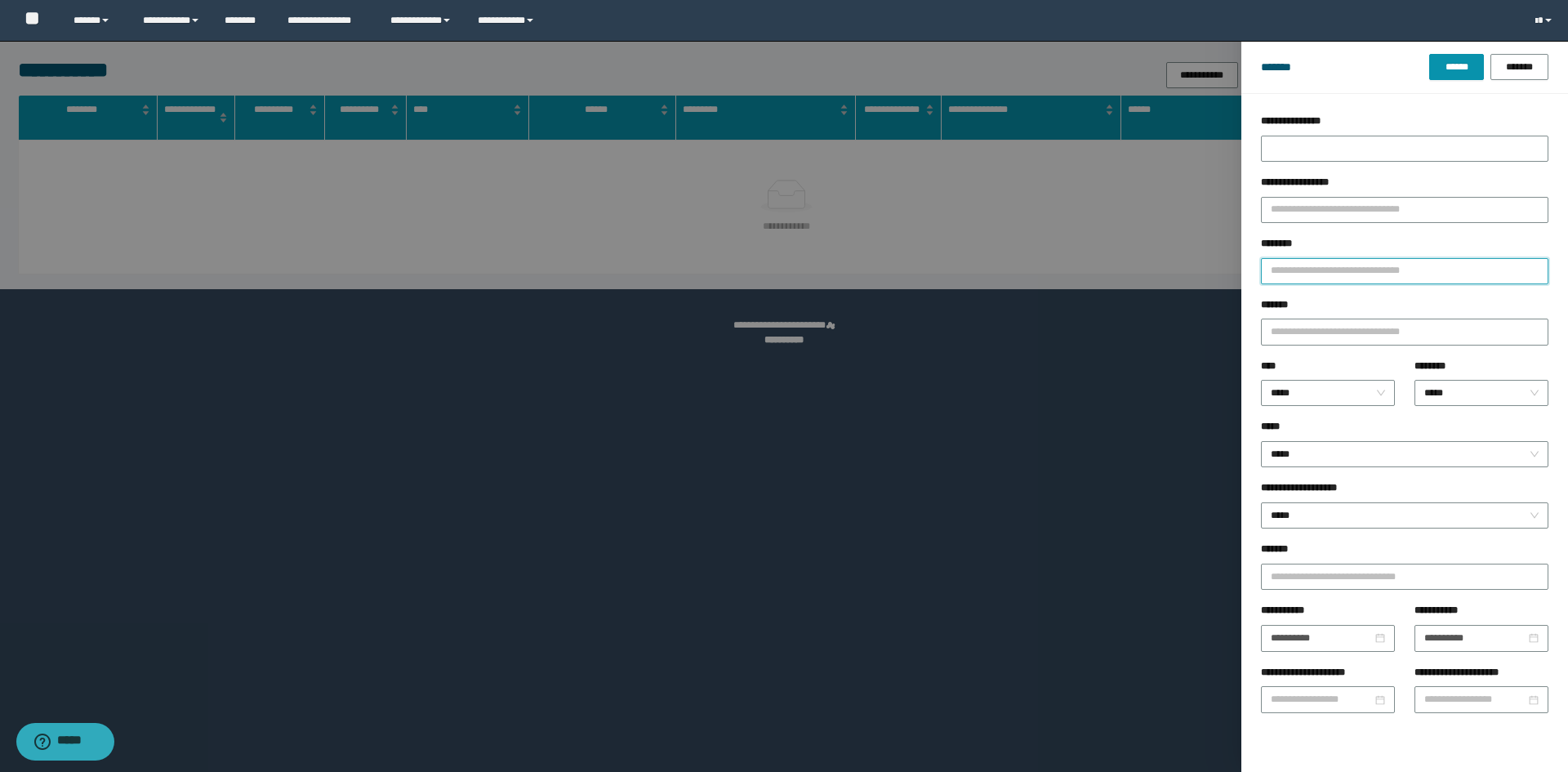 click on "********" at bounding box center (1405, 271) 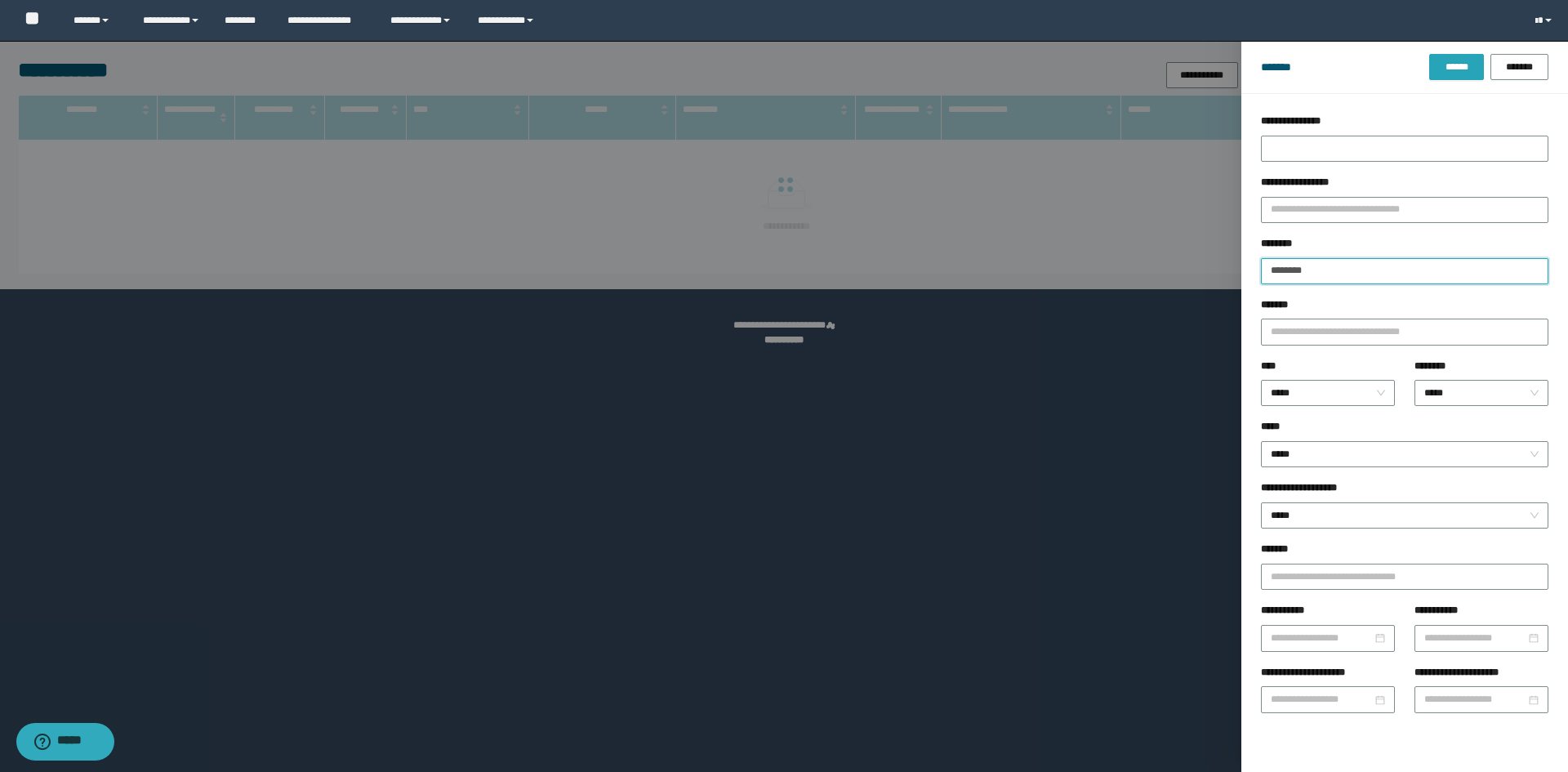 type on "********" 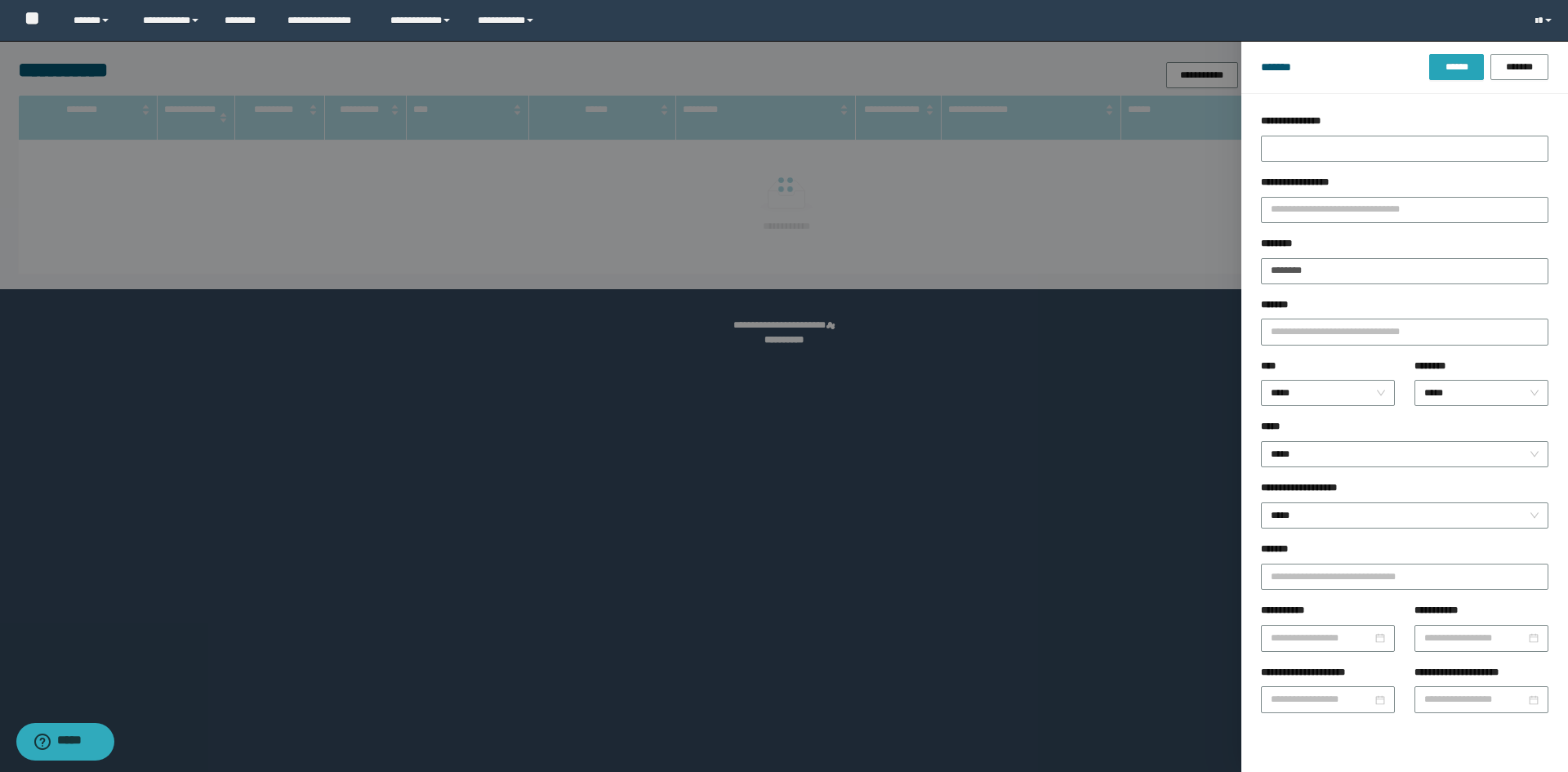 click on "******" at bounding box center (1456, 67) 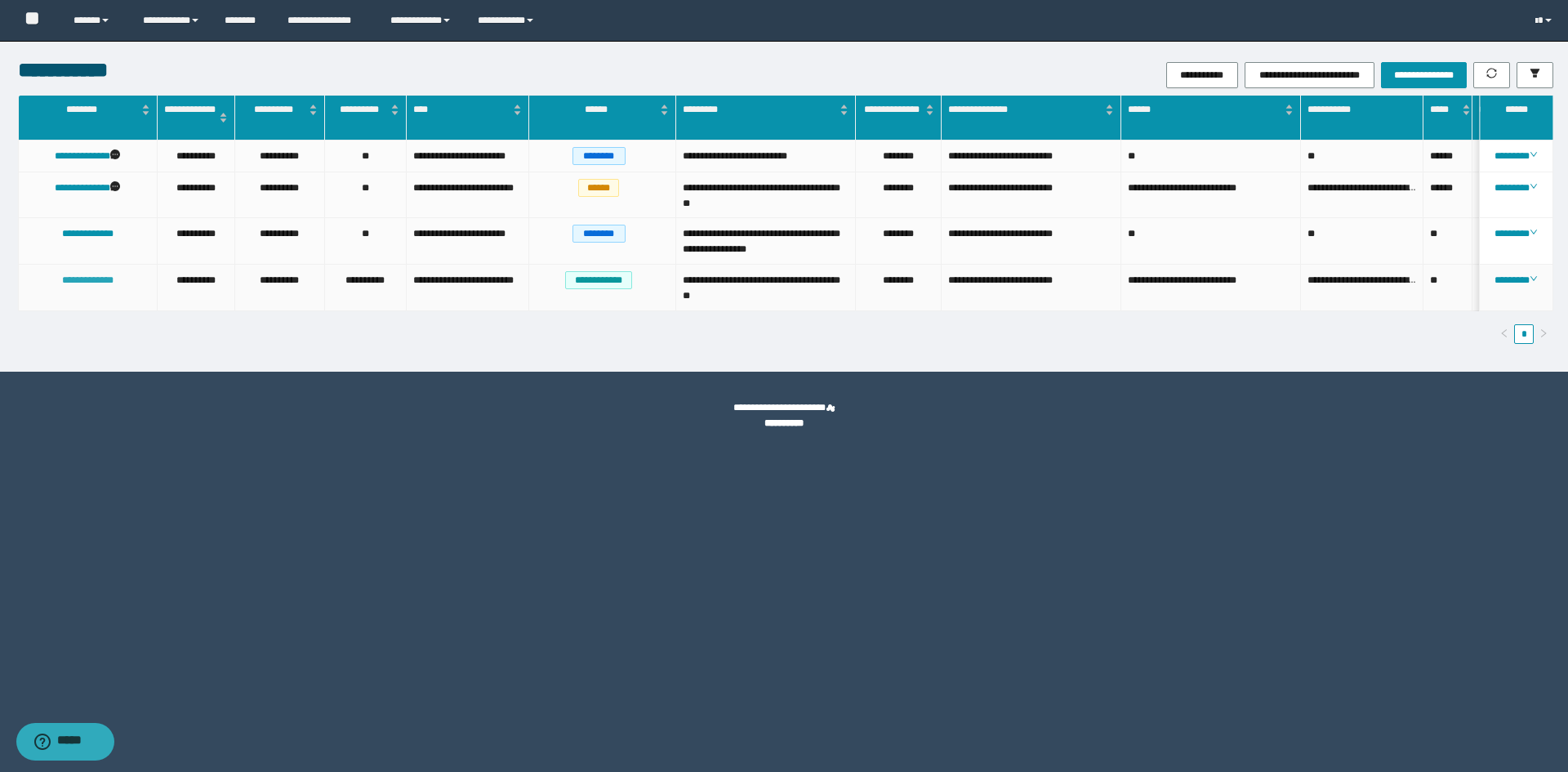 click on "**********" at bounding box center [87, 280] 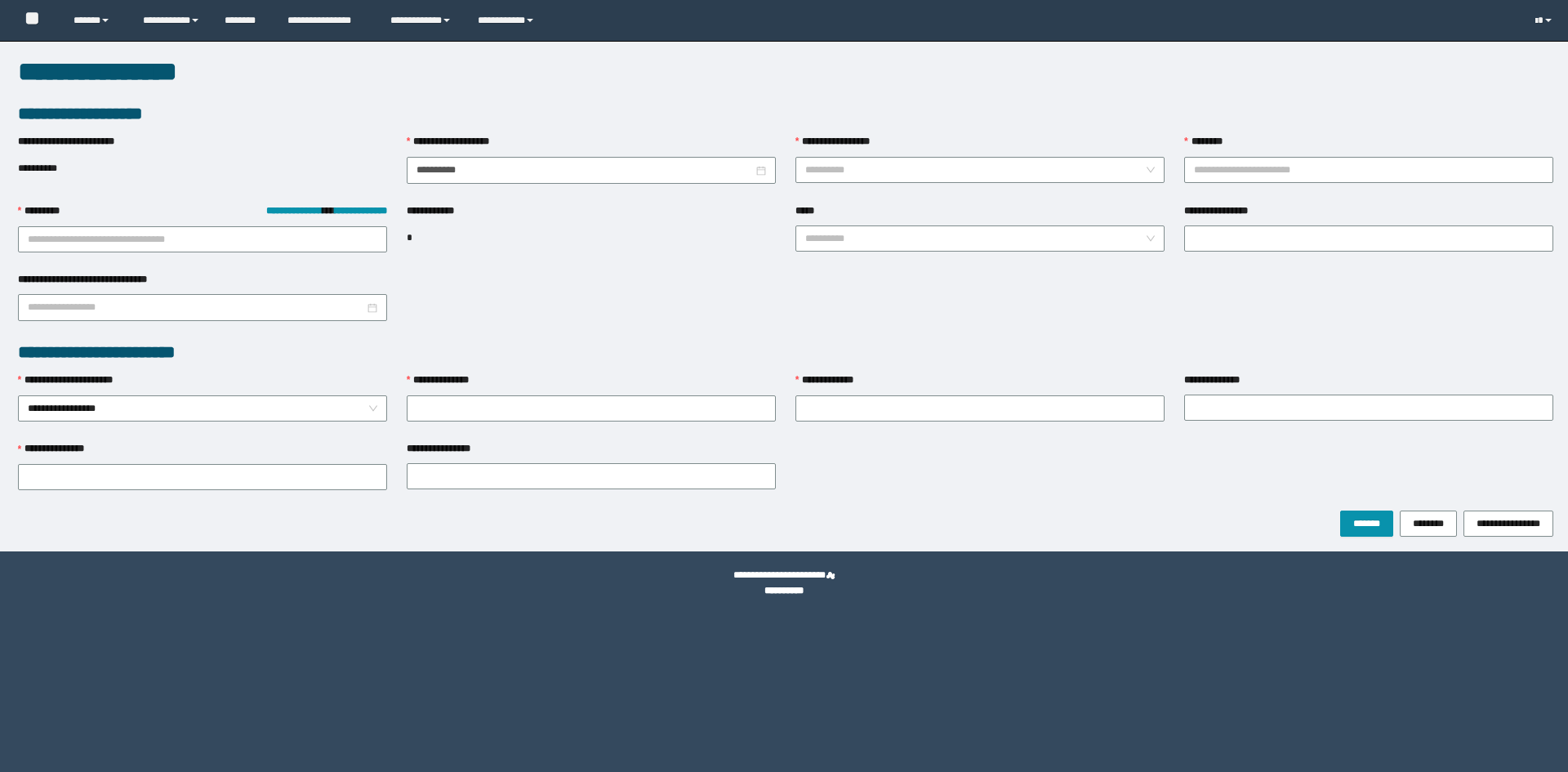 scroll, scrollTop: 0, scrollLeft: 0, axis: both 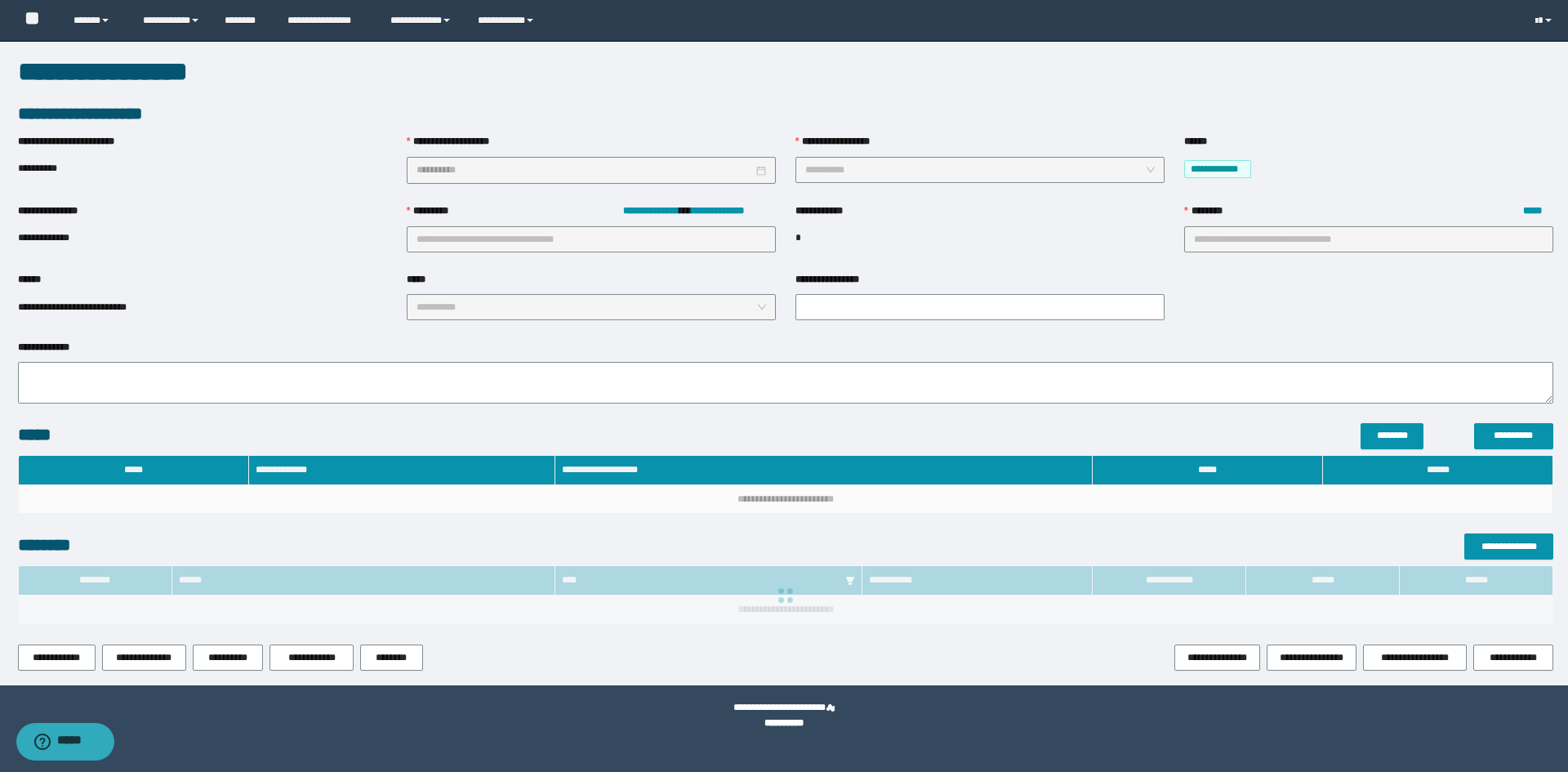 type on "**********" 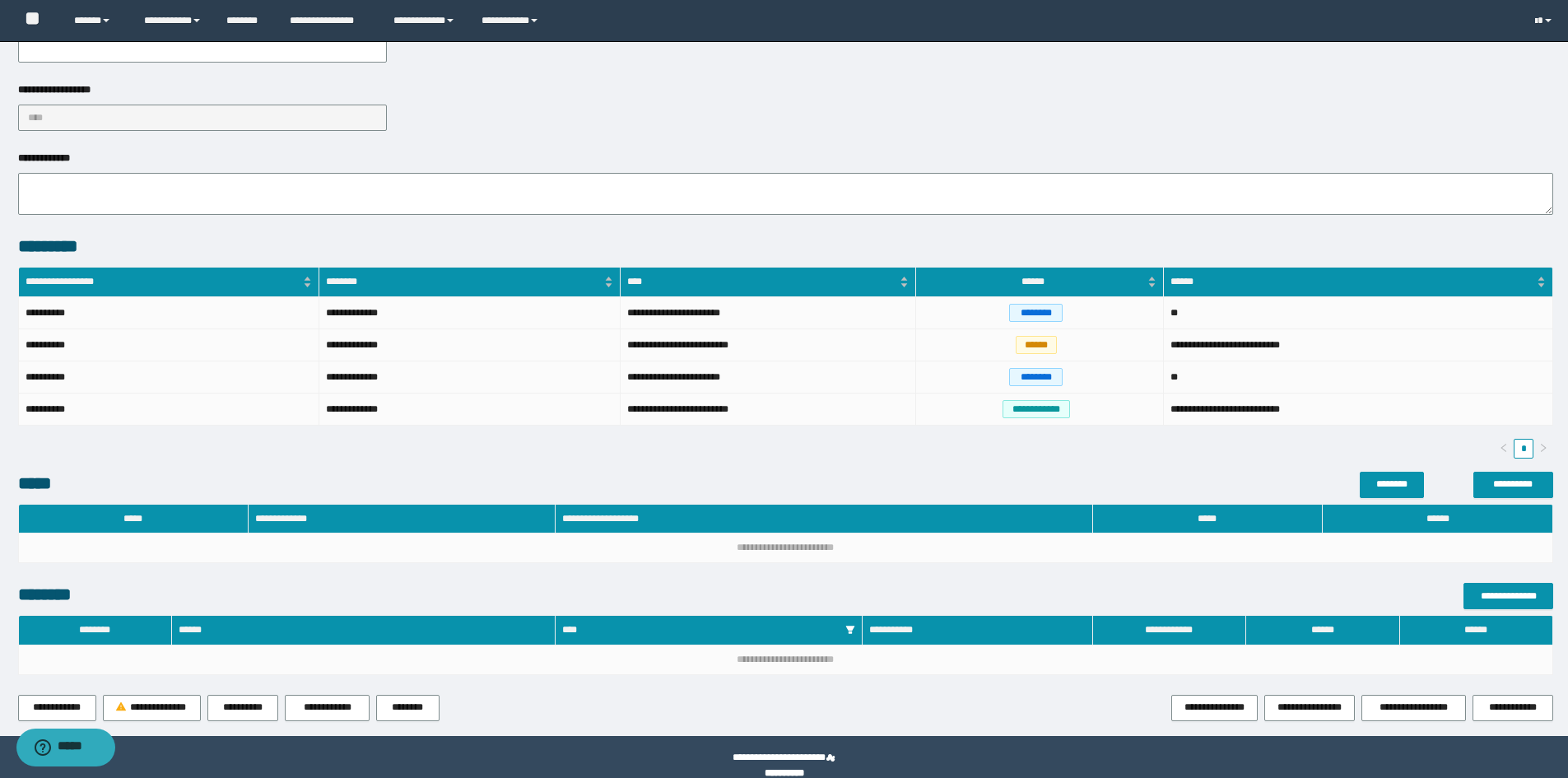 scroll, scrollTop: 349, scrollLeft: 0, axis: vertical 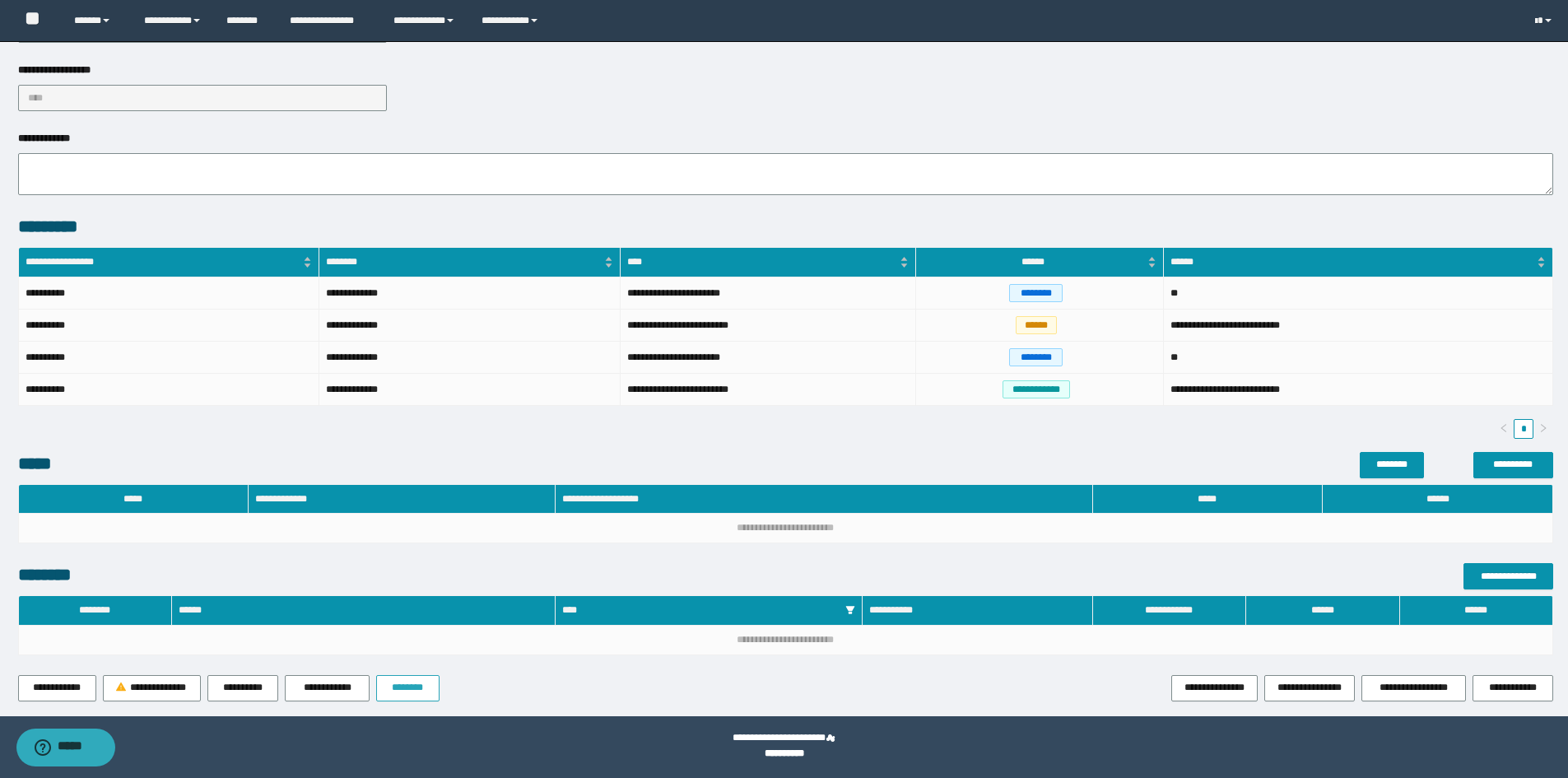 click on "********" at bounding box center [407, 688] 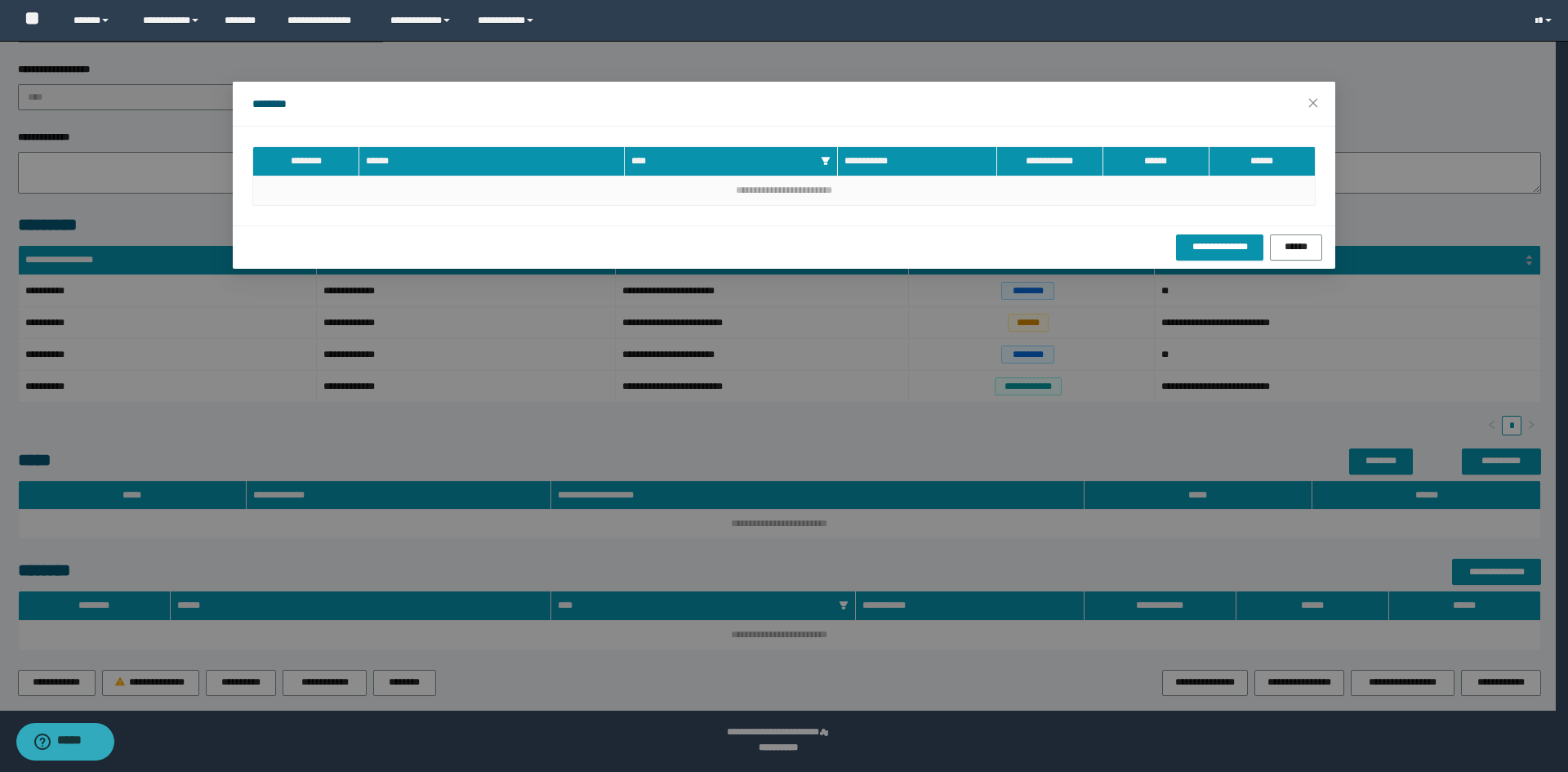 click on "**********" at bounding box center (784, 386) 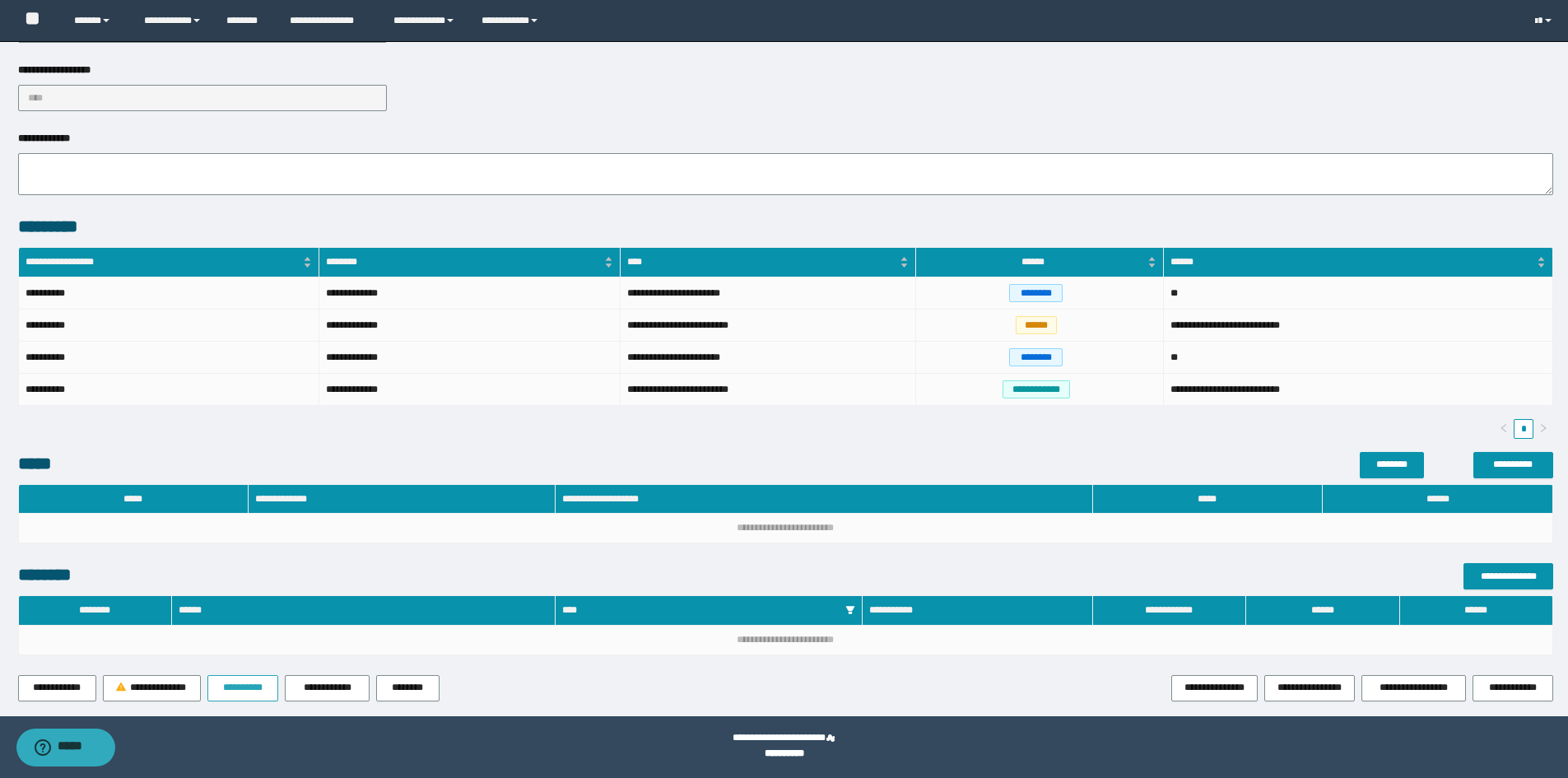 click on "**********" at bounding box center (243, 688) 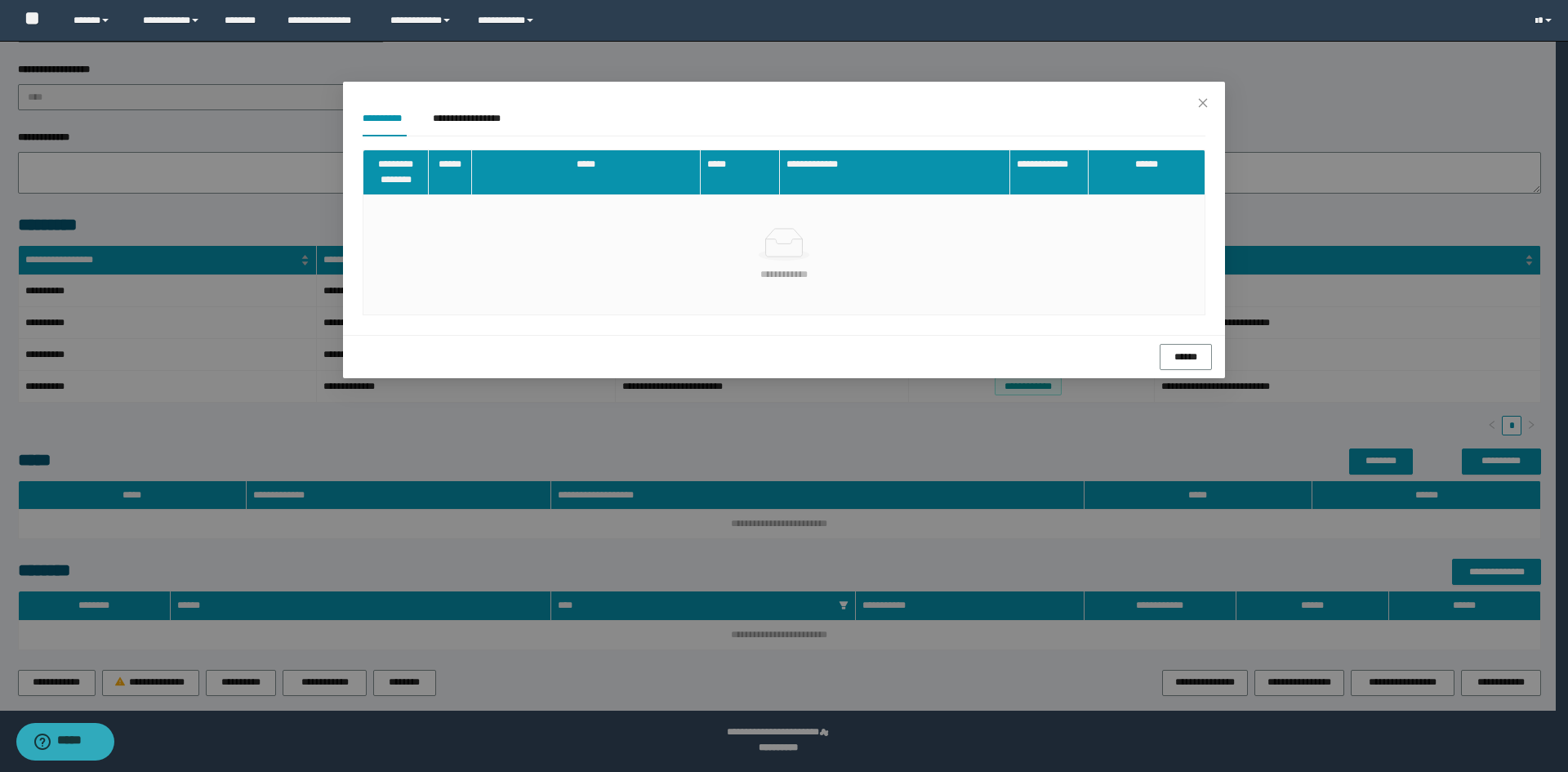 click on "**********" at bounding box center [784, 386] 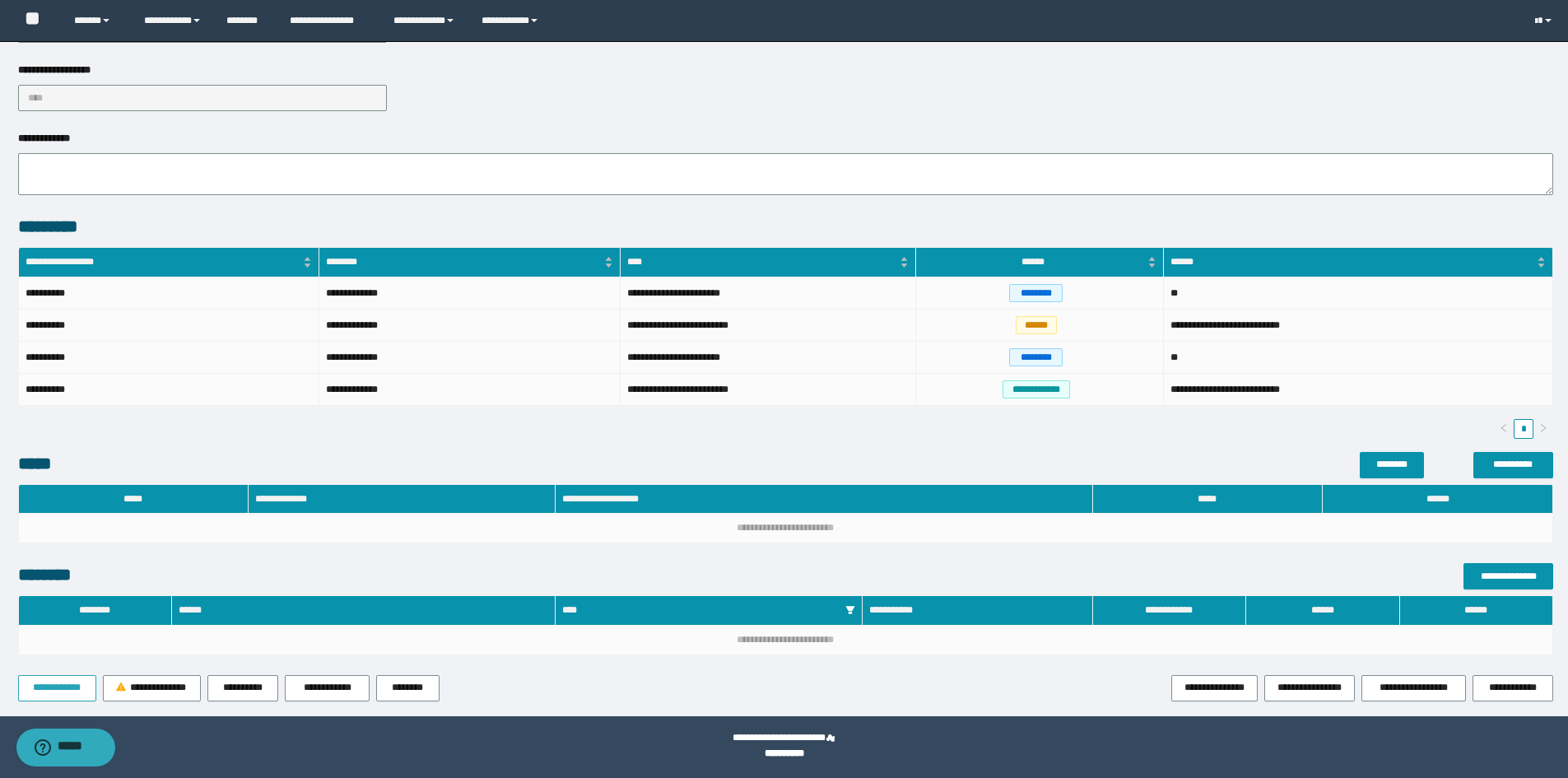 click on "**********" at bounding box center (57, 687) 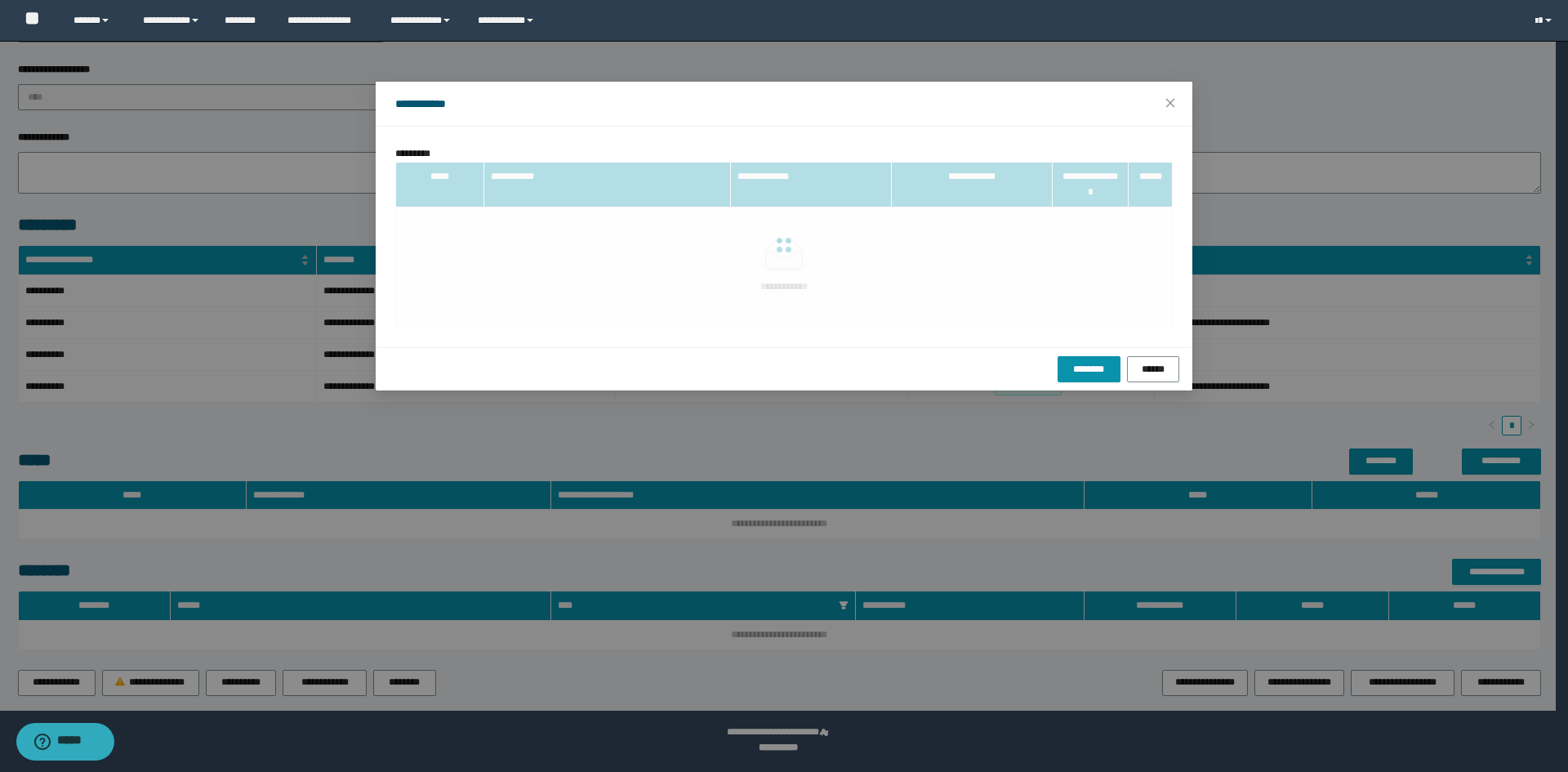 click on "**********" at bounding box center (784, 386) 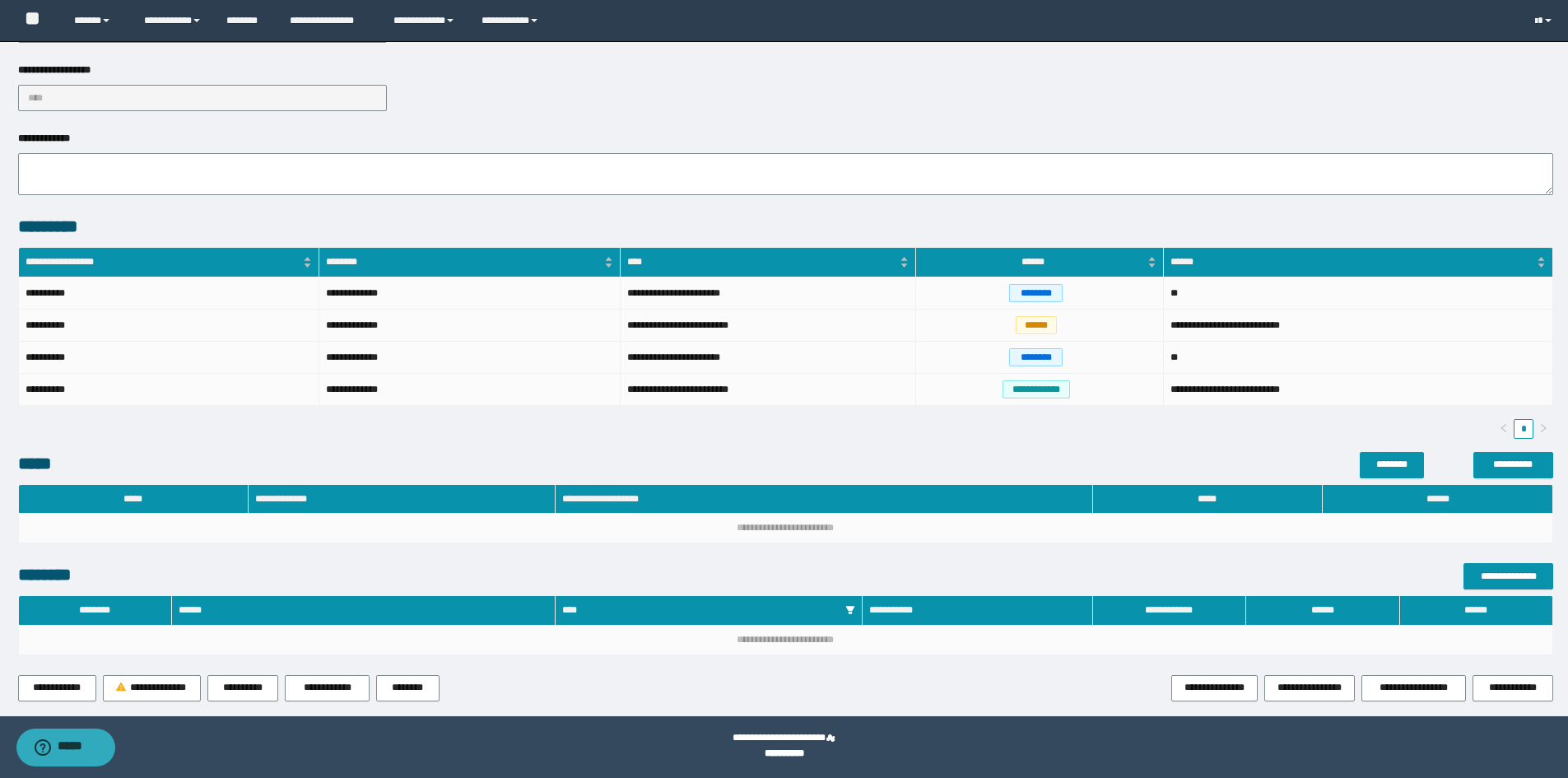 click on "**********" at bounding box center [397, 688] 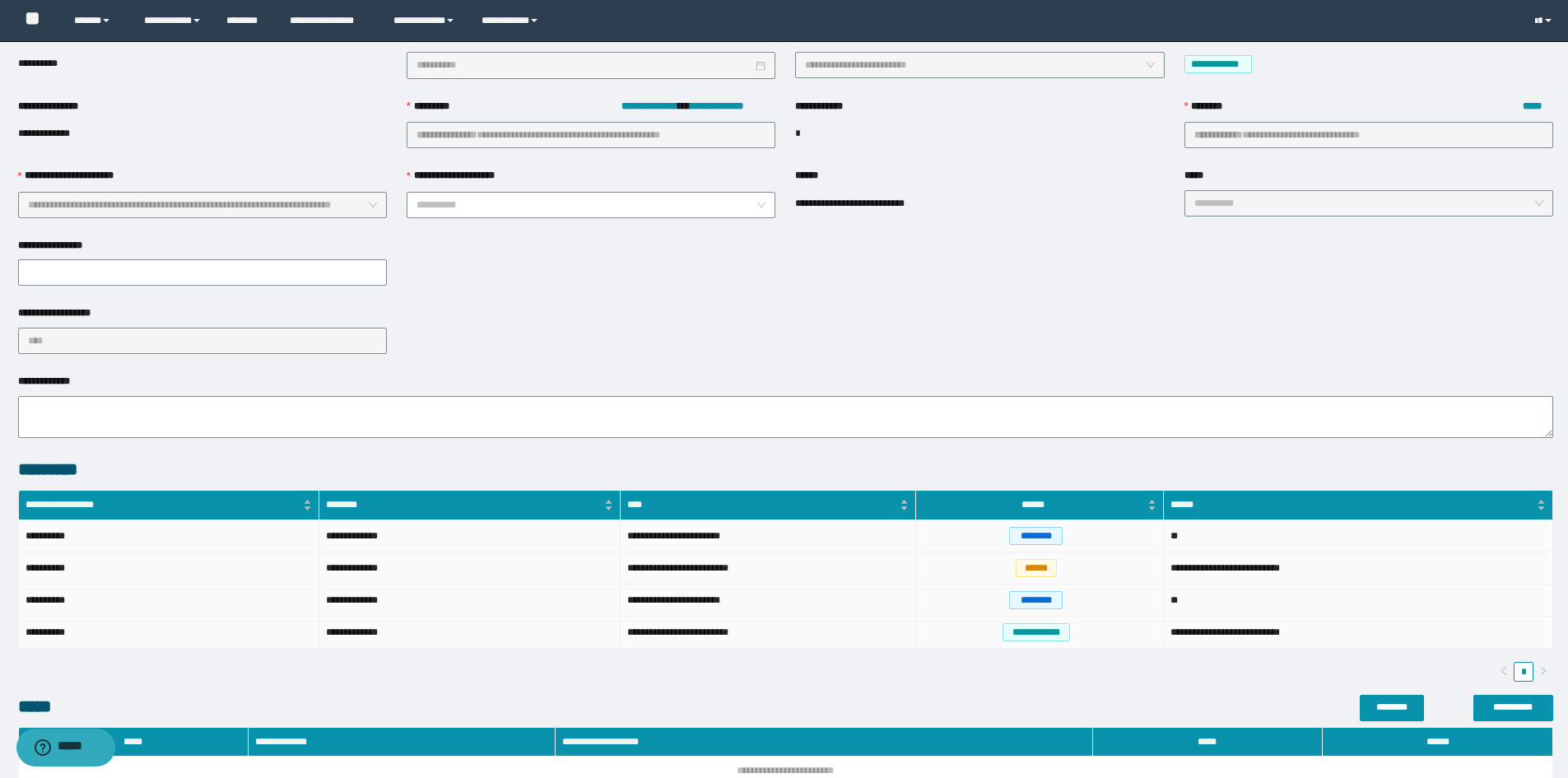 scroll, scrollTop: 0, scrollLeft: 0, axis: both 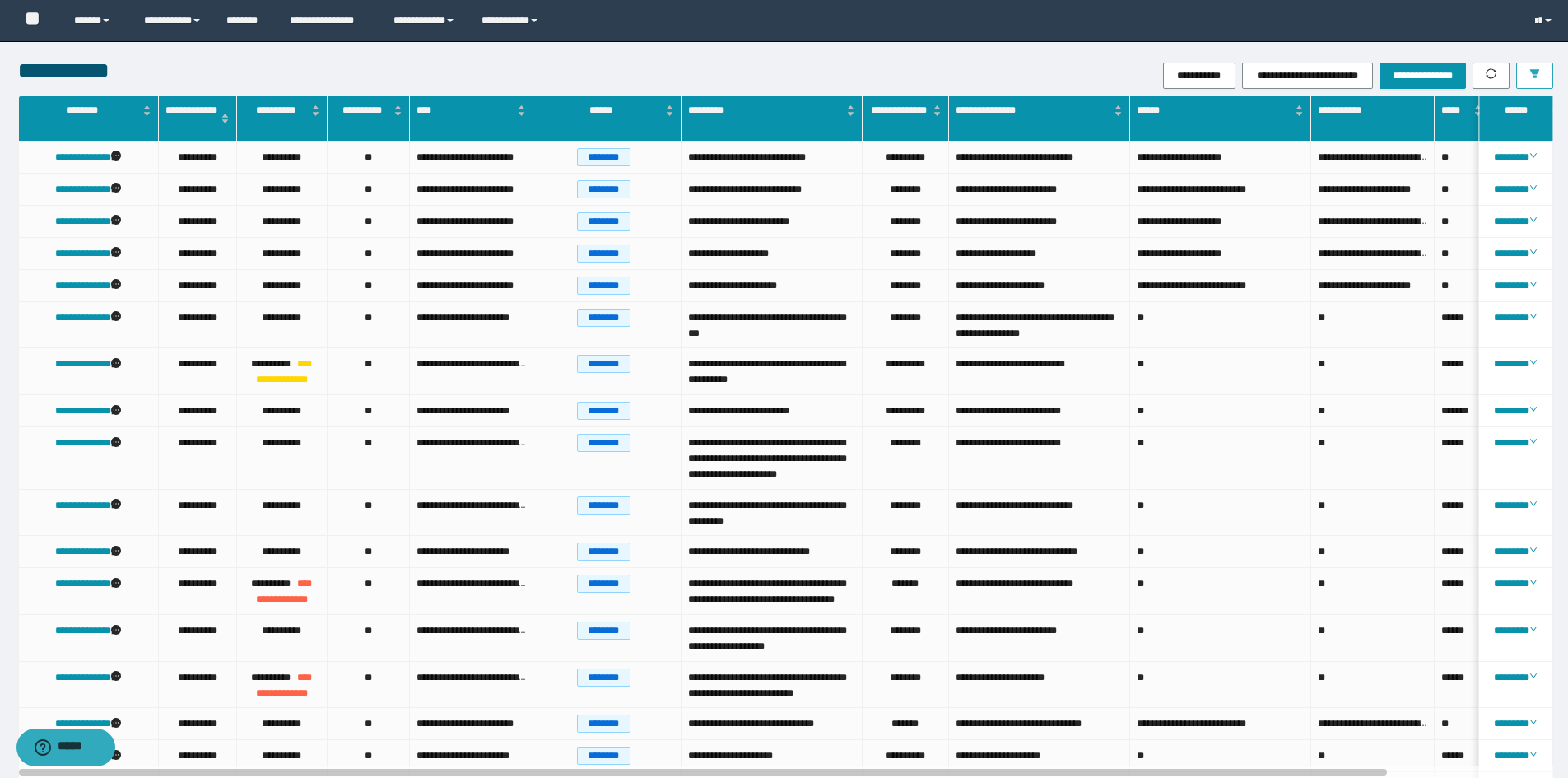 click at bounding box center (1534, 76) 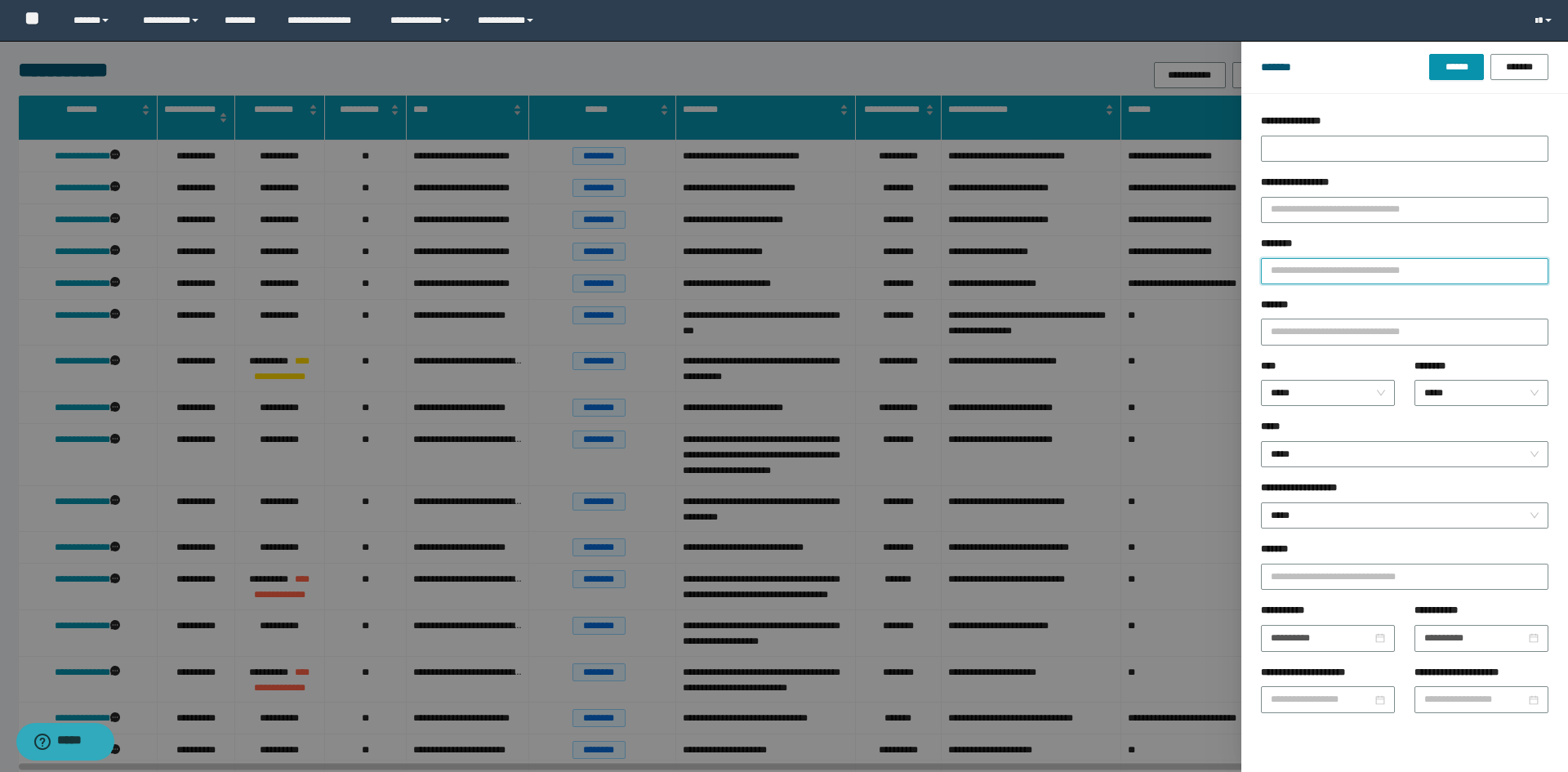 click on "********" at bounding box center (1405, 271) 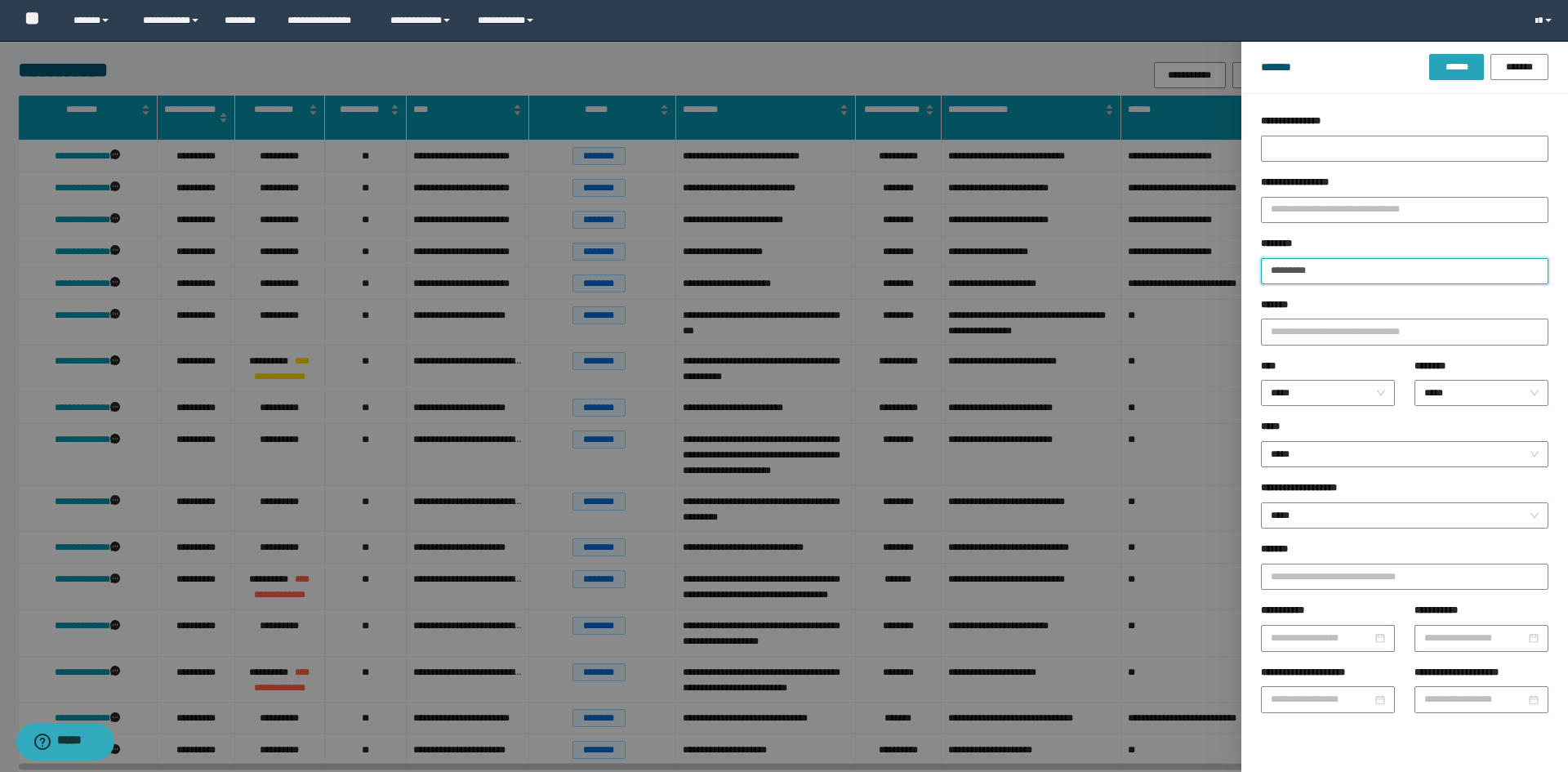 type on "********" 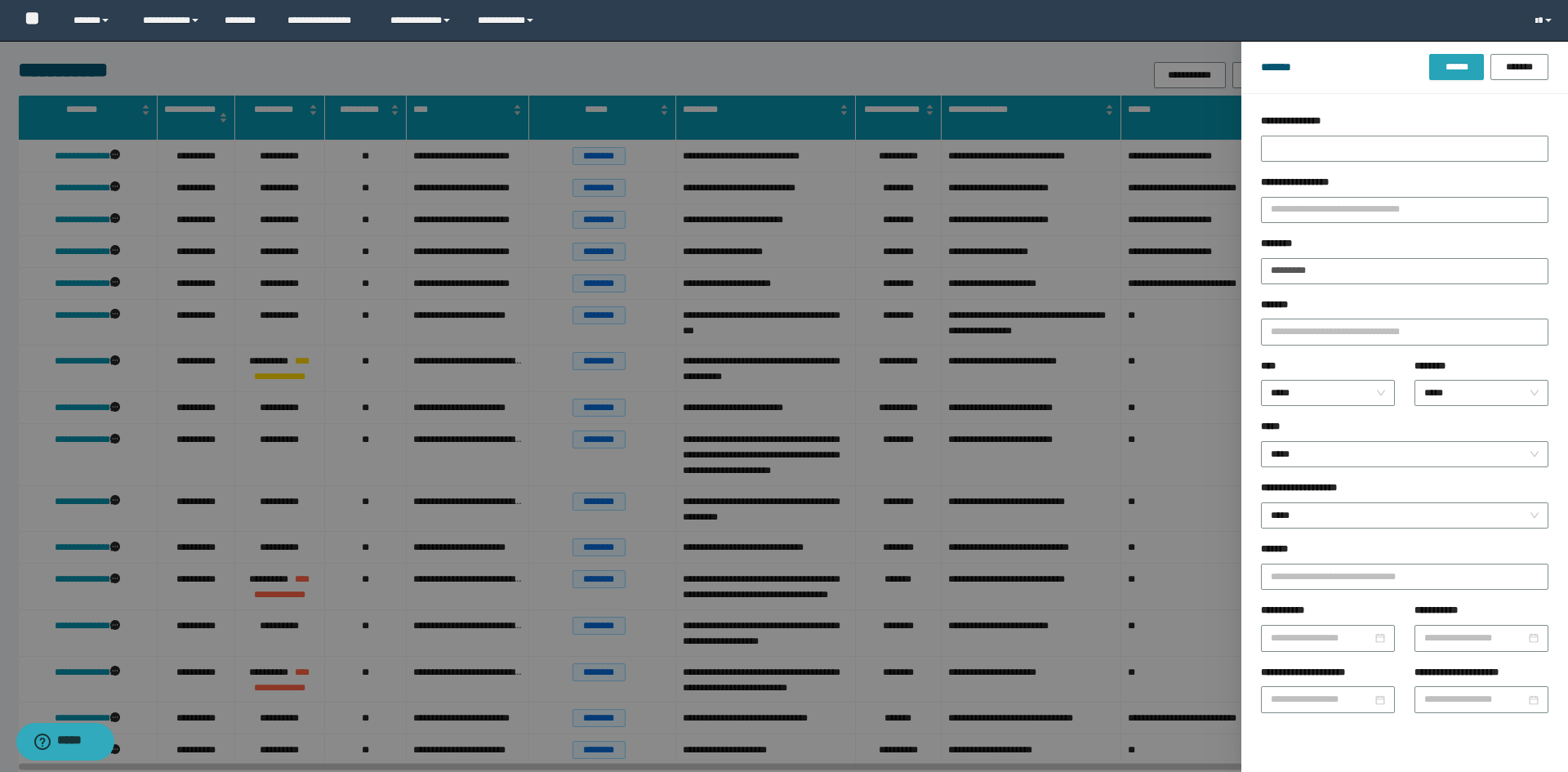 click on "******" at bounding box center (1456, 67) 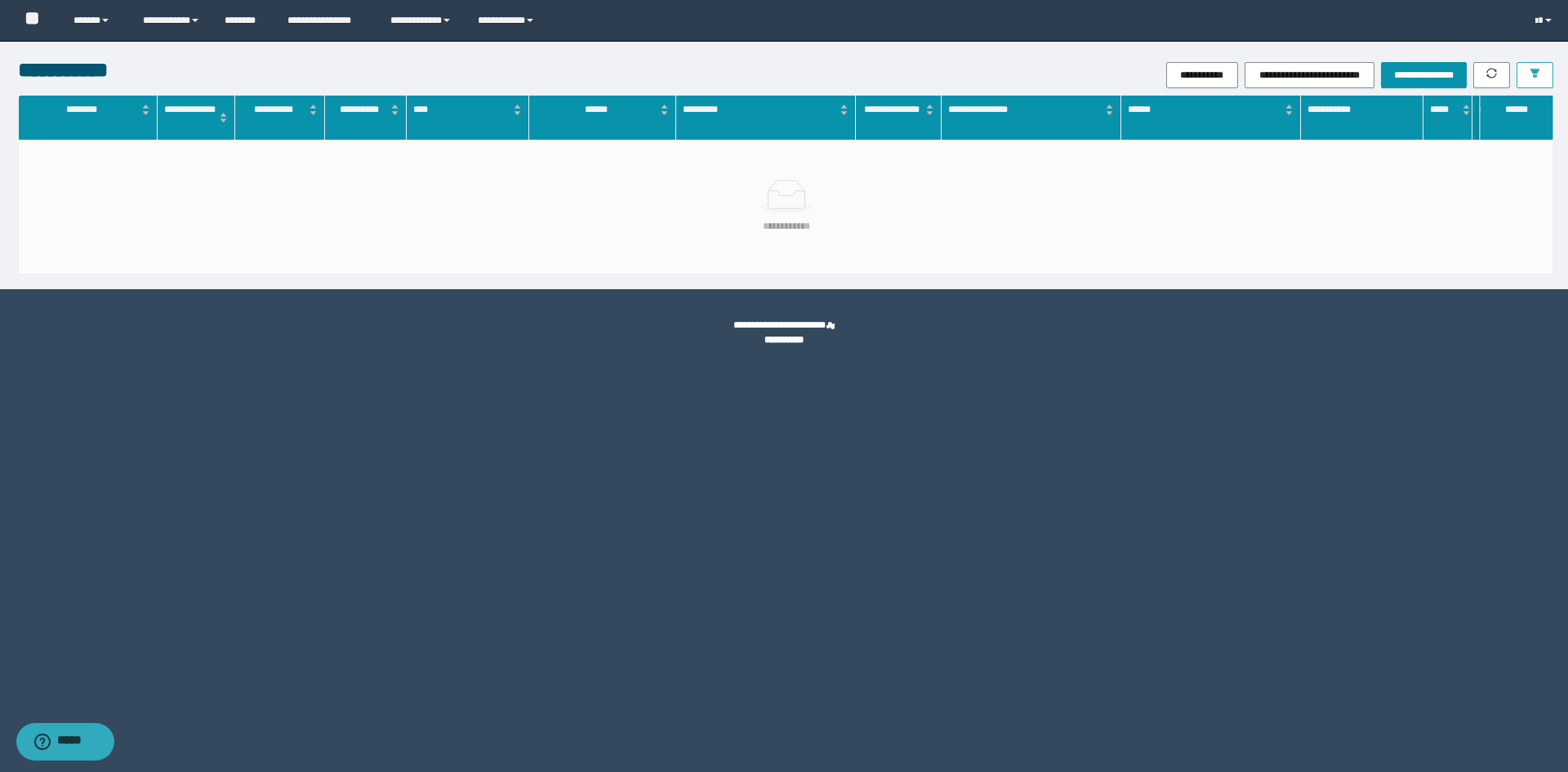 click at bounding box center [1535, 75] 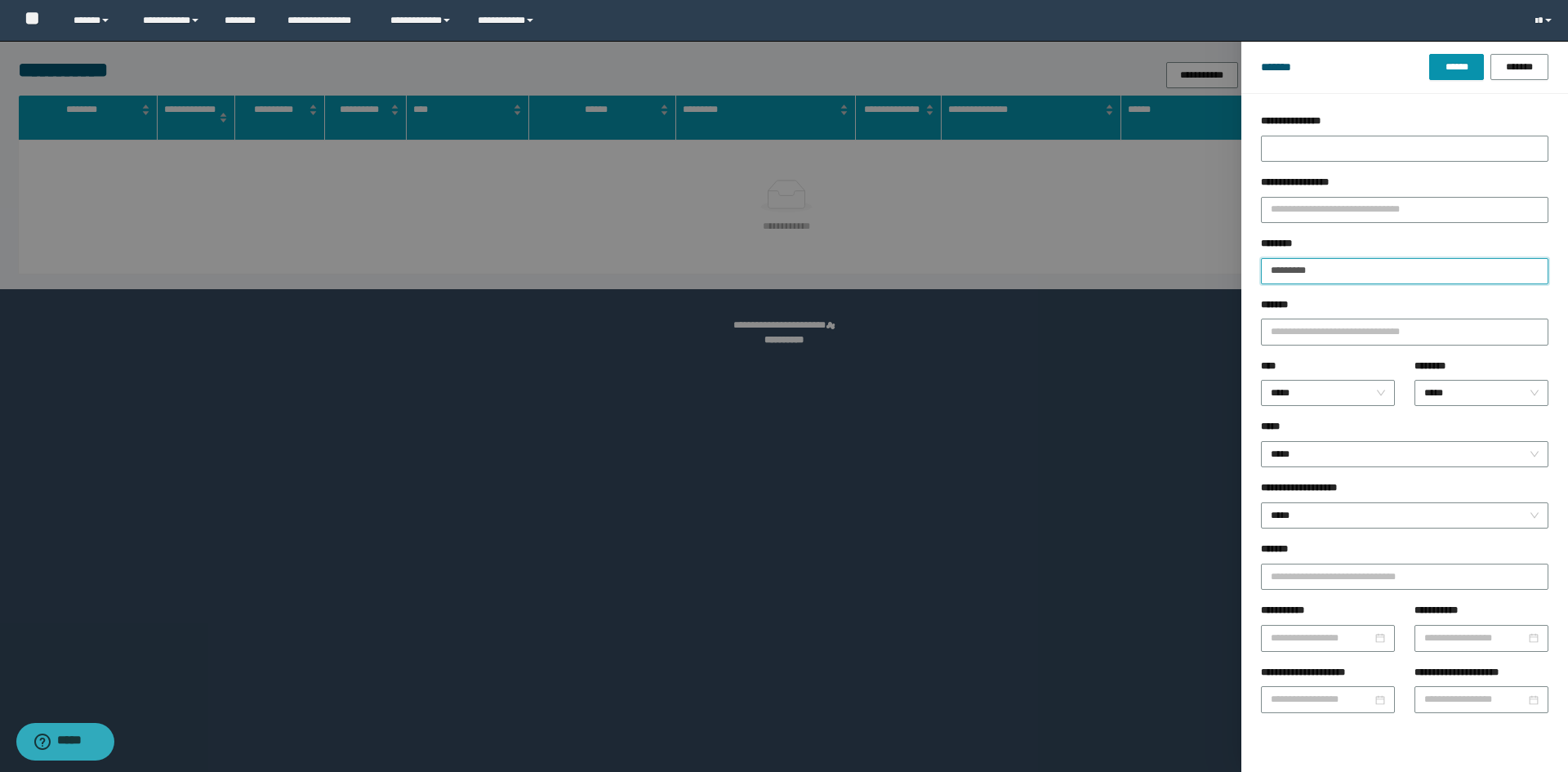 drag, startPoint x: 1319, startPoint y: 266, endPoint x: 1242, endPoint y: 271, distance: 77.16217 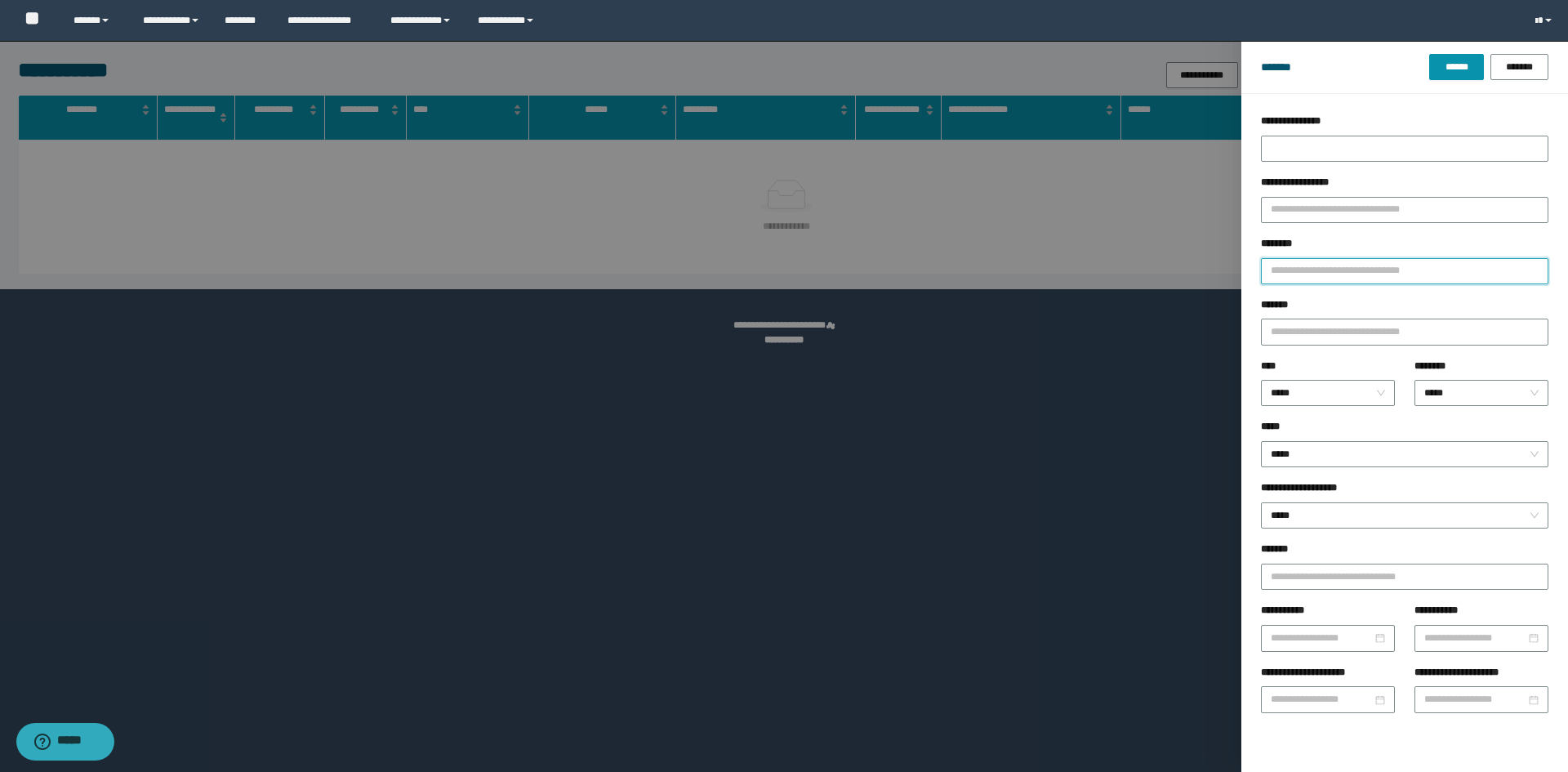 click on "********" at bounding box center [1405, 271] 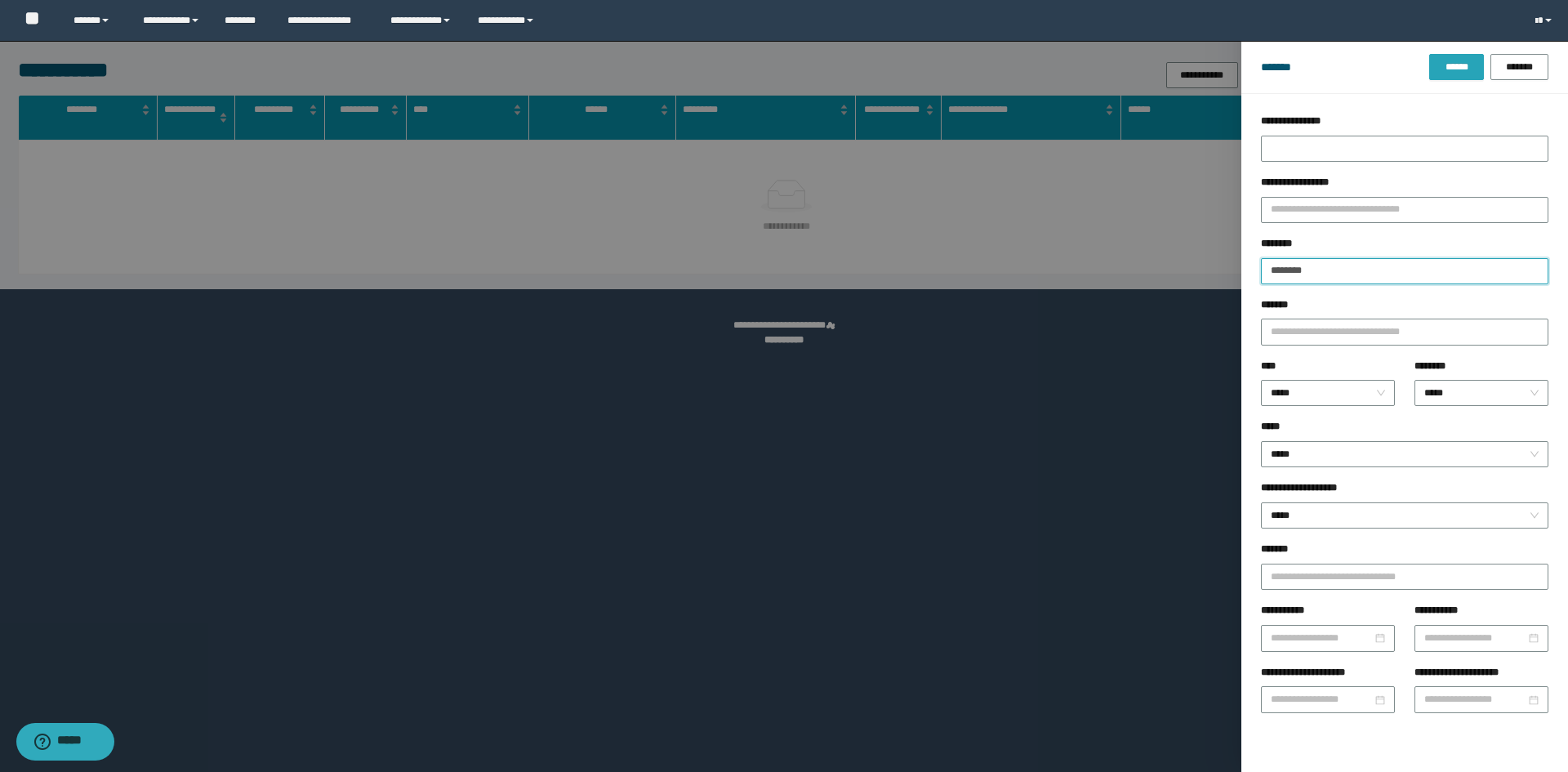 type on "********" 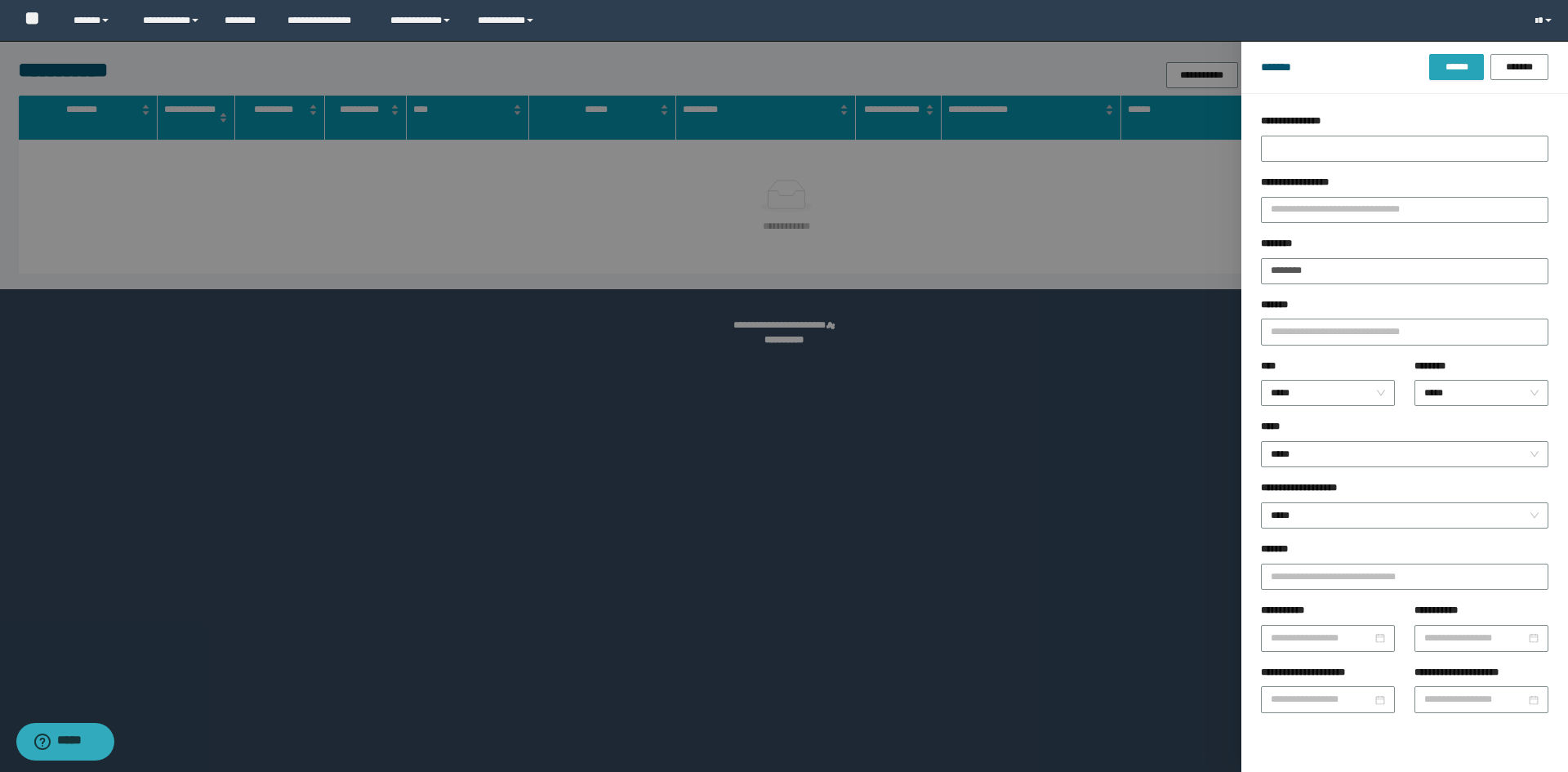click on "******" at bounding box center (1456, 67) 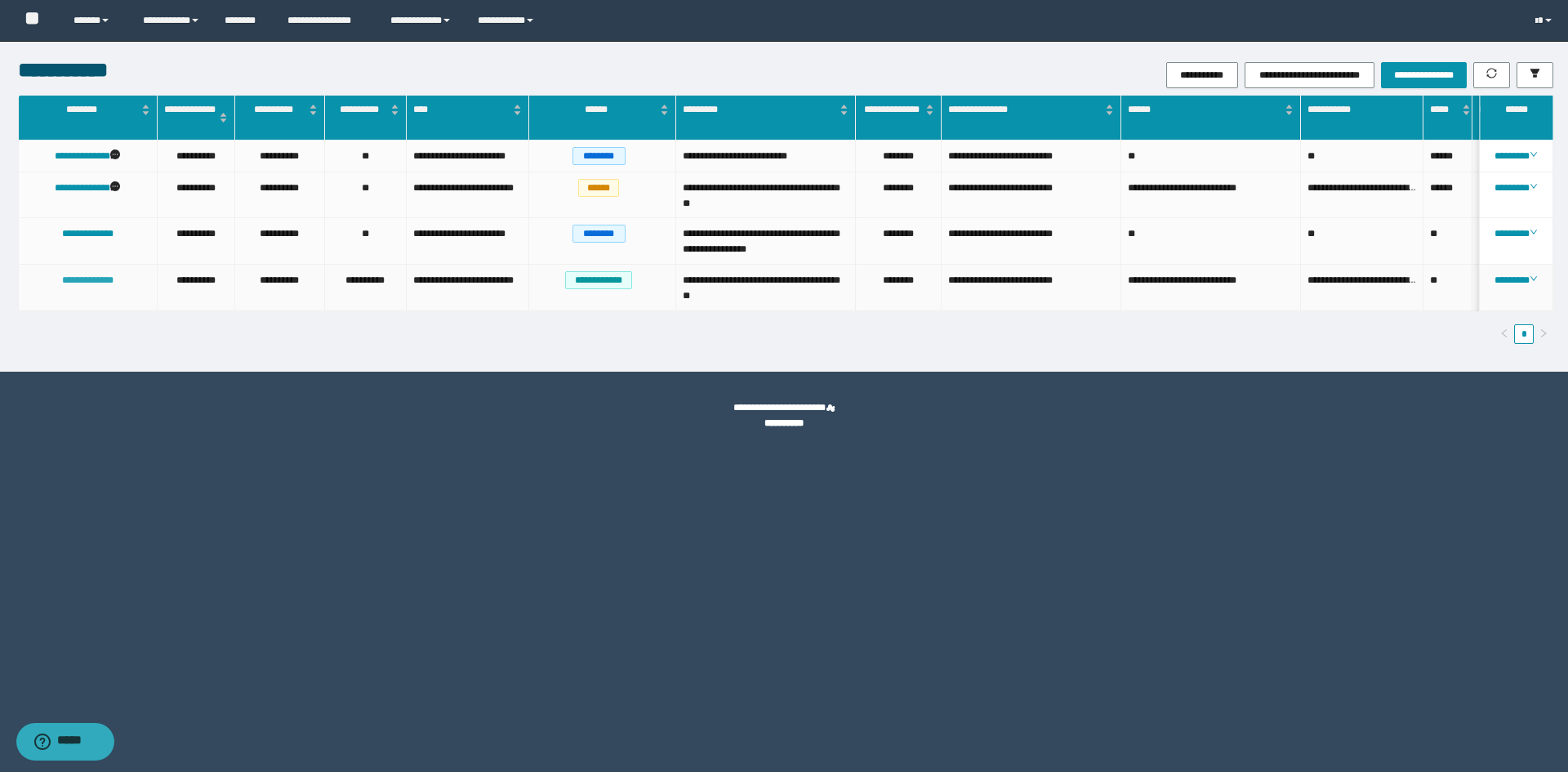 click on "**********" at bounding box center (87, 280) 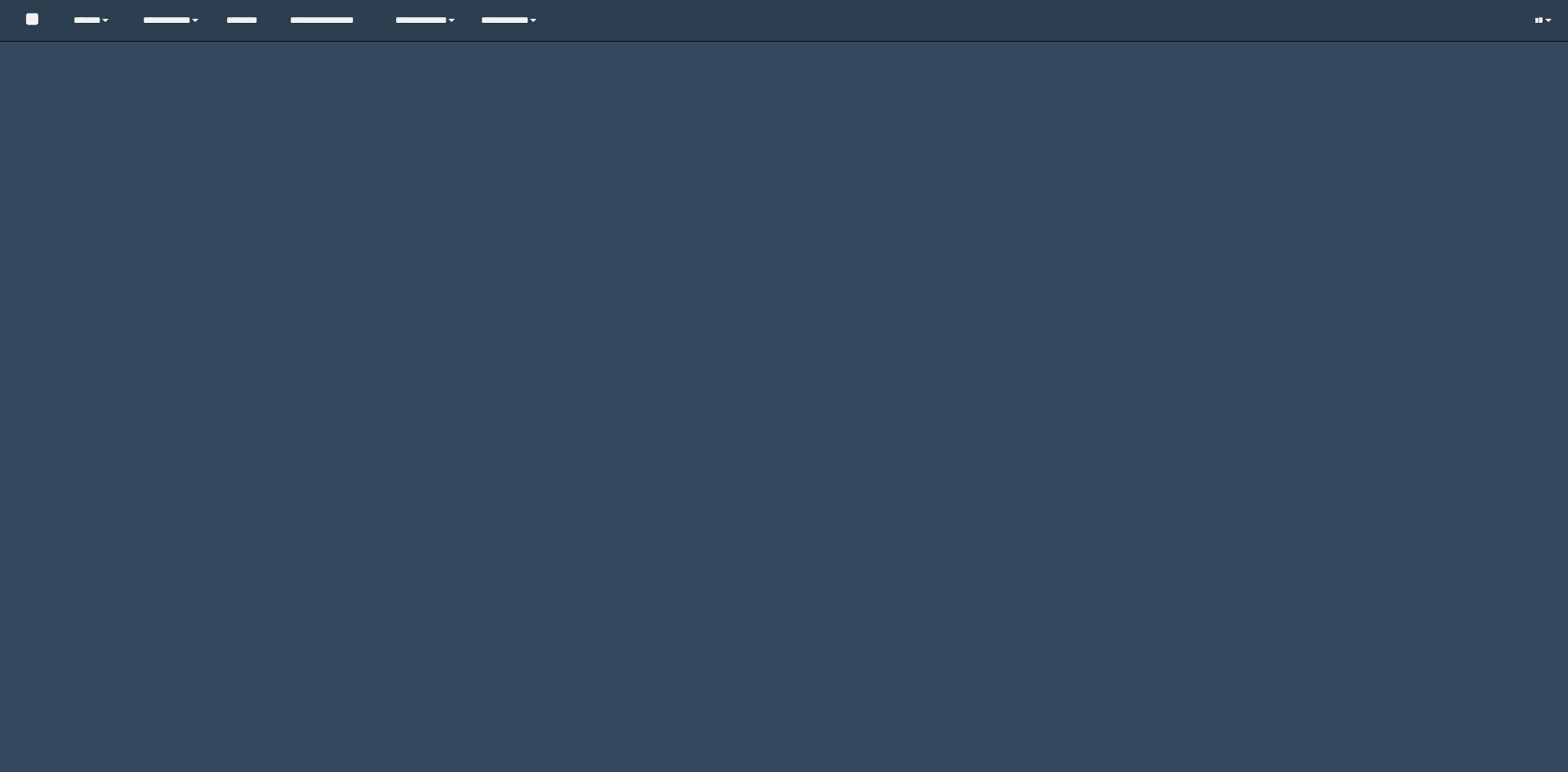 scroll, scrollTop: 0, scrollLeft: 0, axis: both 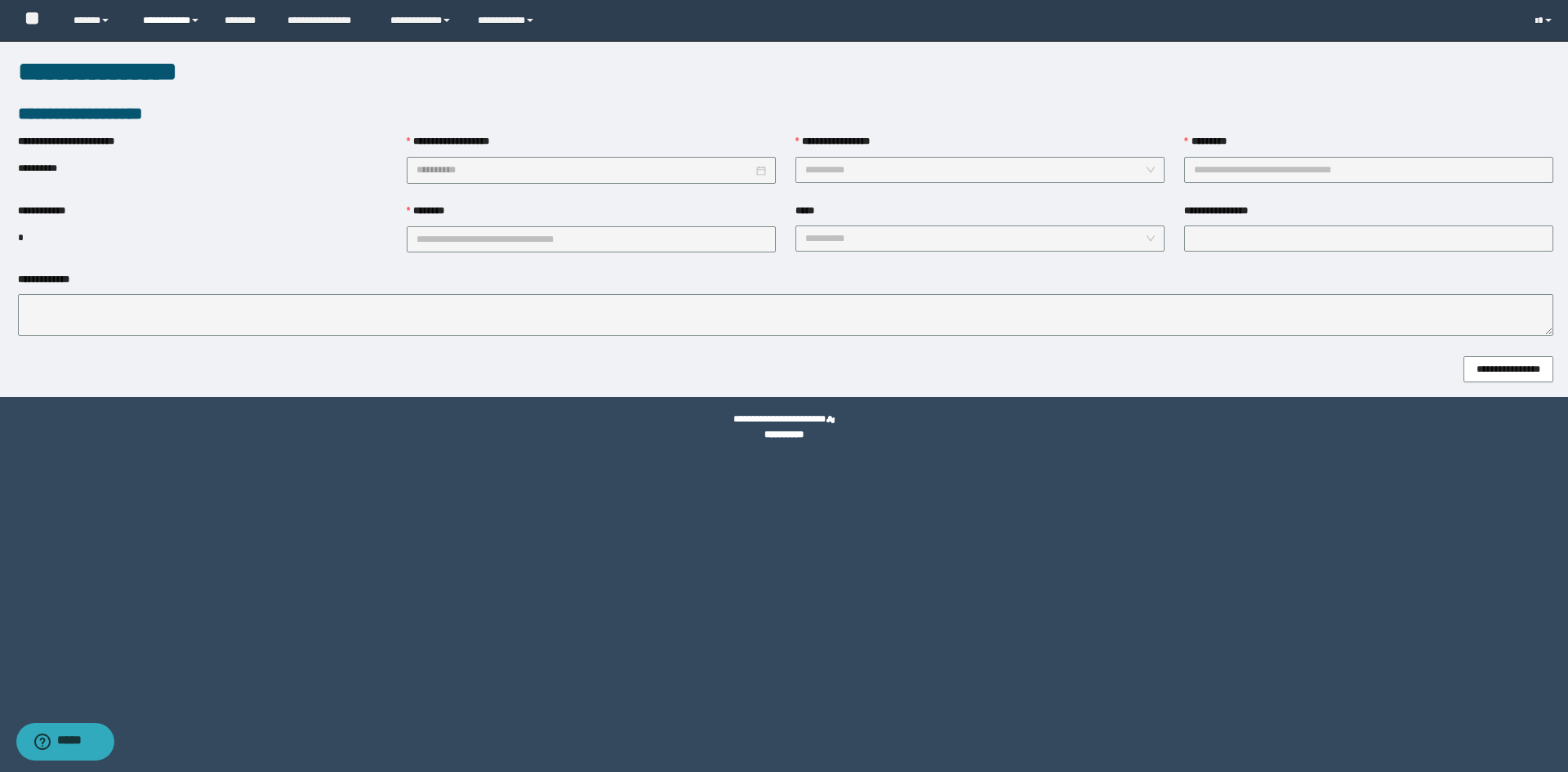 click on "**********" at bounding box center [172, 20] 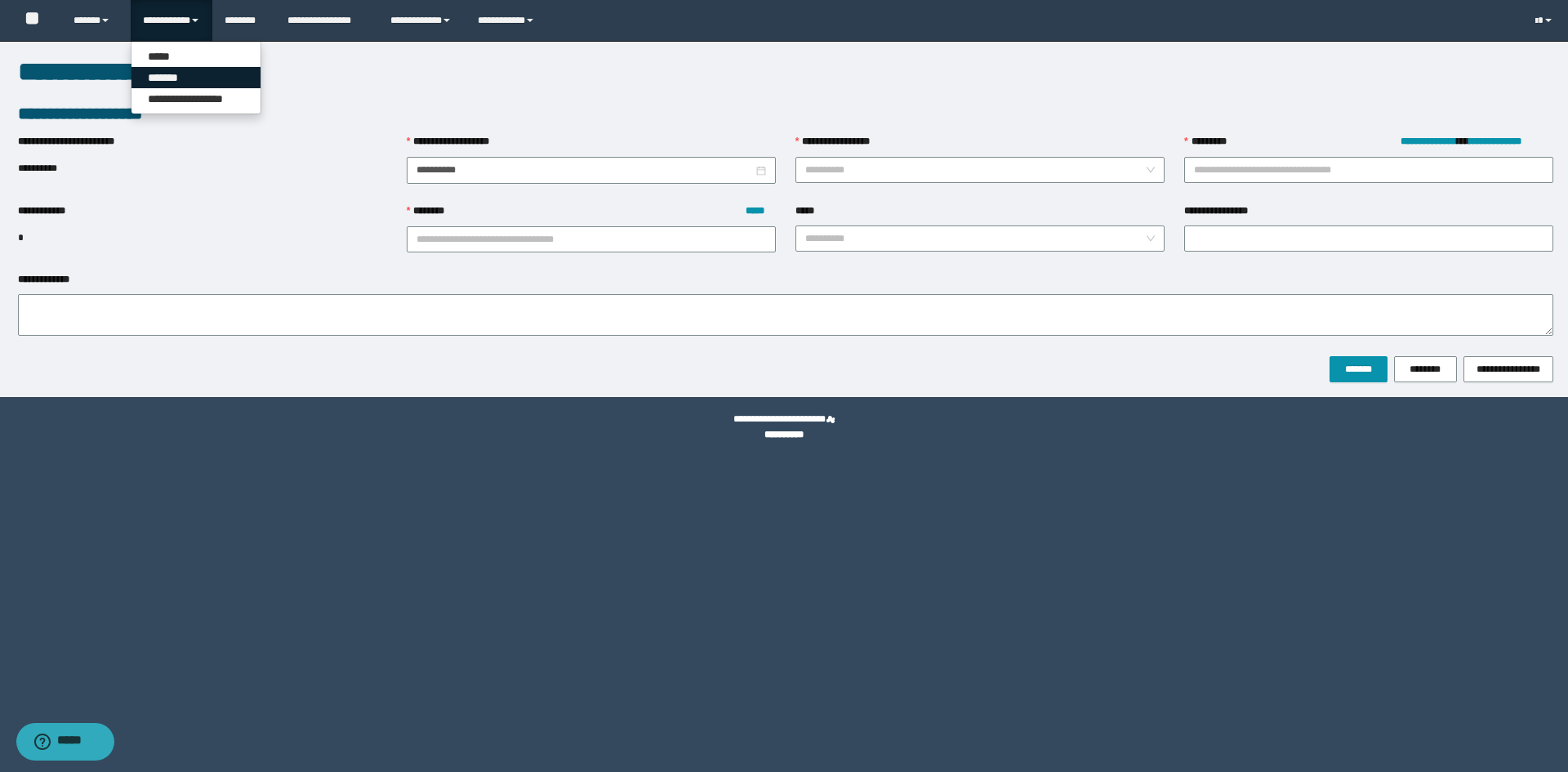 click on "*******" at bounding box center (196, 78) 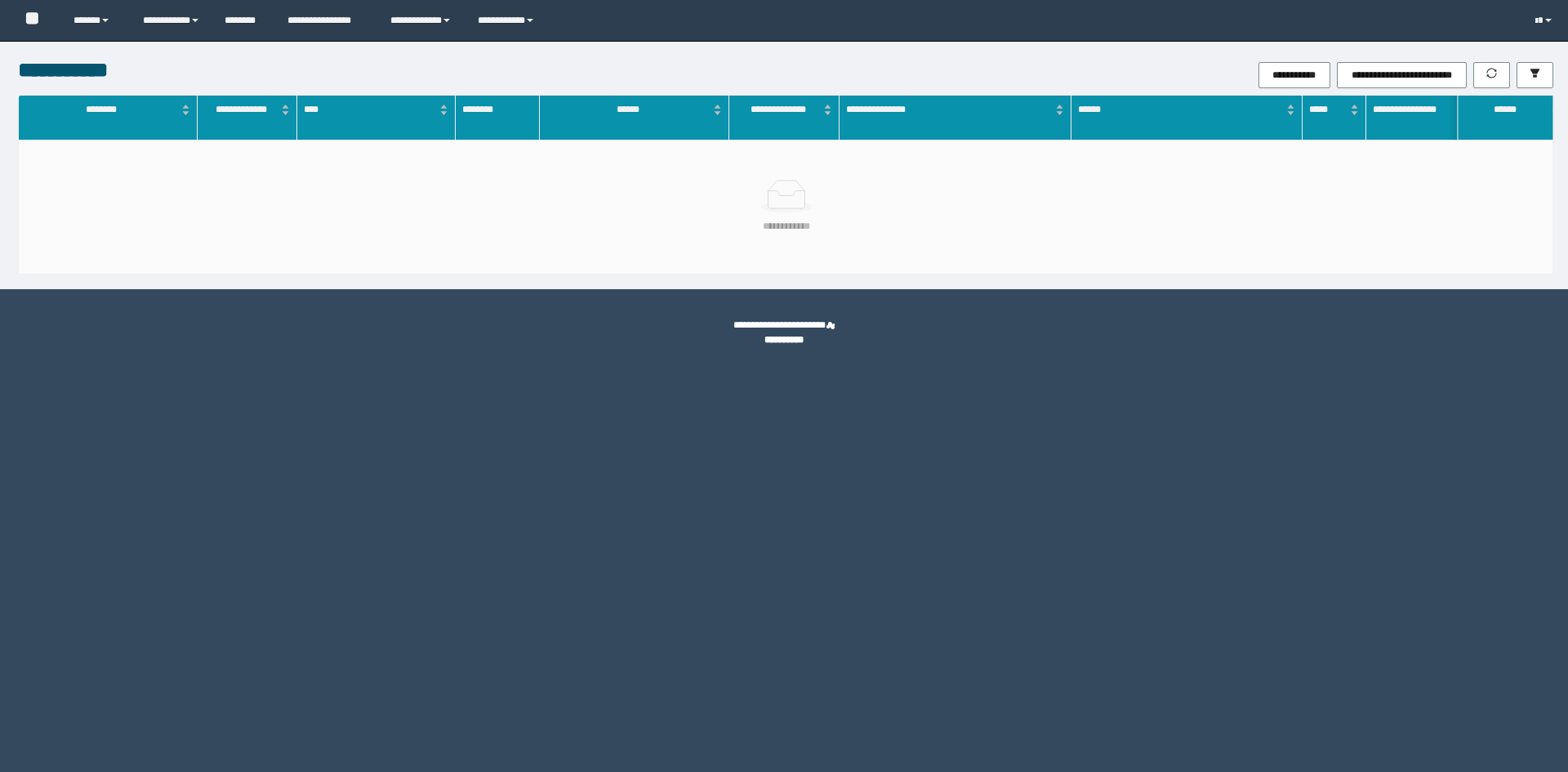 scroll, scrollTop: 0, scrollLeft: 0, axis: both 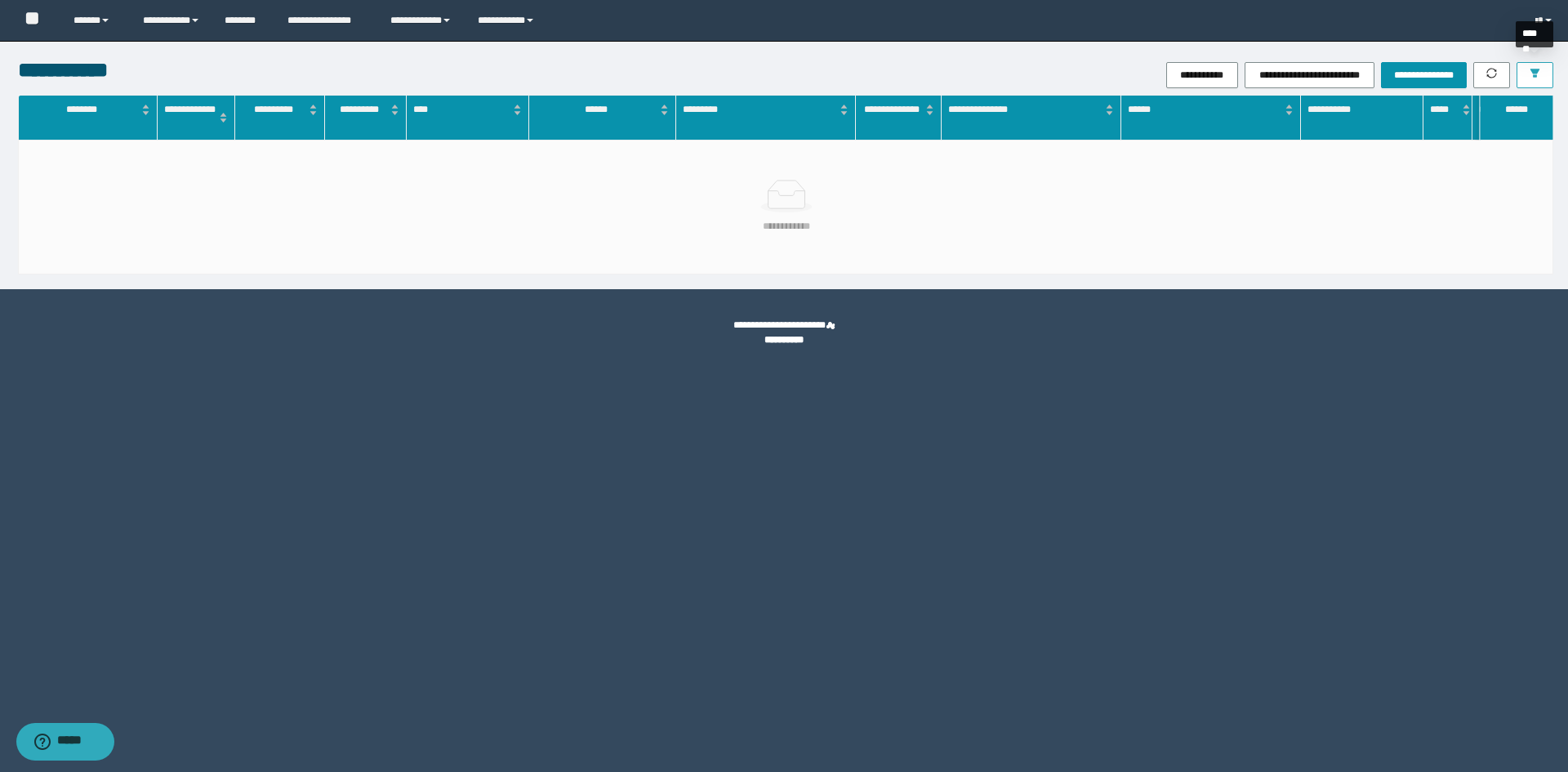 click 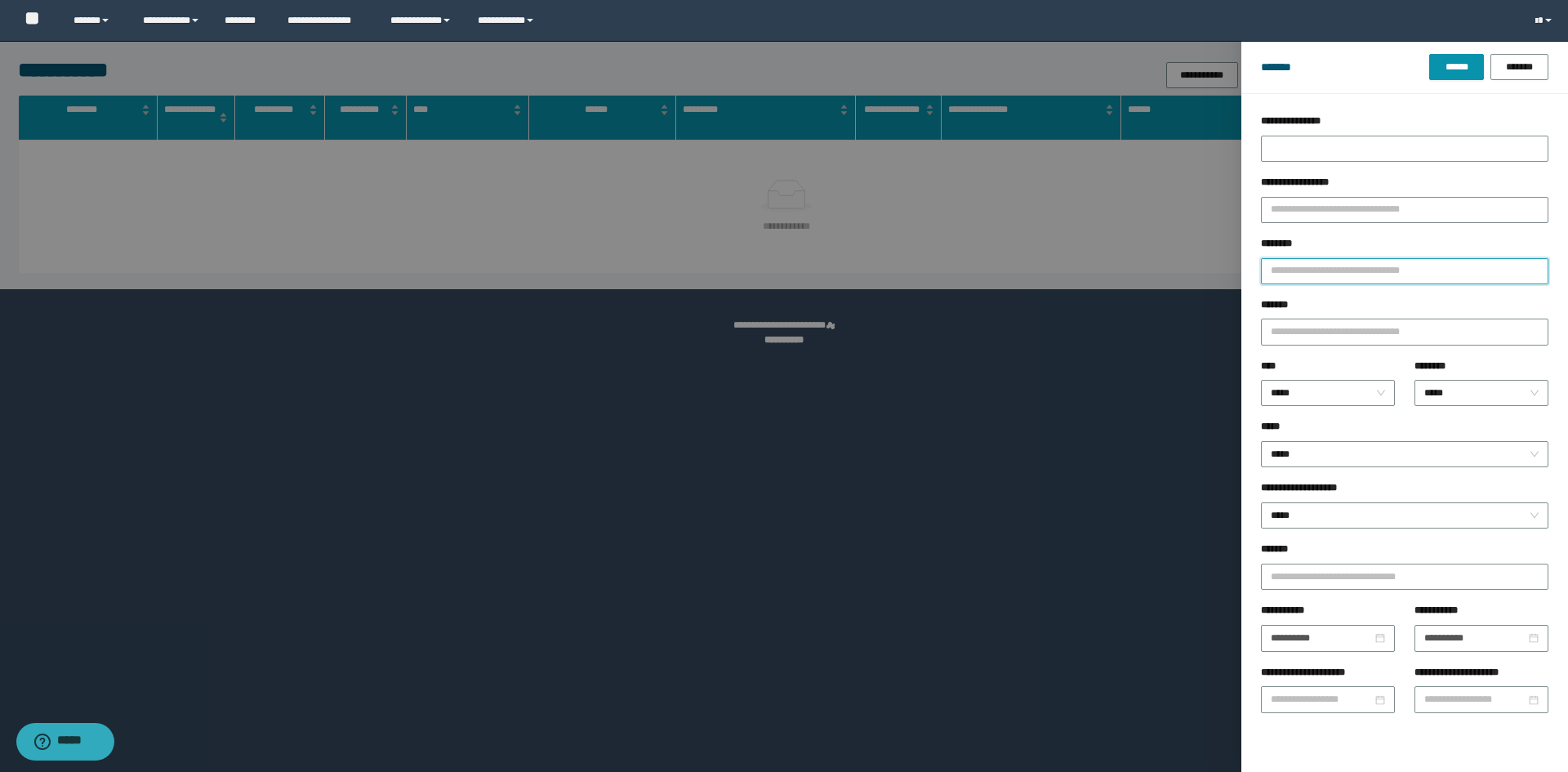 click on "********" at bounding box center (1405, 271) 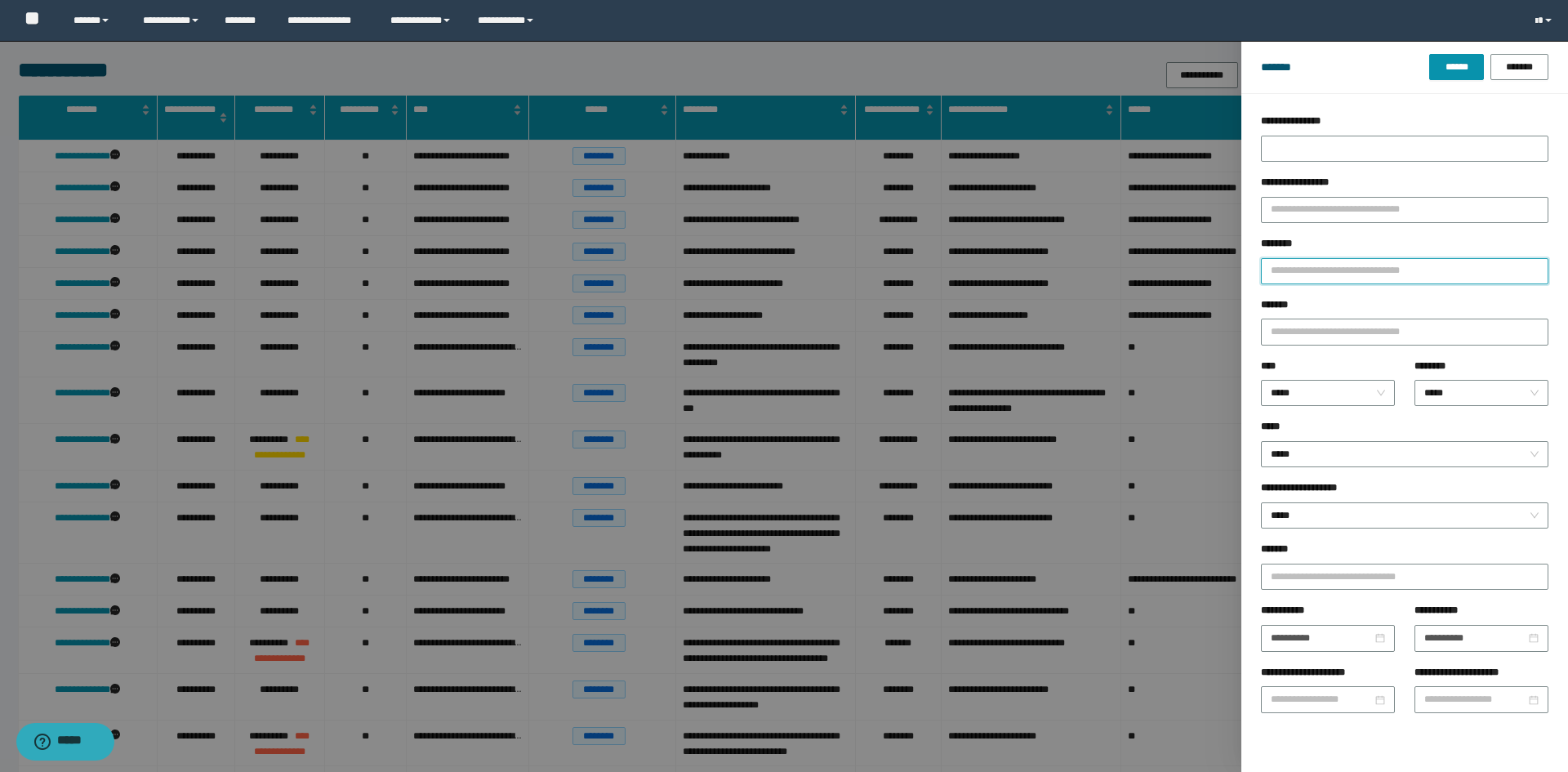 paste on "********" 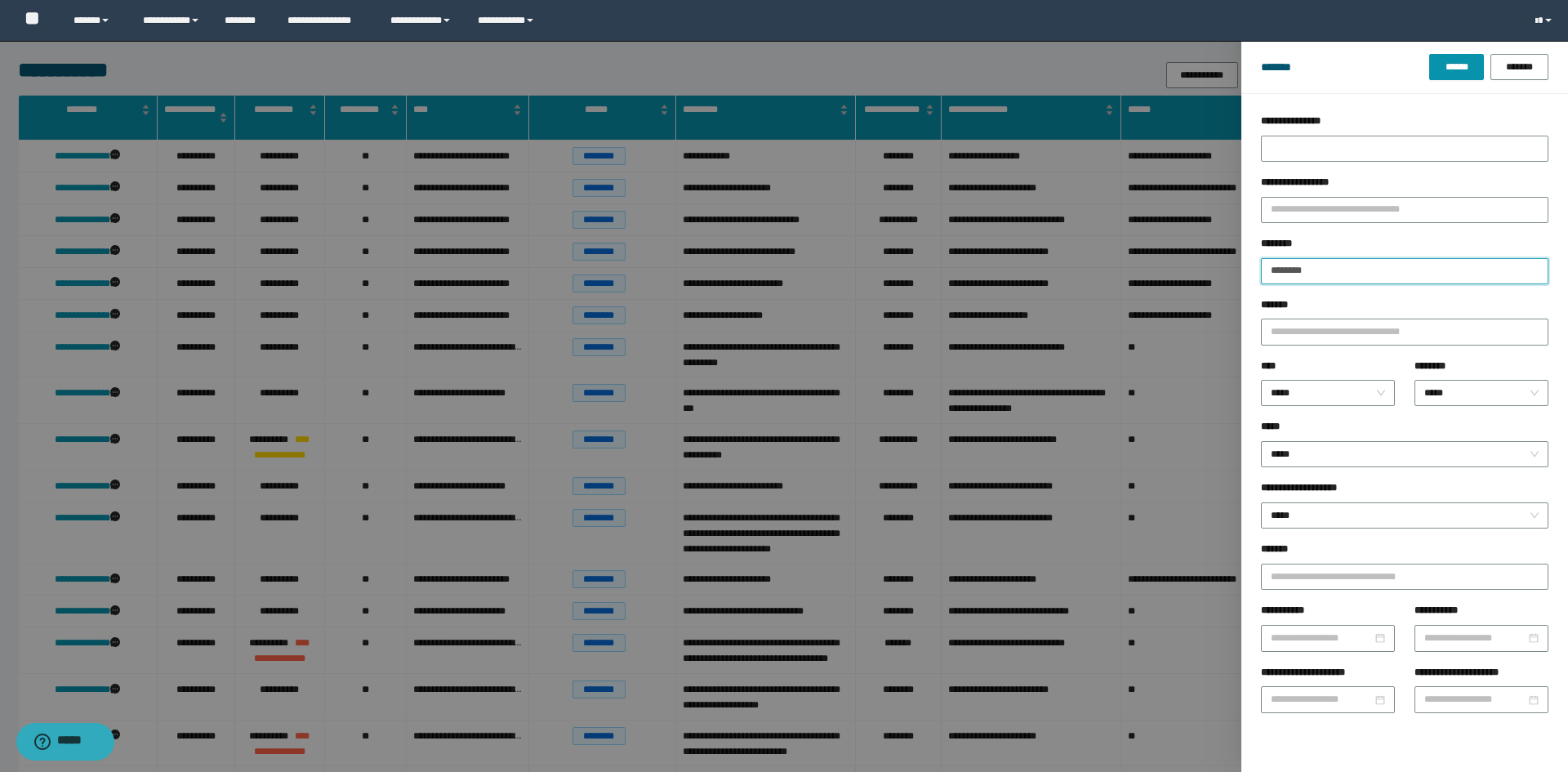 type on "********" 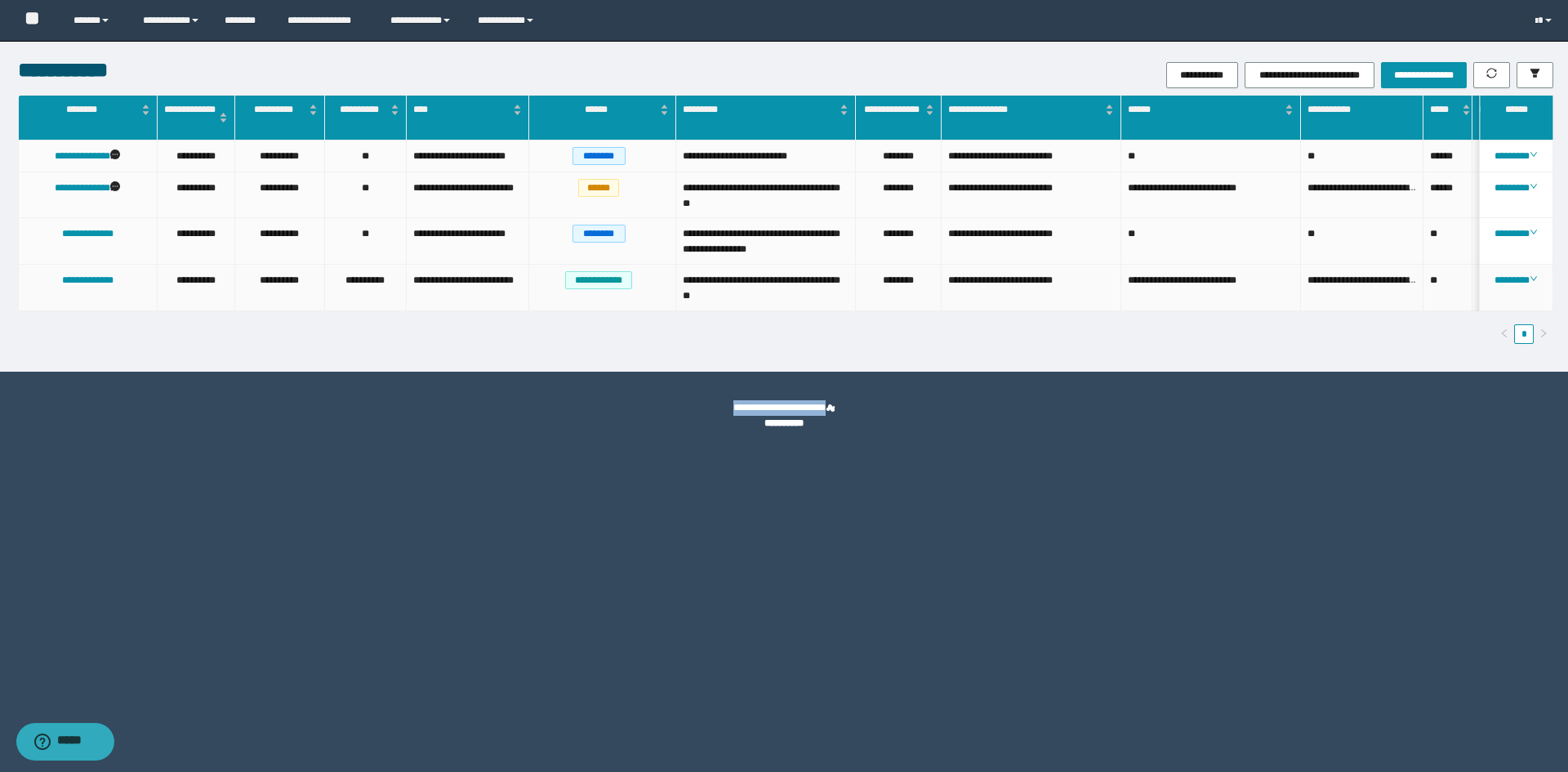 click on "**********" at bounding box center [784, 386] 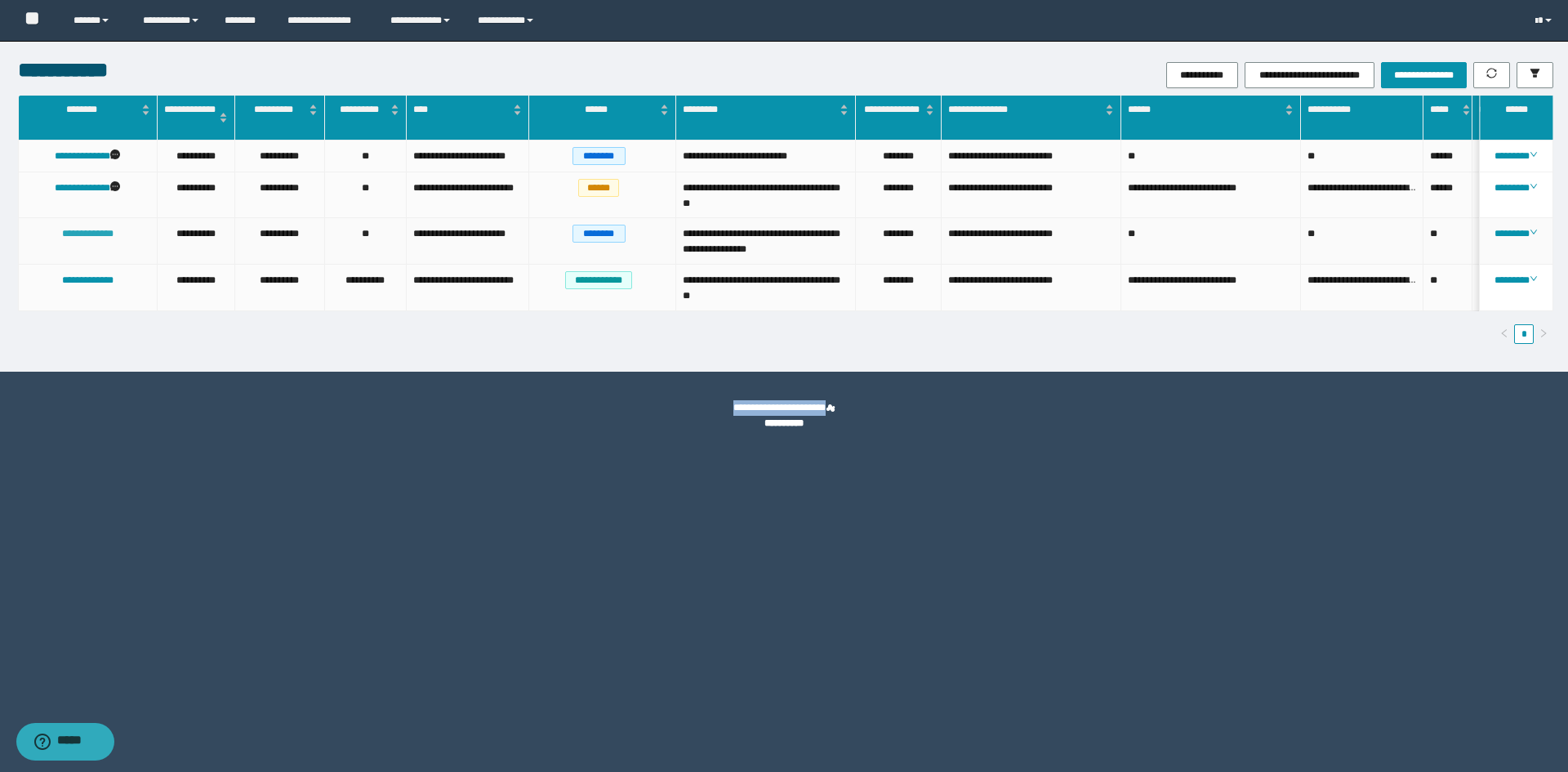click on "**********" at bounding box center [87, 234] 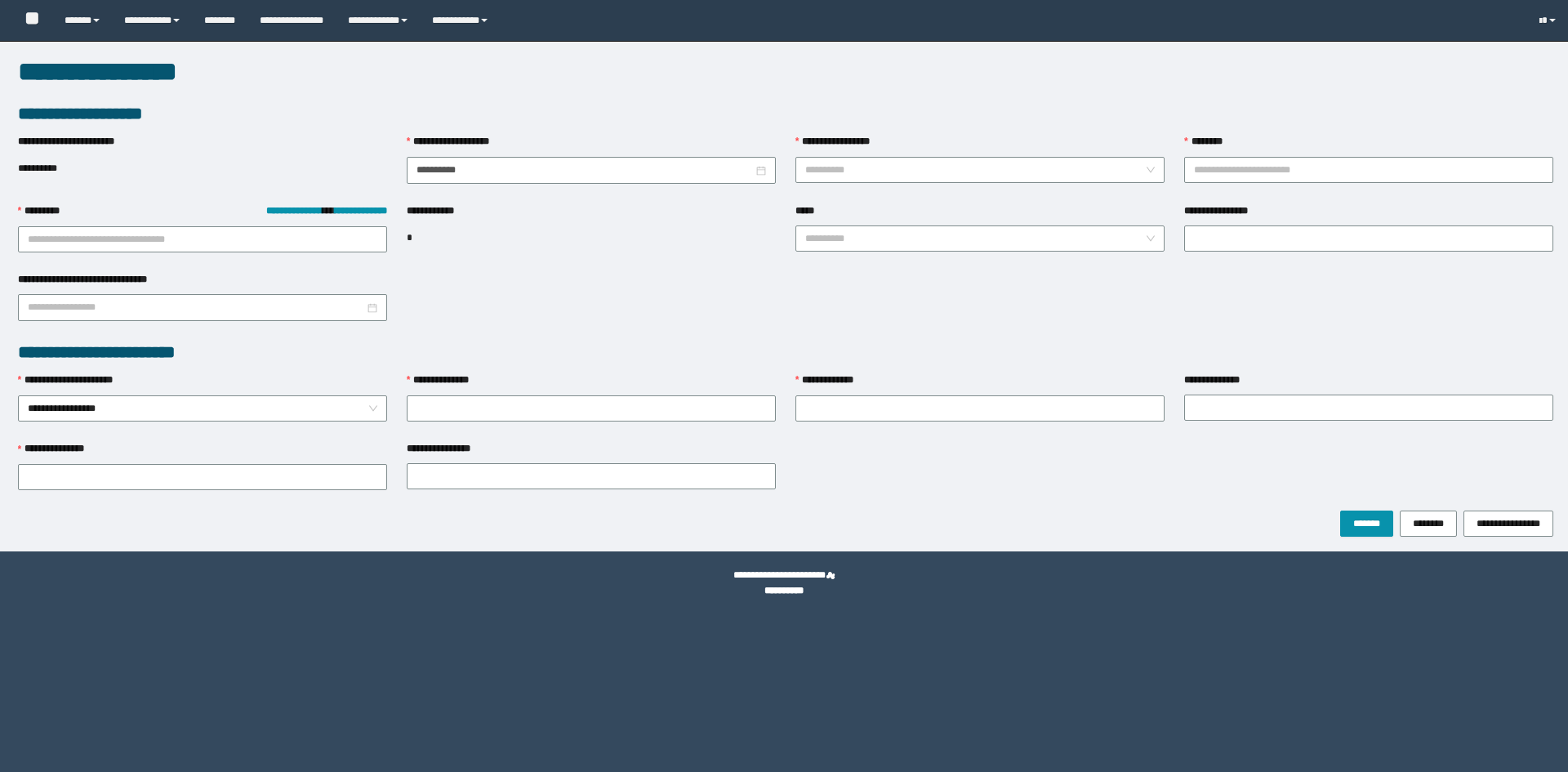 scroll, scrollTop: 0, scrollLeft: 0, axis: both 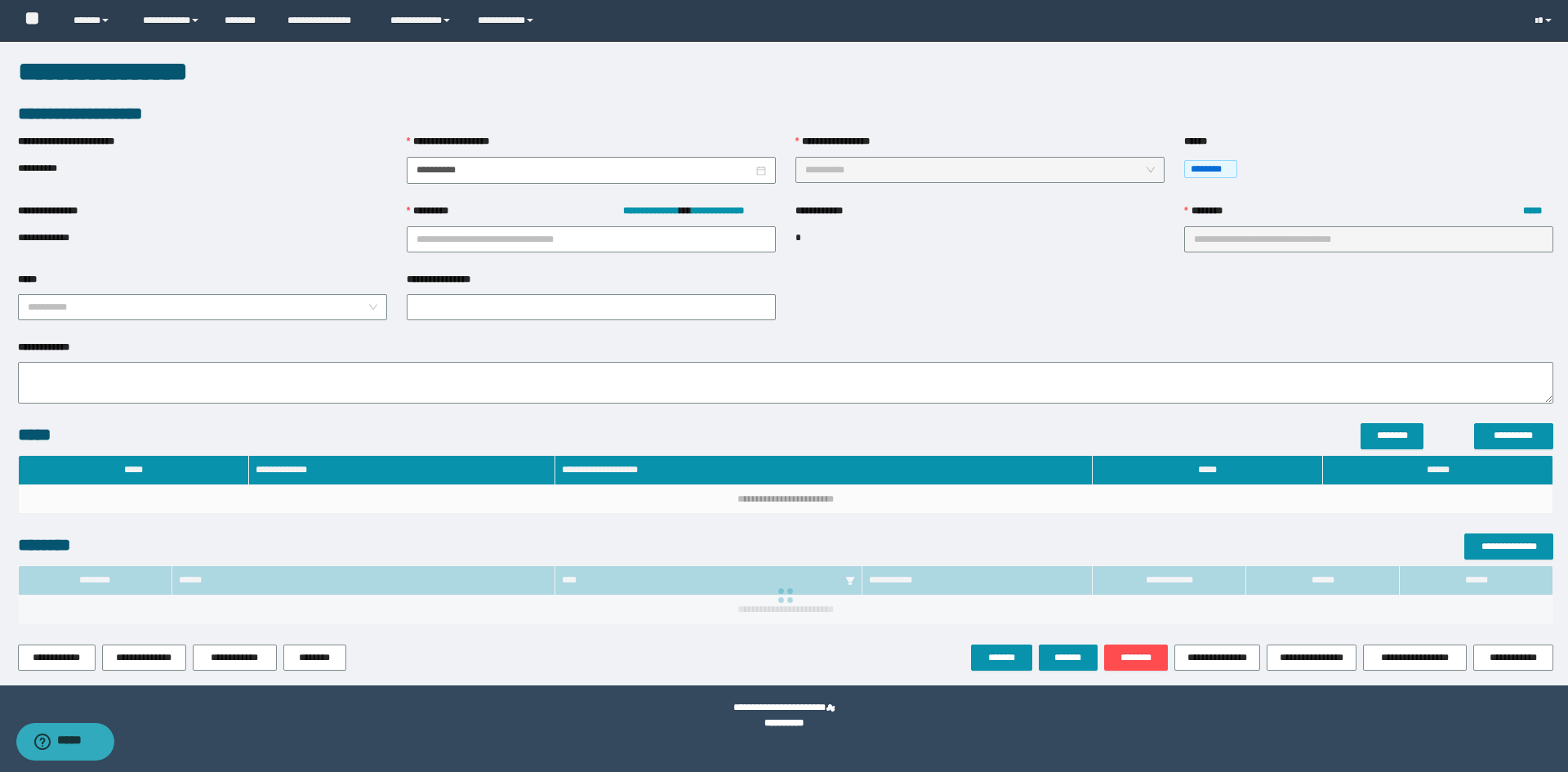 type on "**********" 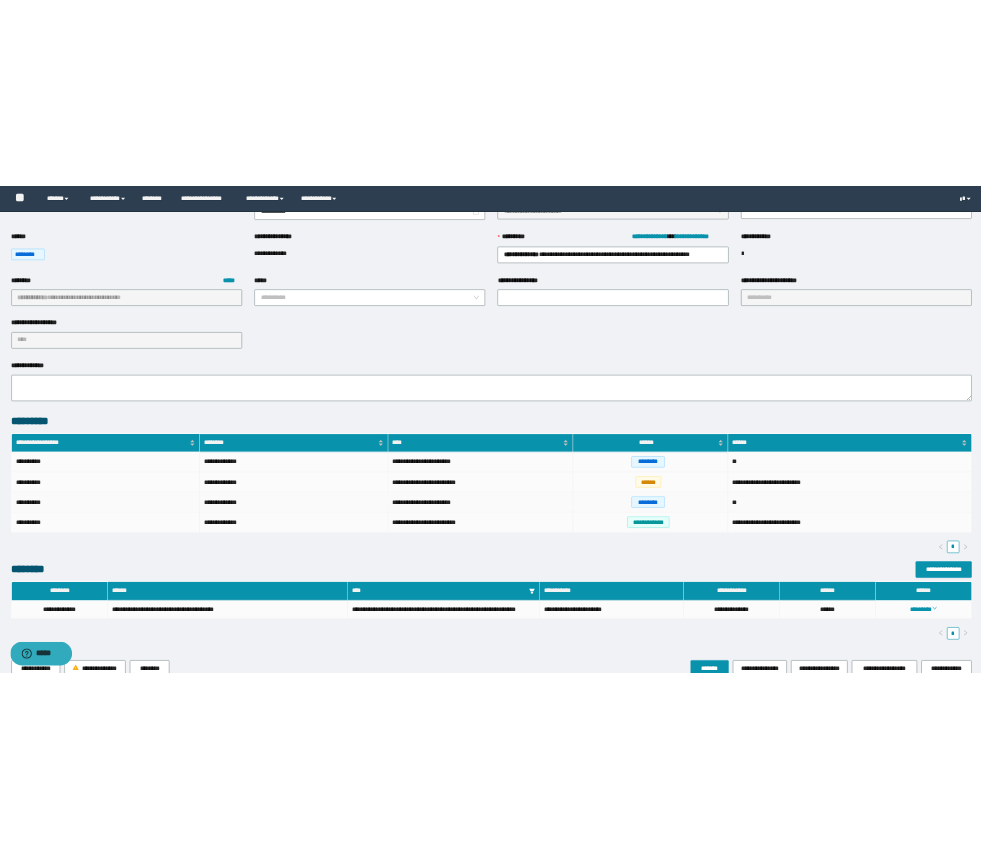 scroll, scrollTop: 261, scrollLeft: 0, axis: vertical 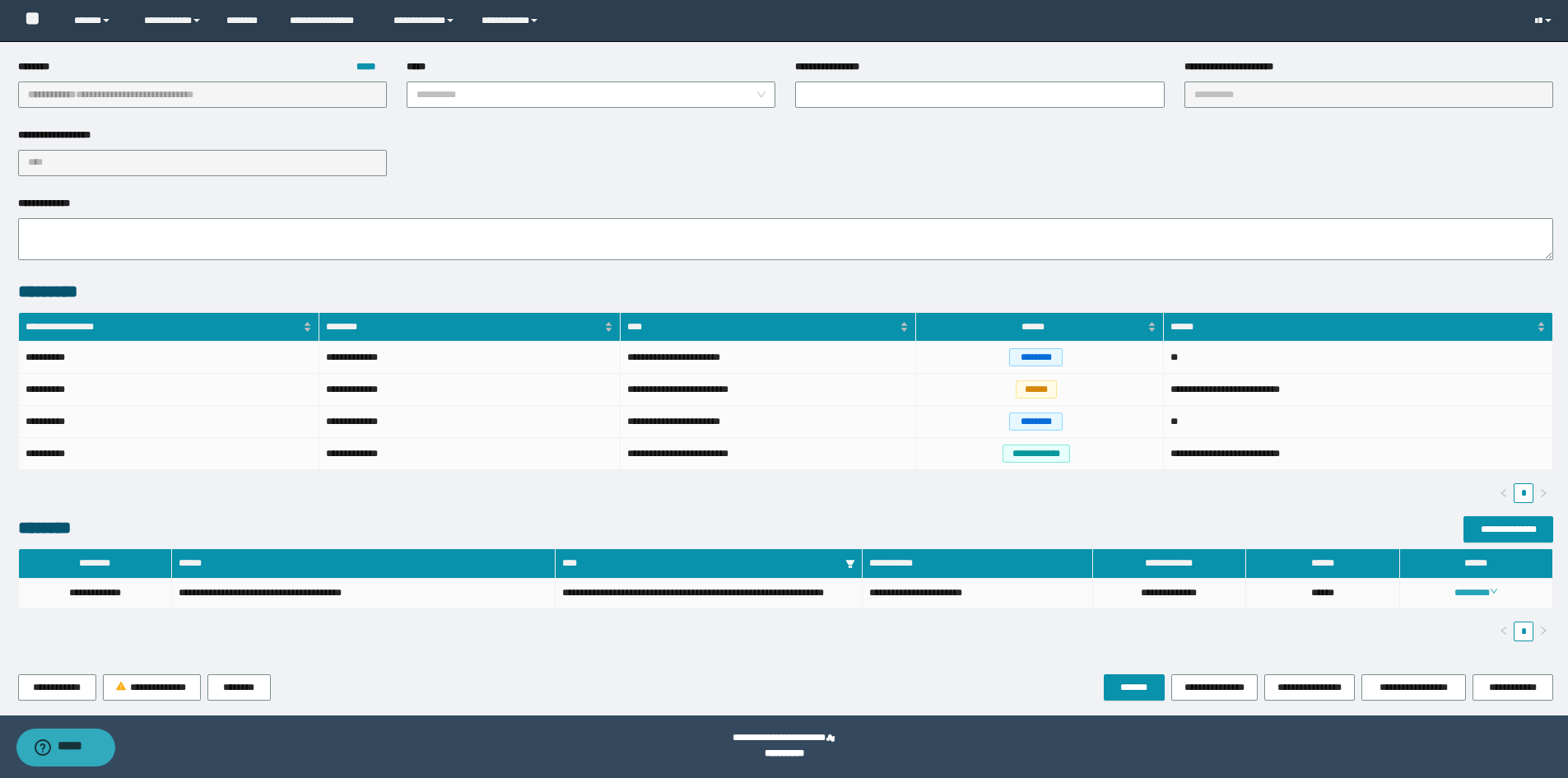 click on "********" at bounding box center (1476, 593) 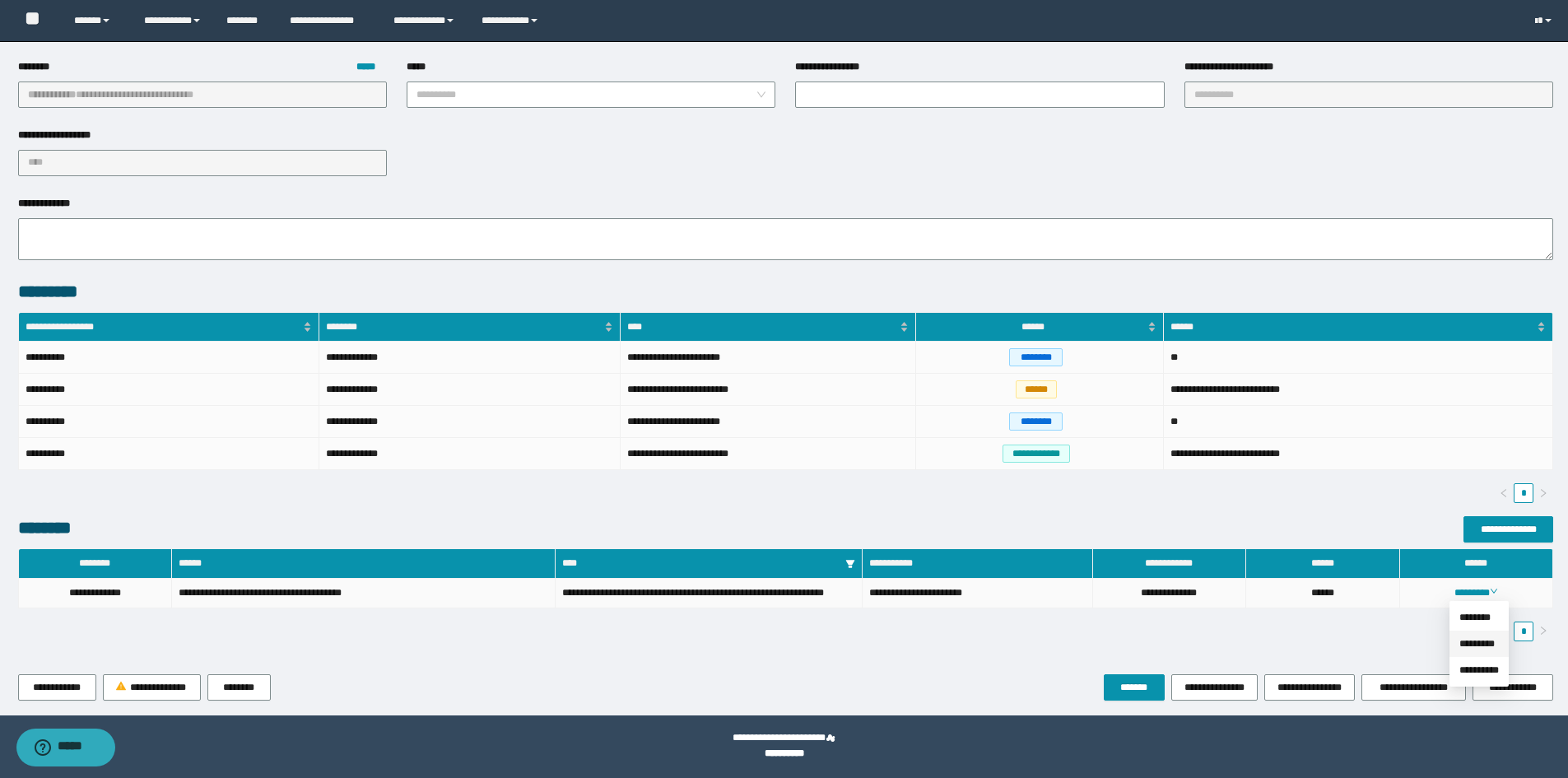 click on "*********" at bounding box center [1477, 644] 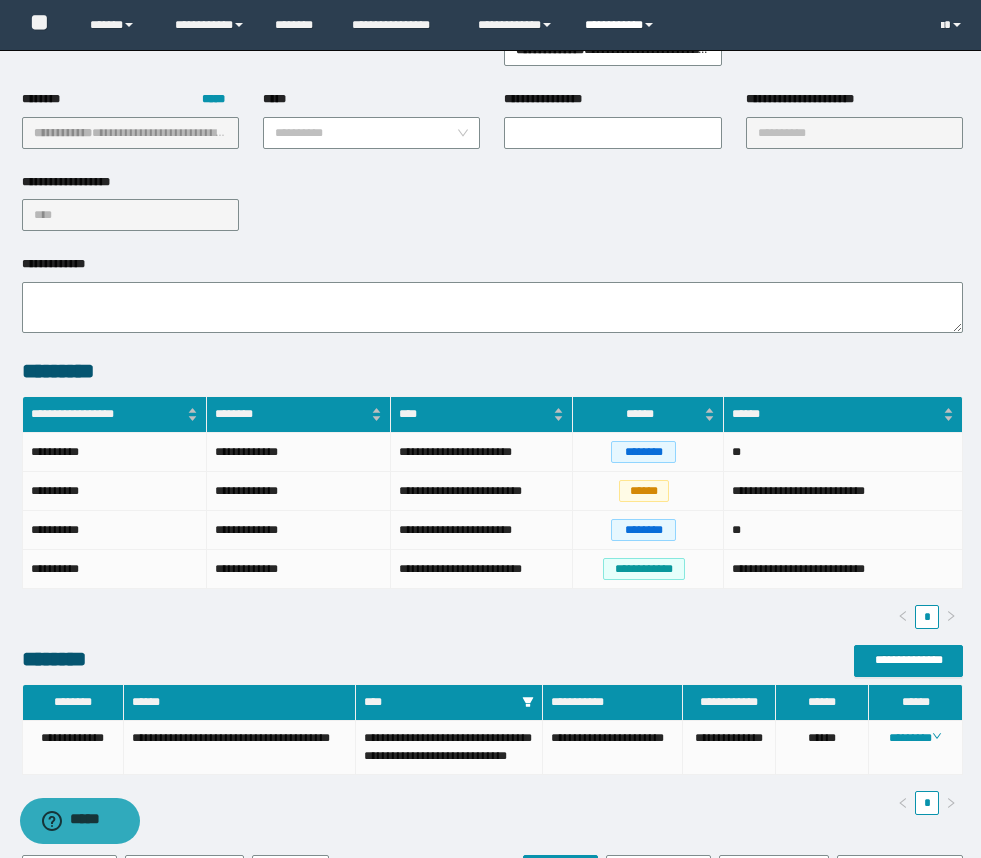 click on "**********" at bounding box center (622, 25) 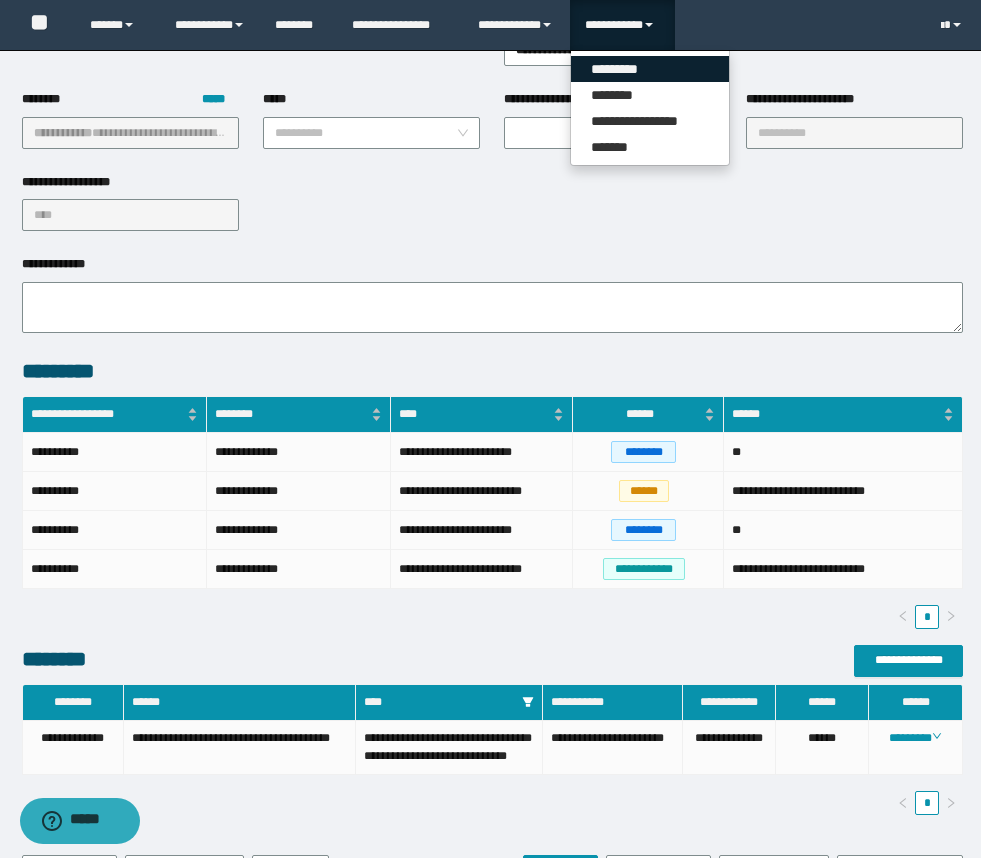 click on "*********" at bounding box center [650, 69] 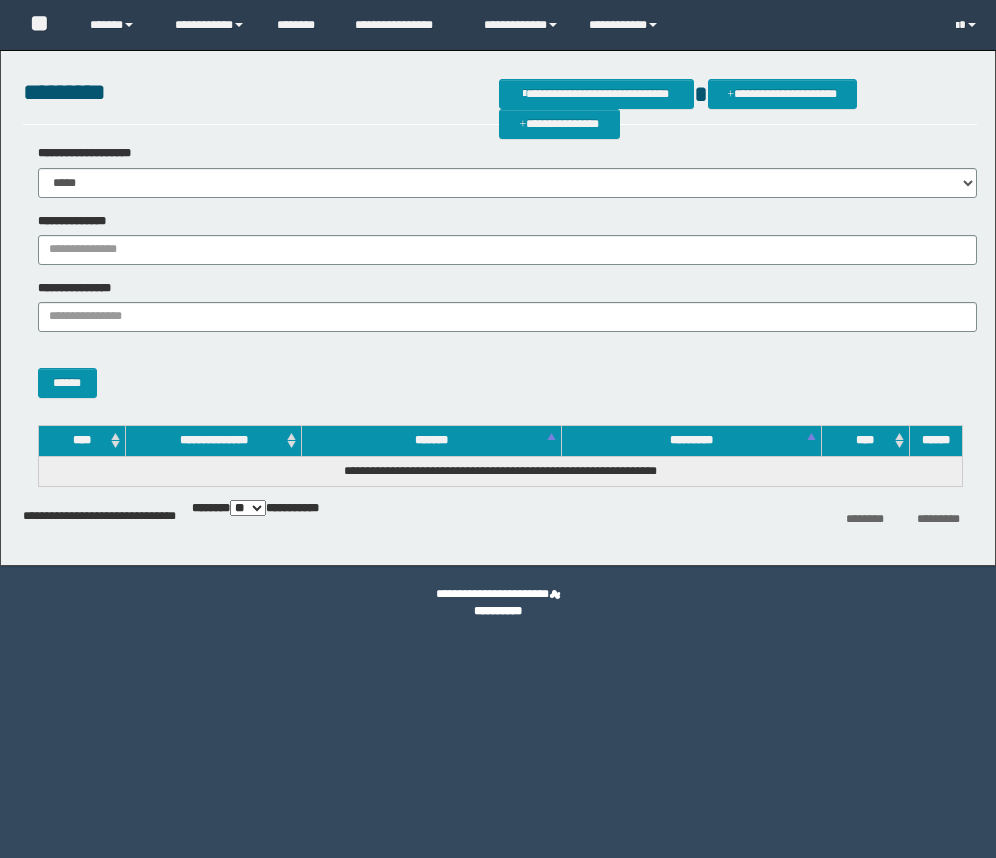 scroll, scrollTop: 0, scrollLeft: 0, axis: both 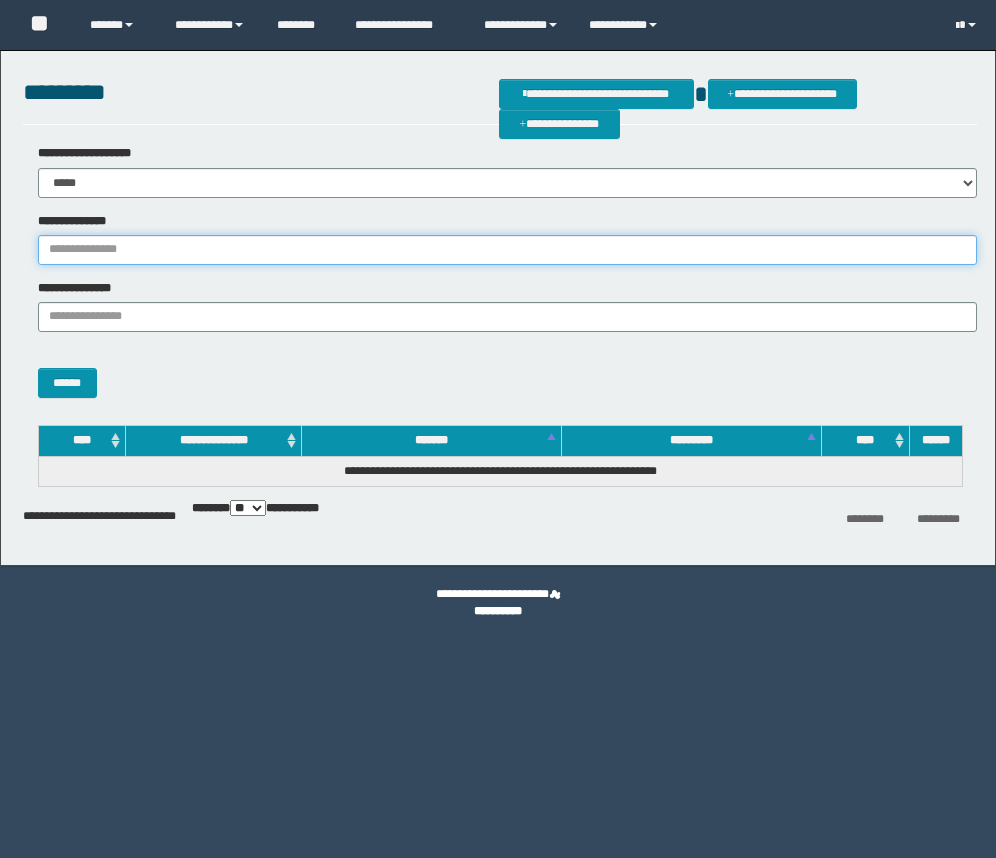 drag, startPoint x: 0, startPoint y: 0, endPoint x: 152, endPoint y: 241, distance: 284.9298 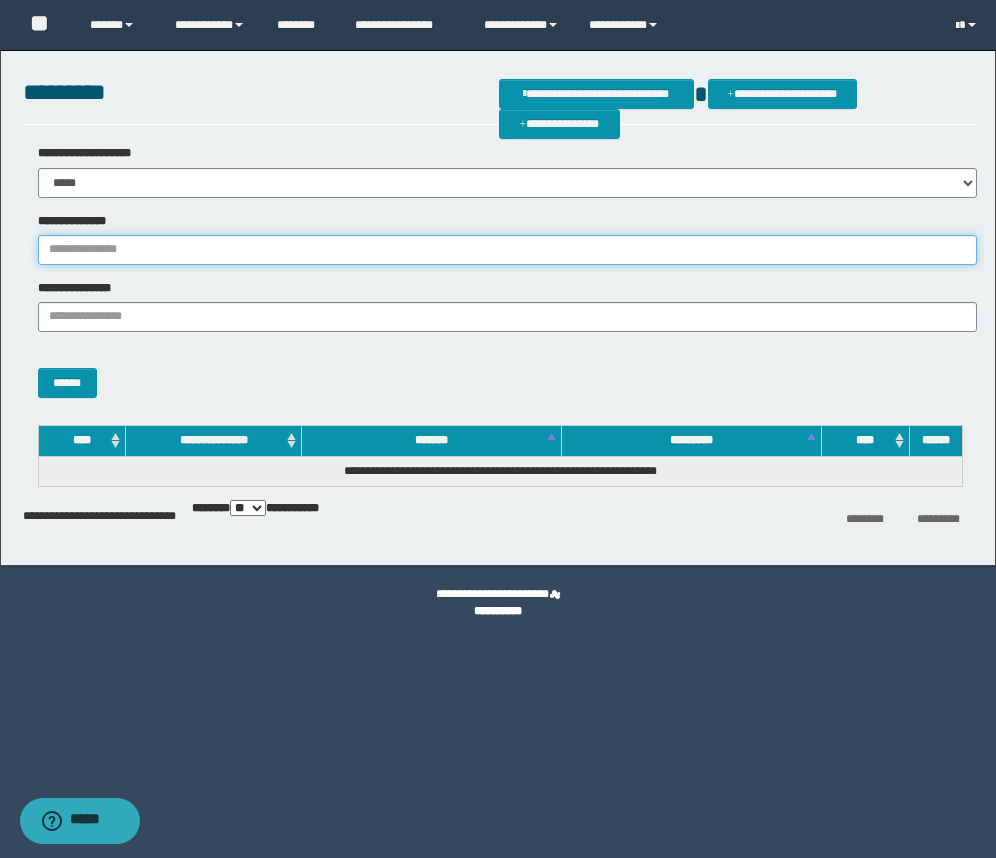 paste on "********" 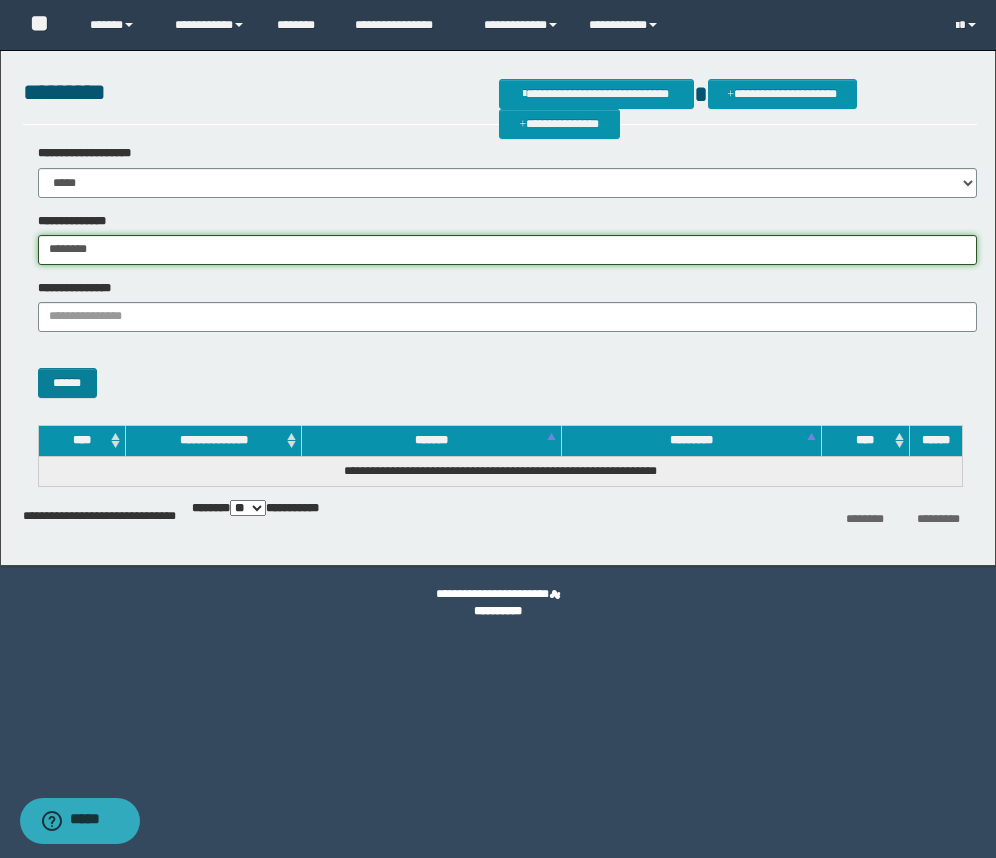 type on "********" 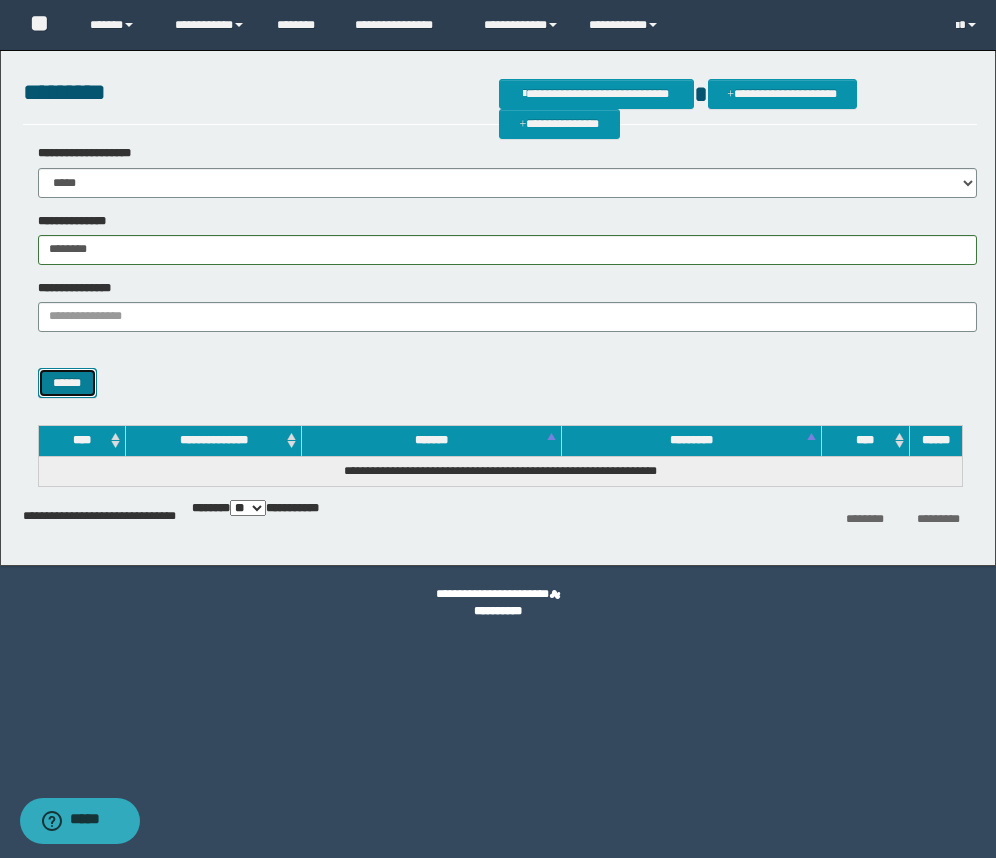 click on "******" at bounding box center [67, 383] 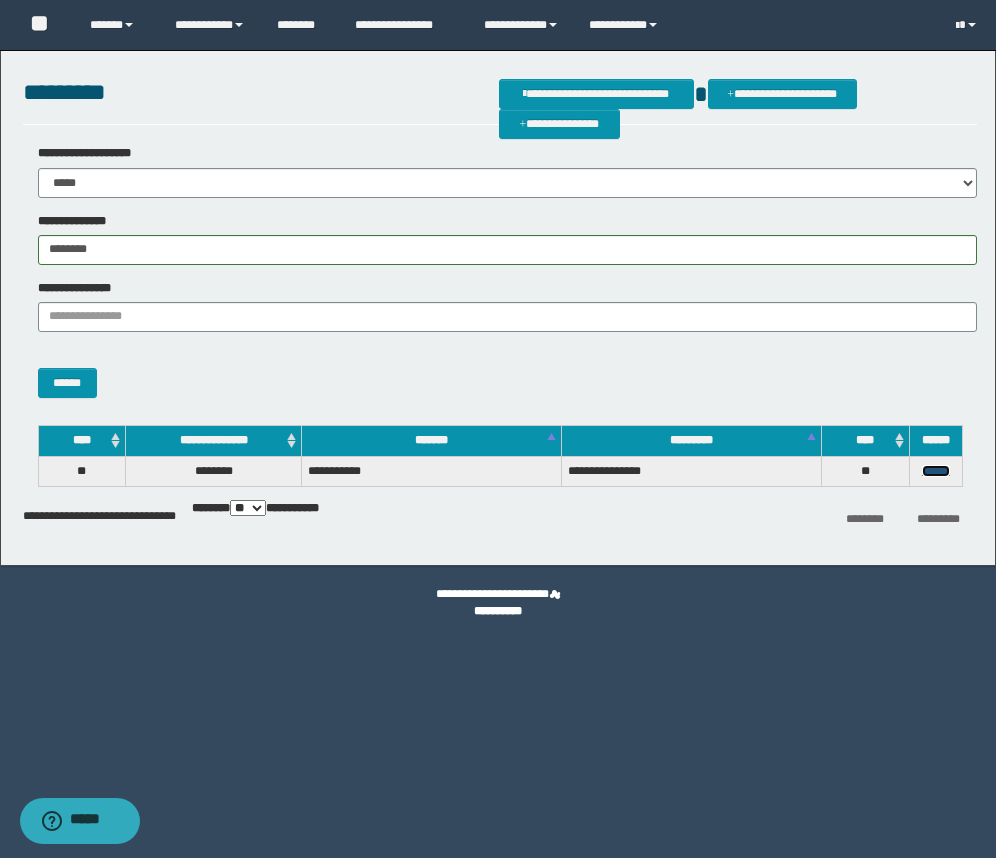 click on "******" at bounding box center (936, 471) 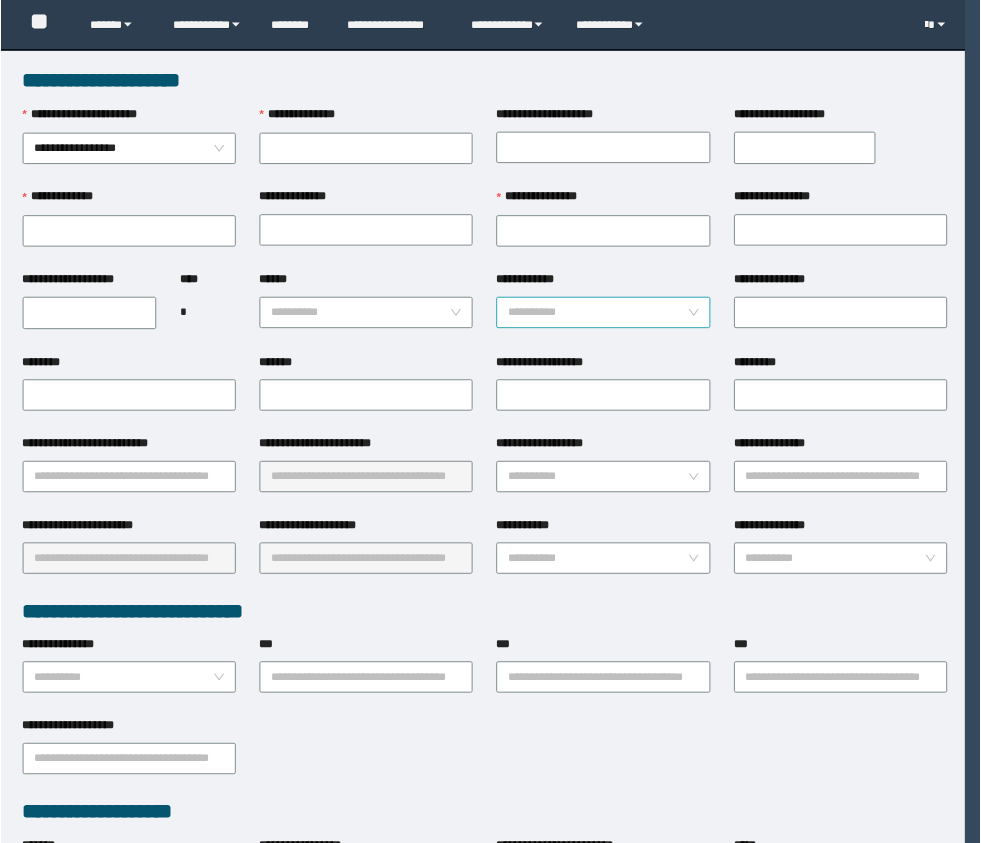 scroll, scrollTop: 0, scrollLeft: 0, axis: both 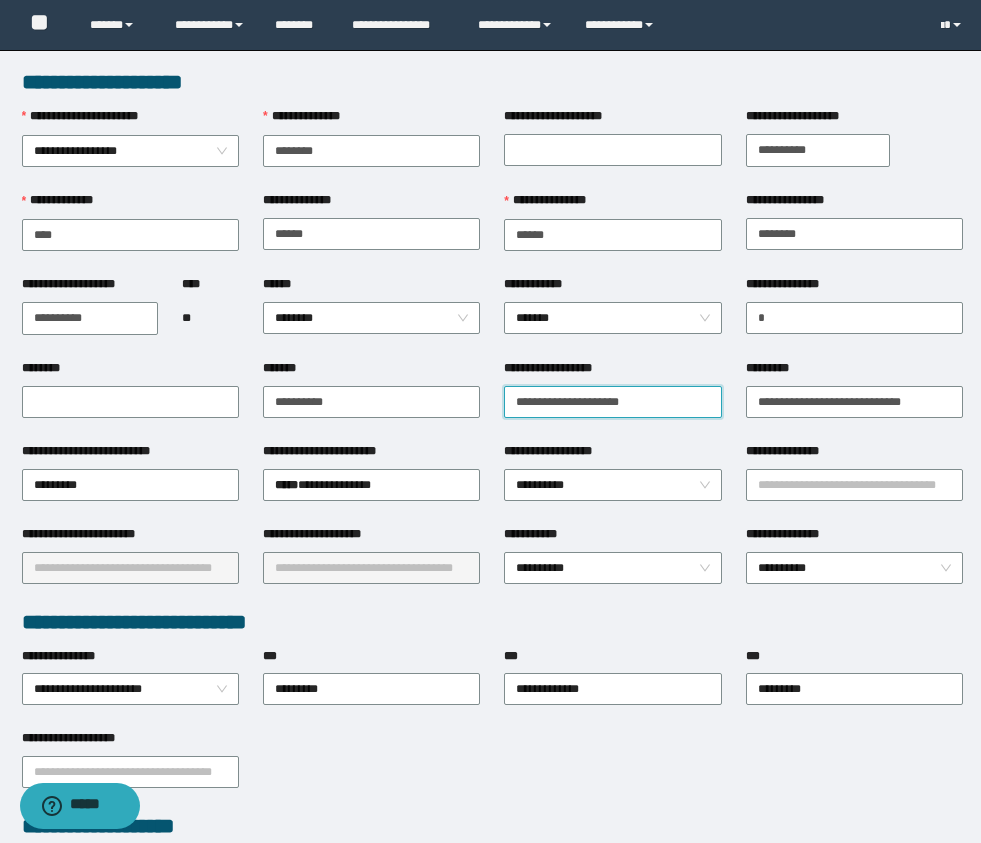drag, startPoint x: 662, startPoint y: 393, endPoint x: 496, endPoint y: 397, distance: 166.04819 